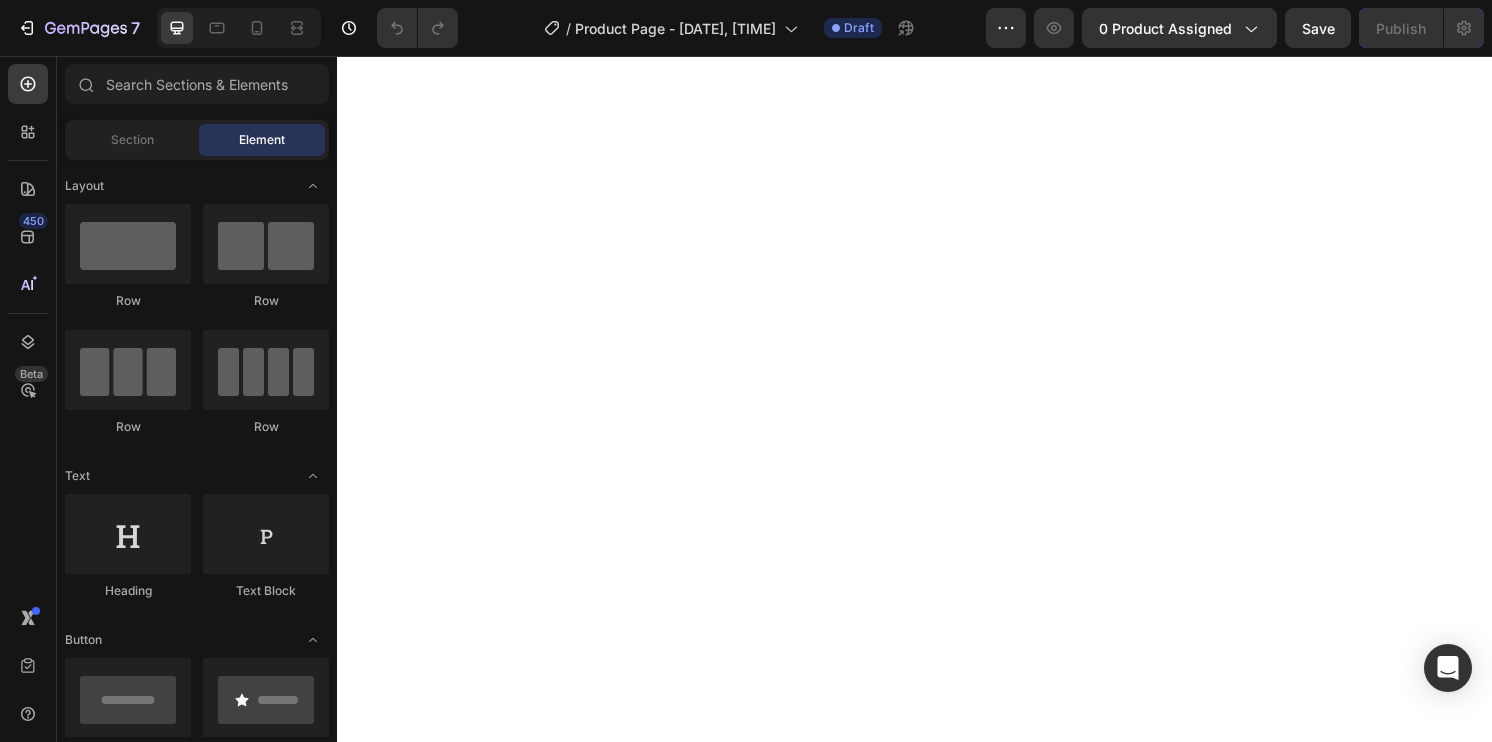 scroll, scrollTop: 0, scrollLeft: 0, axis: both 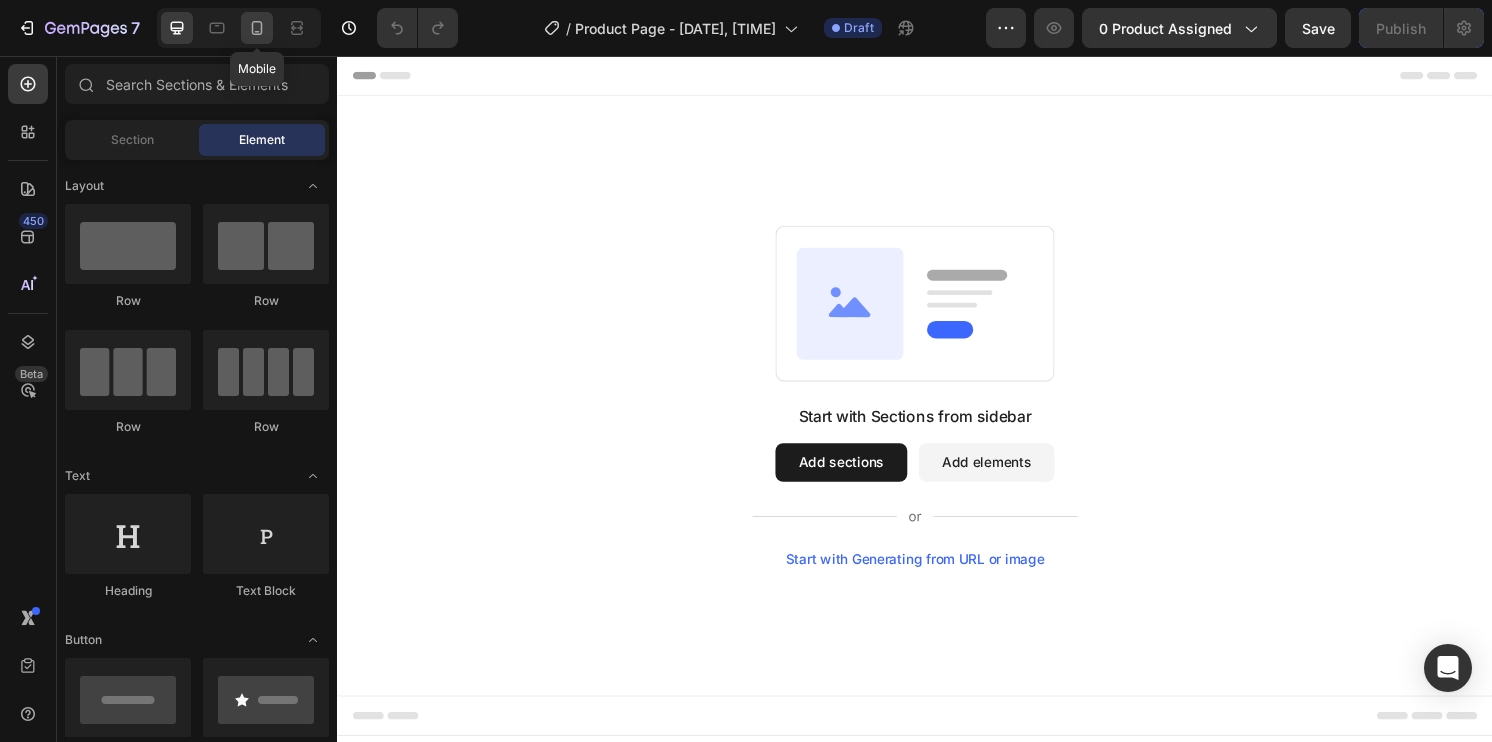 click 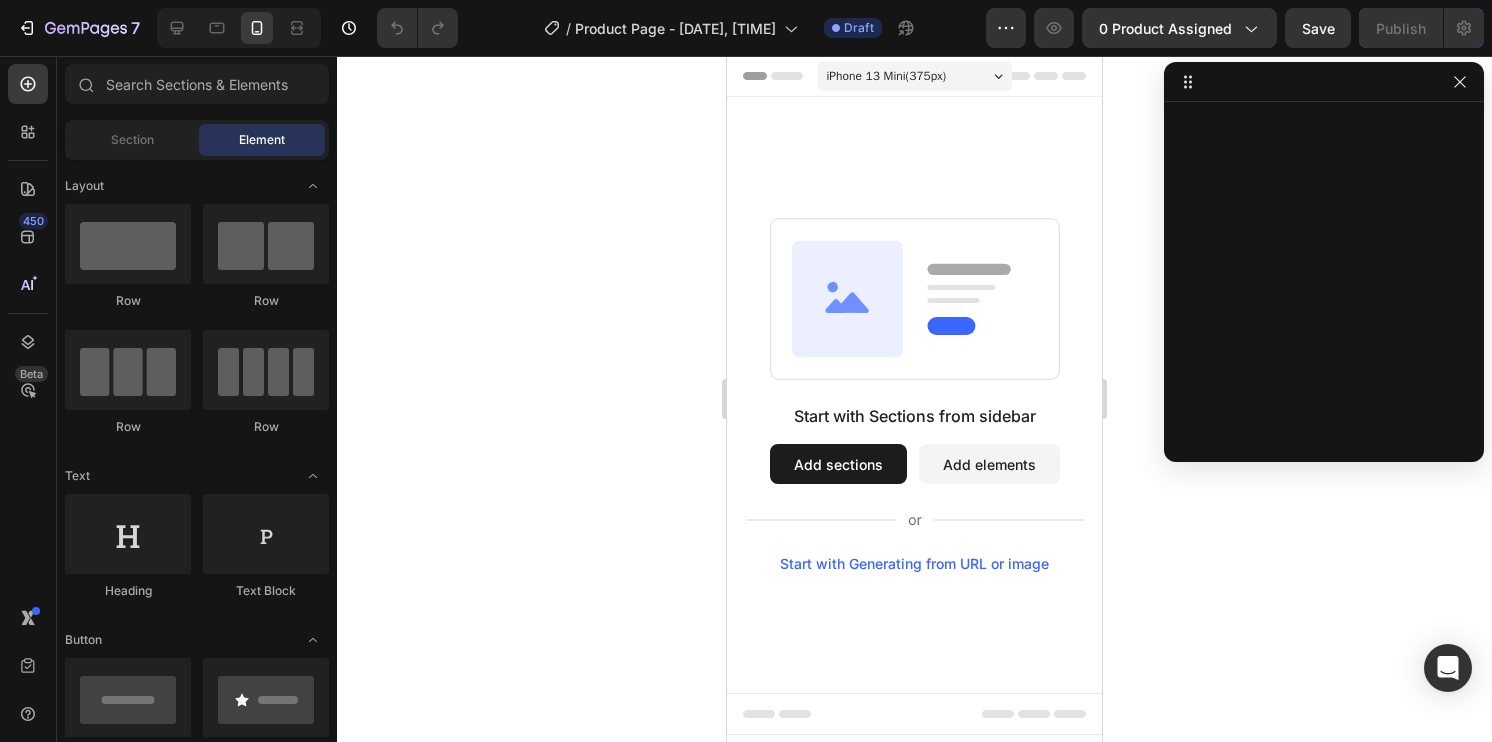 click 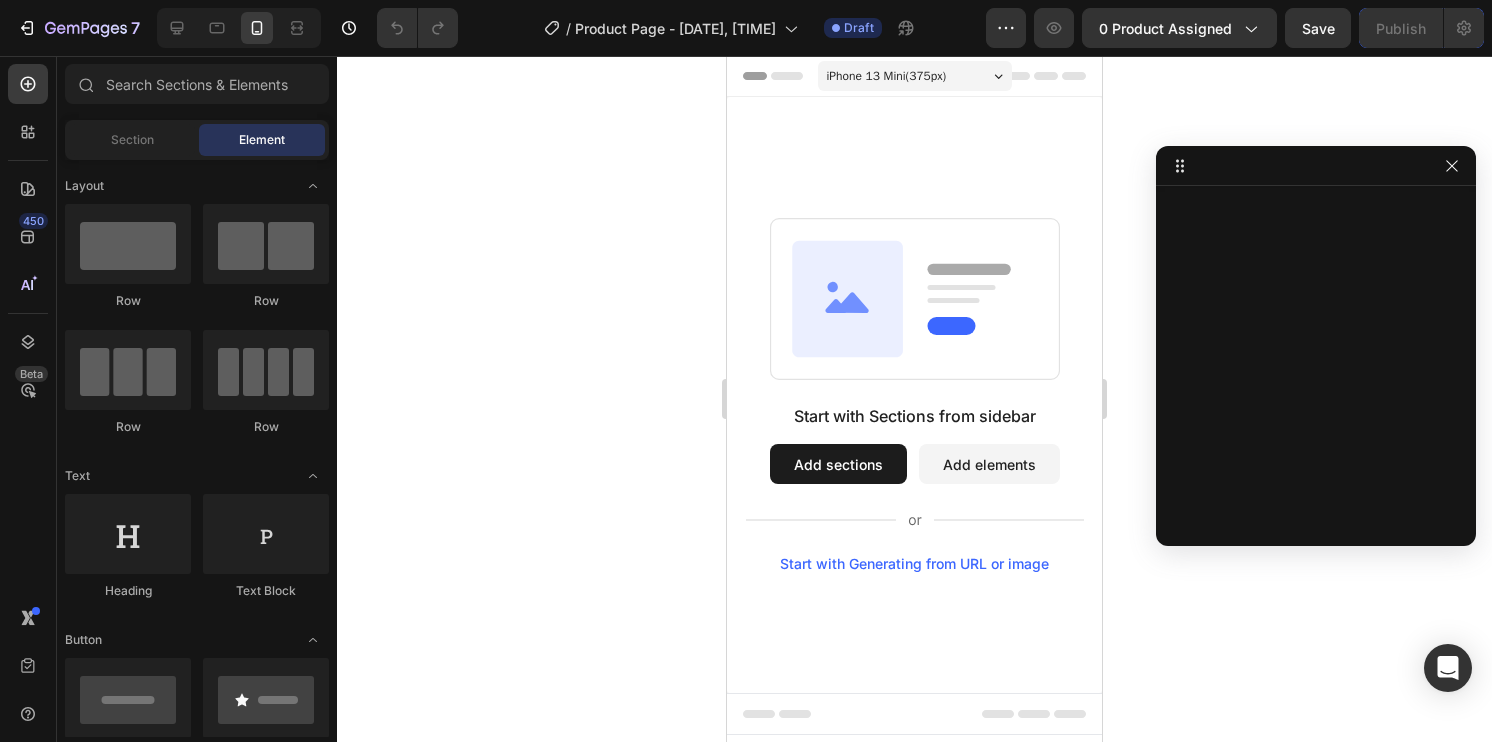 drag, startPoint x: 1393, startPoint y: 78, endPoint x: 1388, endPoint y: 142, distance: 64.195015 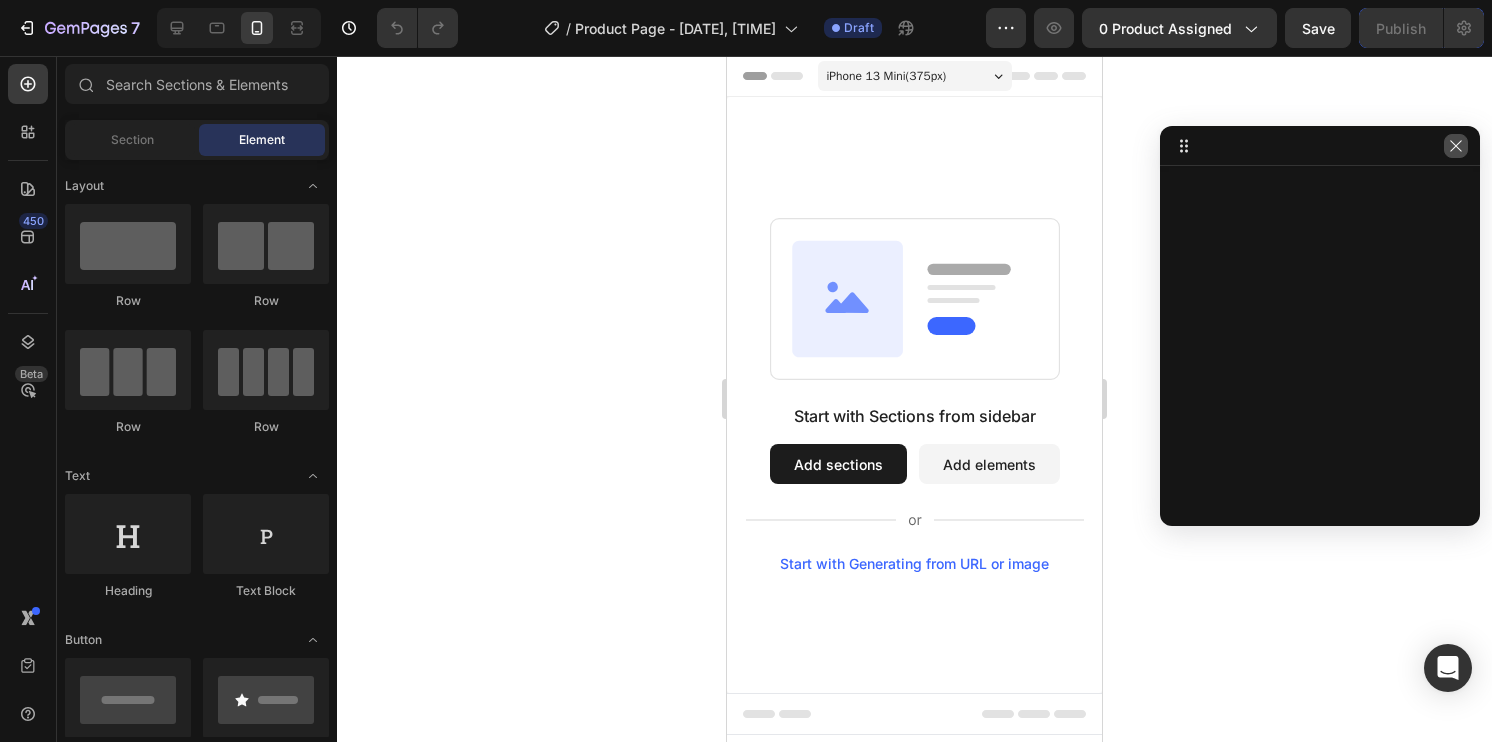 click 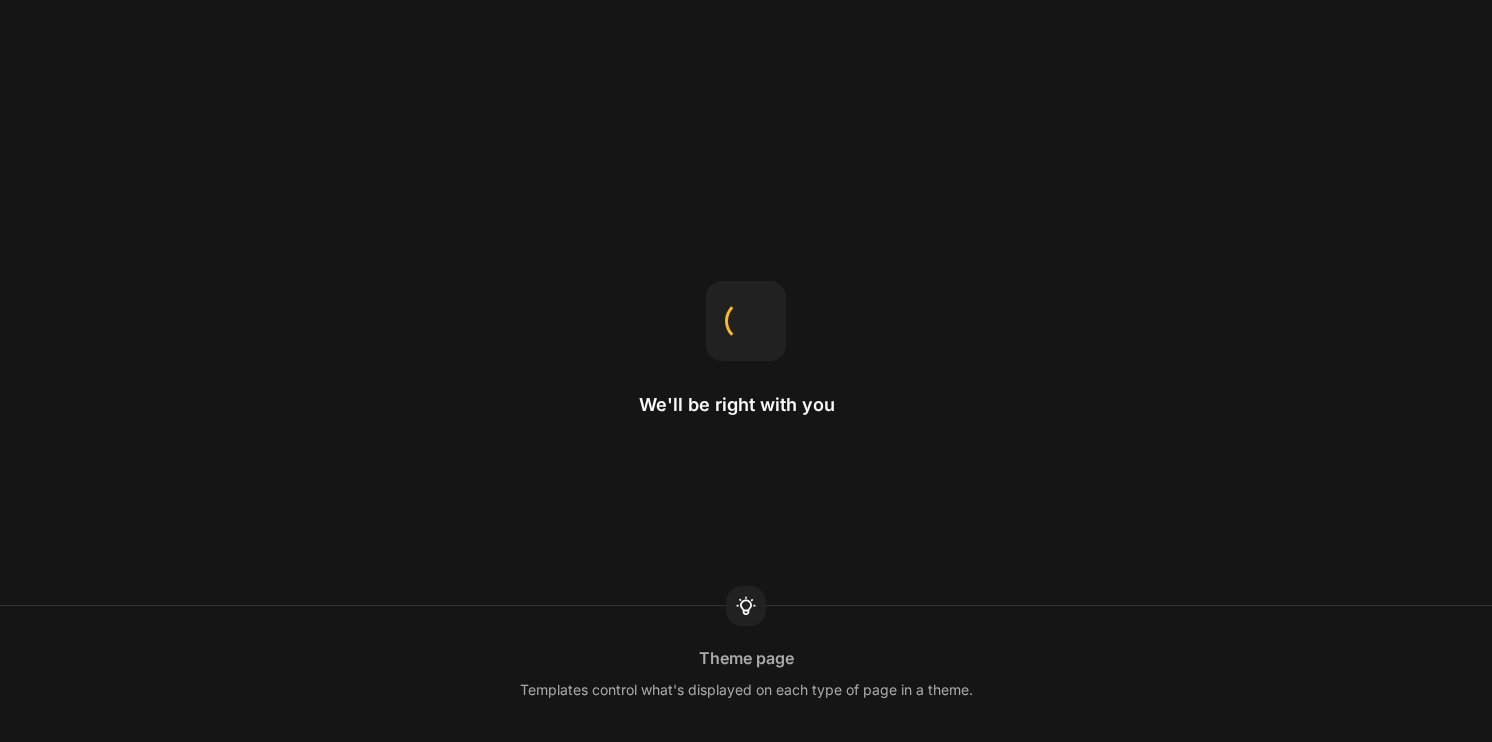 scroll, scrollTop: 0, scrollLeft: 0, axis: both 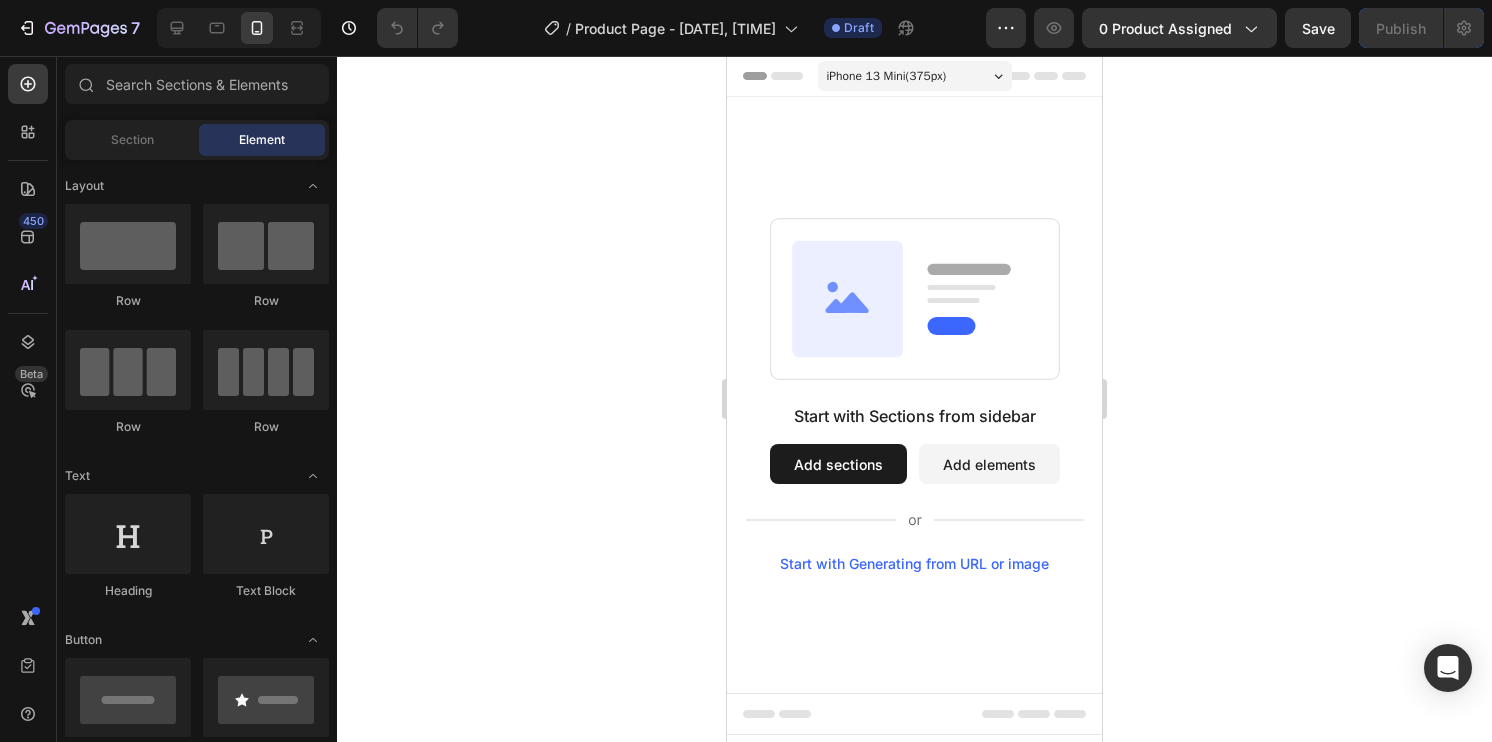 click on "iPhone 13 Mini  ( 375 px)" at bounding box center (887, 76) 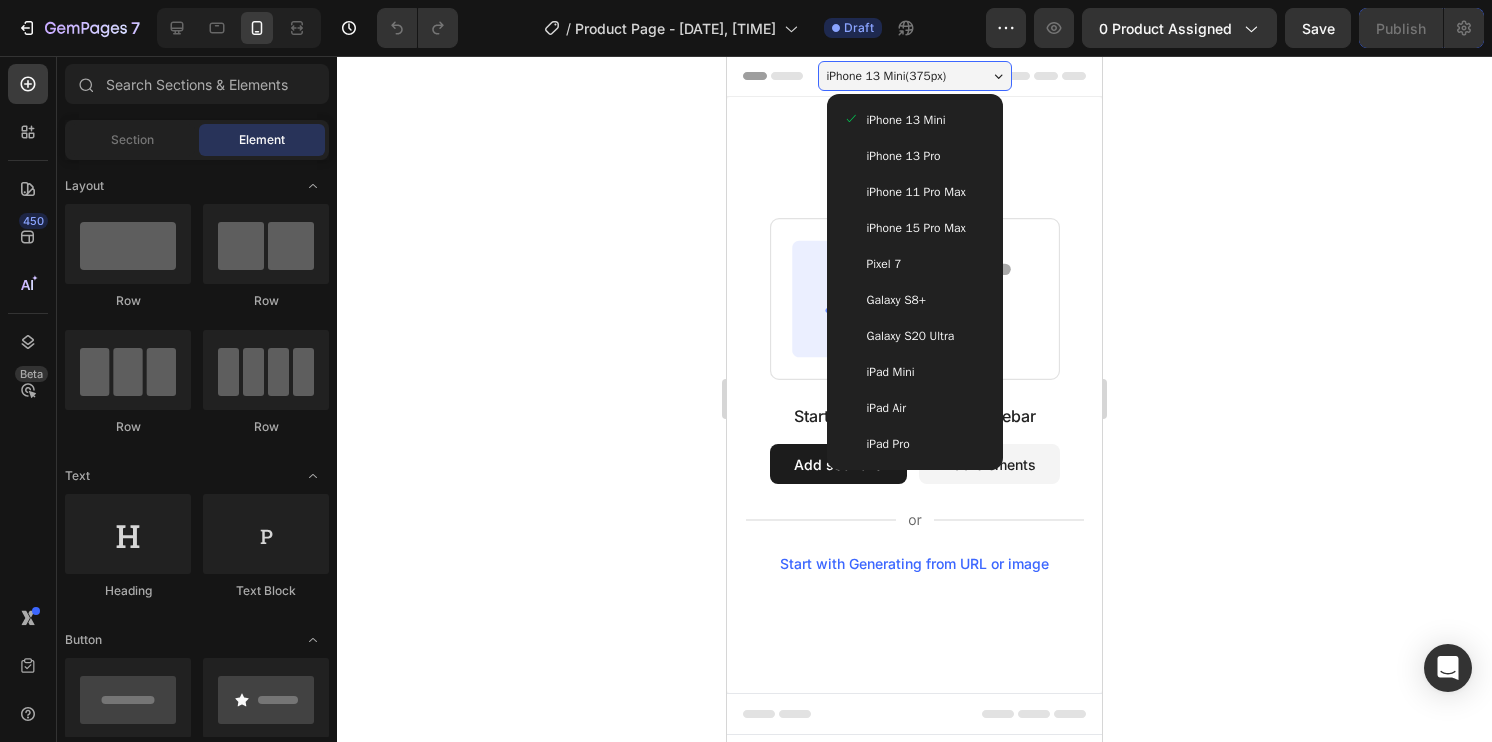 click on "Start with Sections from sidebar Add sections Add elements Start with Generating from URL or image" at bounding box center [914, 395] 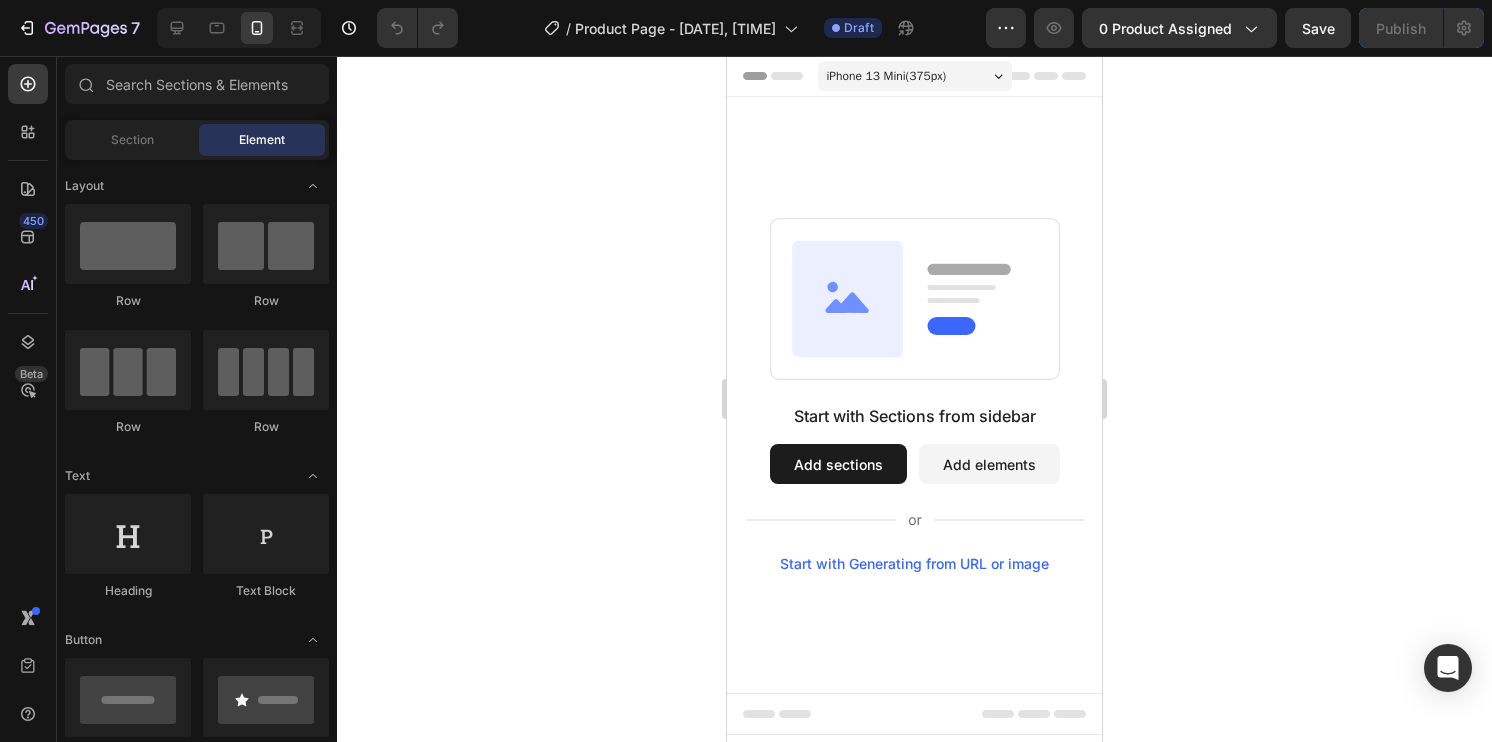drag, startPoint x: 1135, startPoint y: 104, endPoint x: 1118, endPoint y: 104, distance: 17 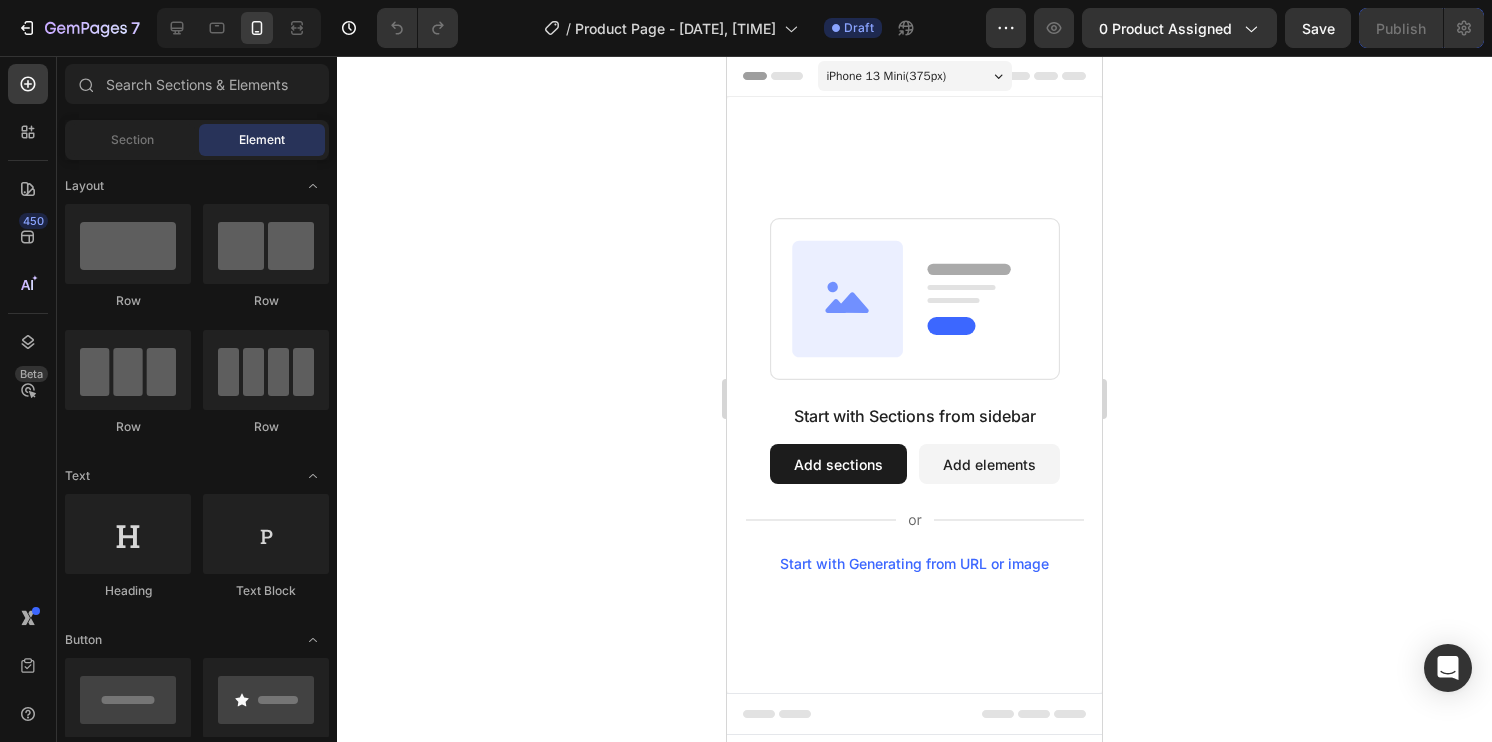 click on "Header" at bounding box center (784, 76) 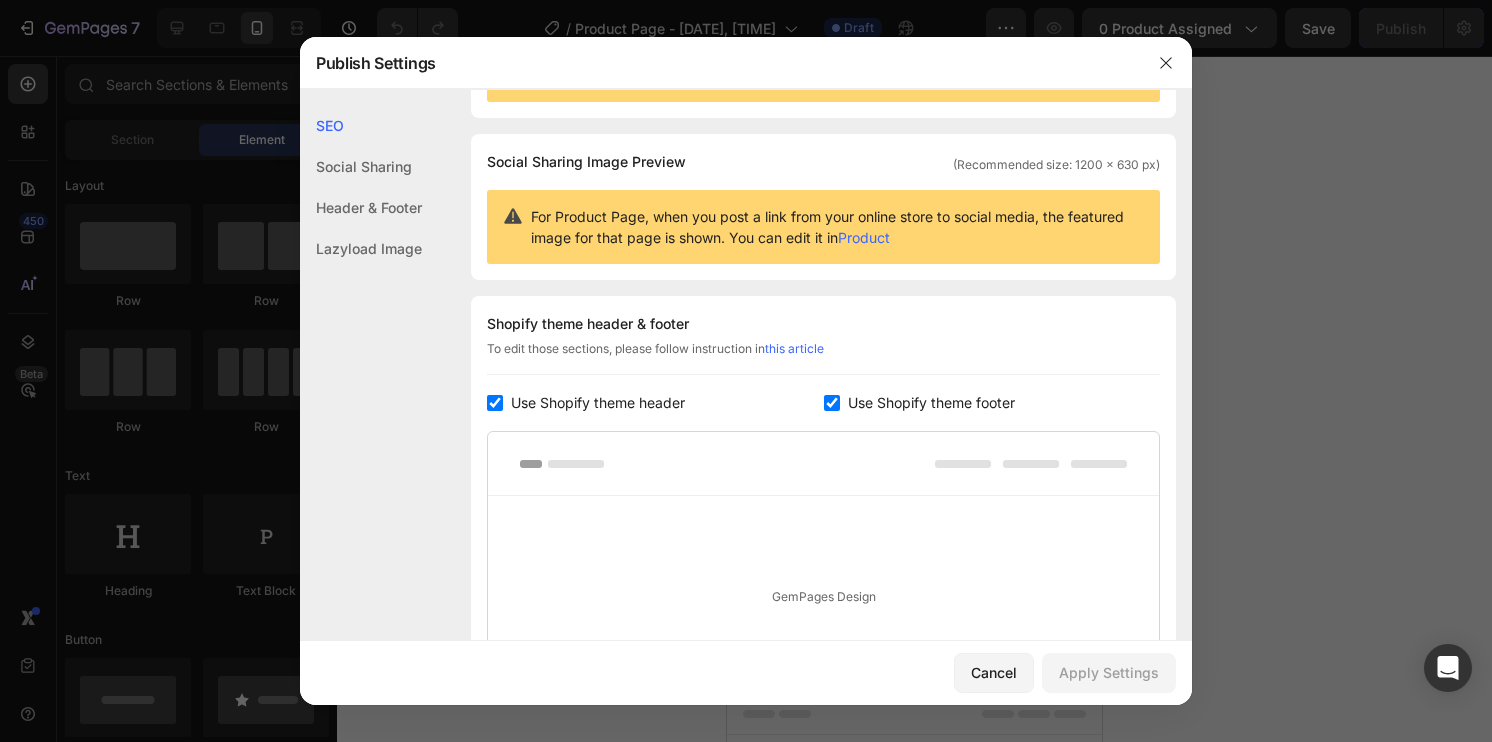 scroll, scrollTop: 200, scrollLeft: 0, axis: vertical 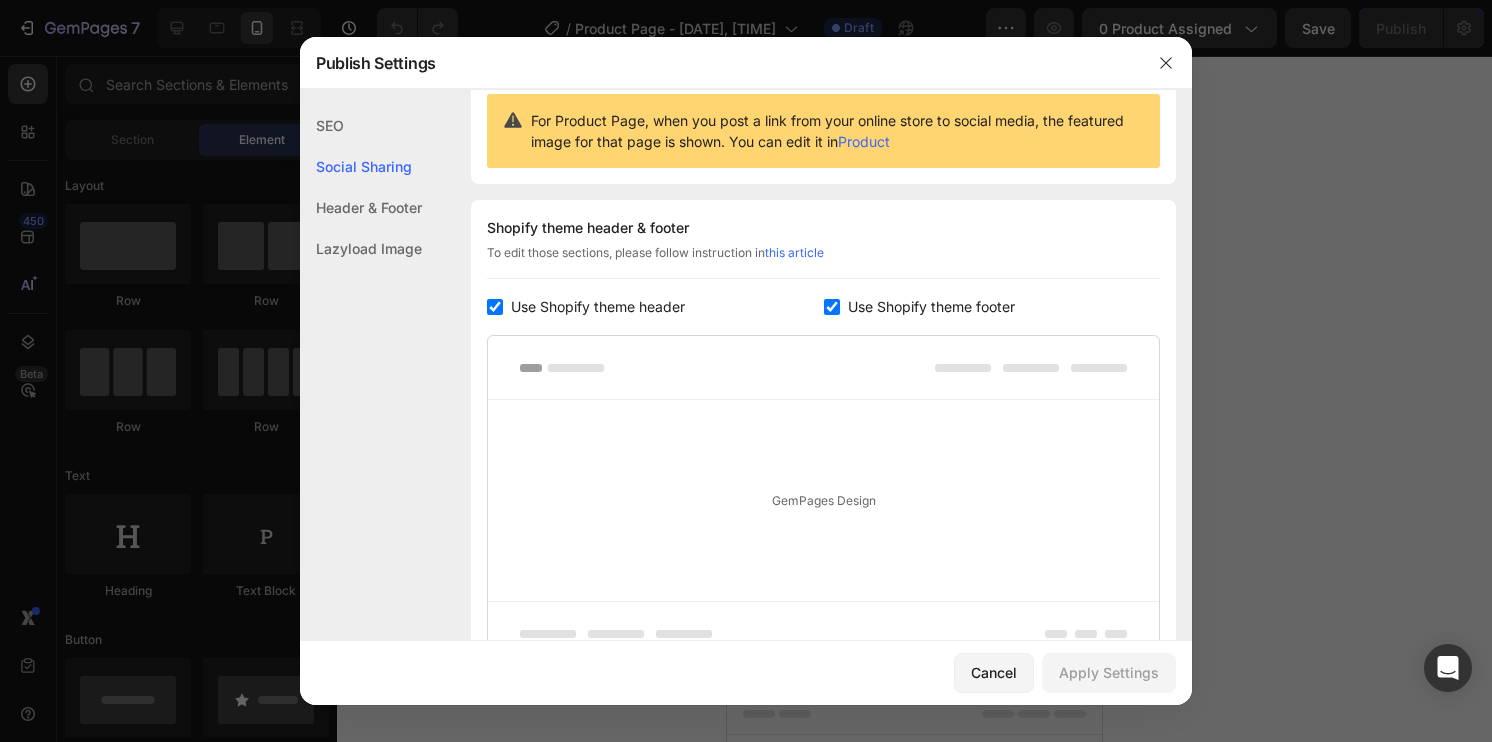 click at bounding box center [495, 307] 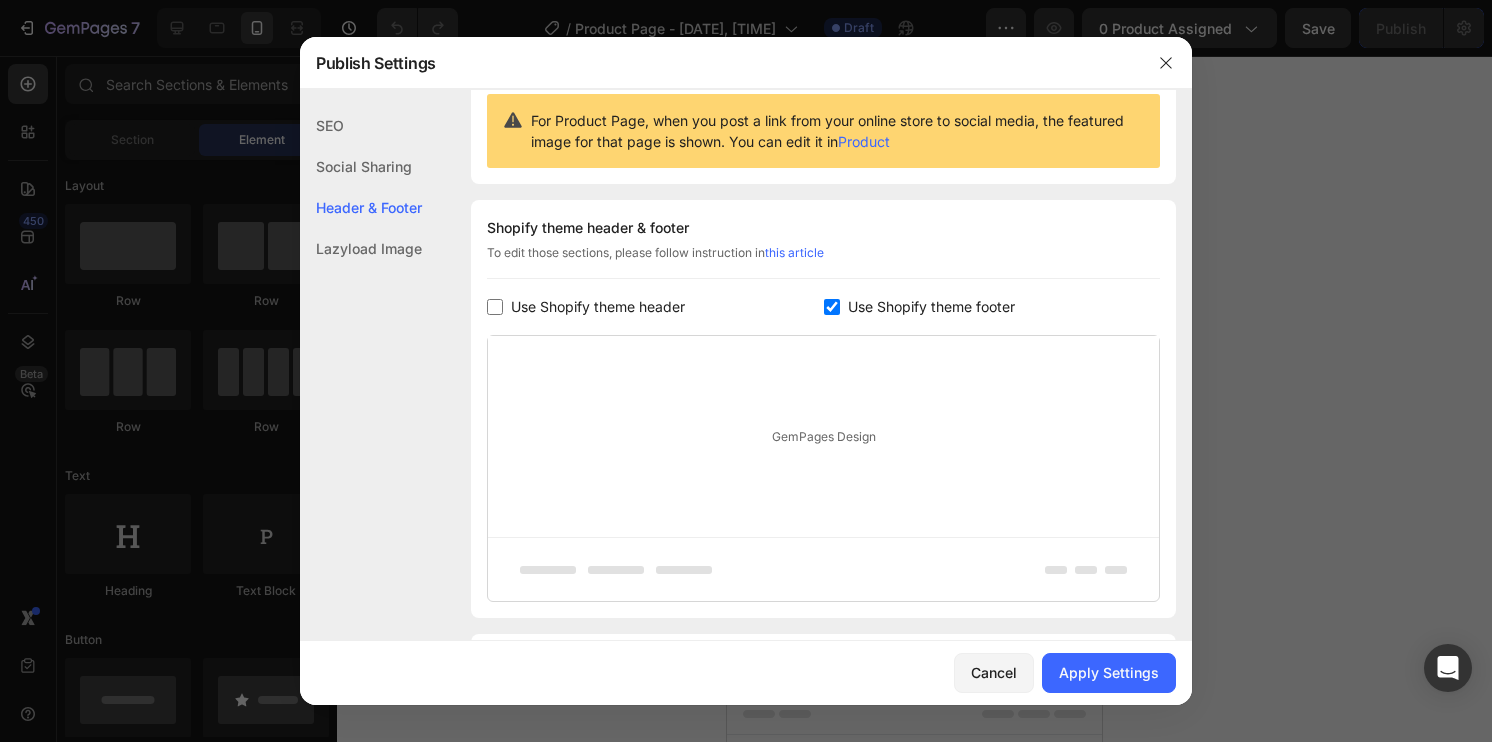 click on "Use Shopify theme header" at bounding box center [655, 307] 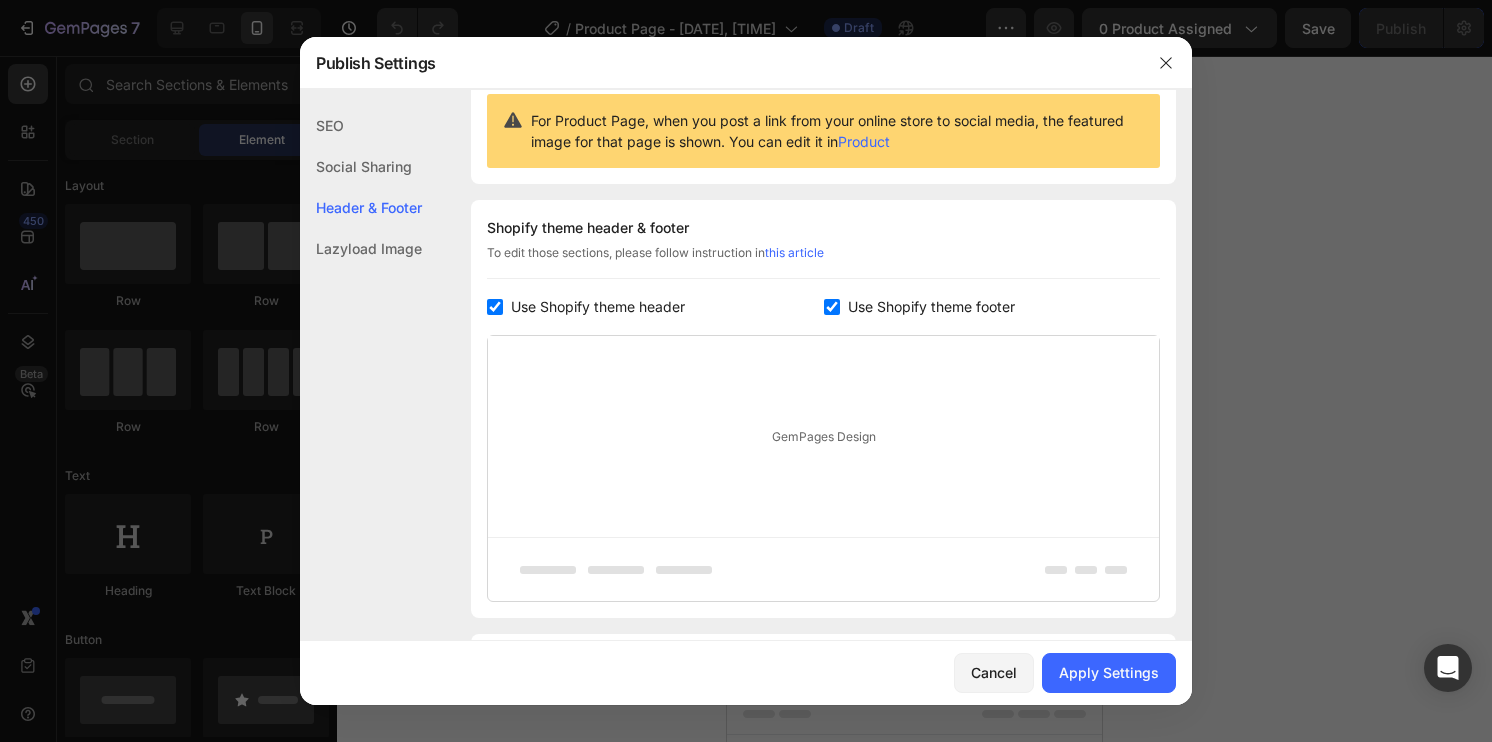 checkbox on "true" 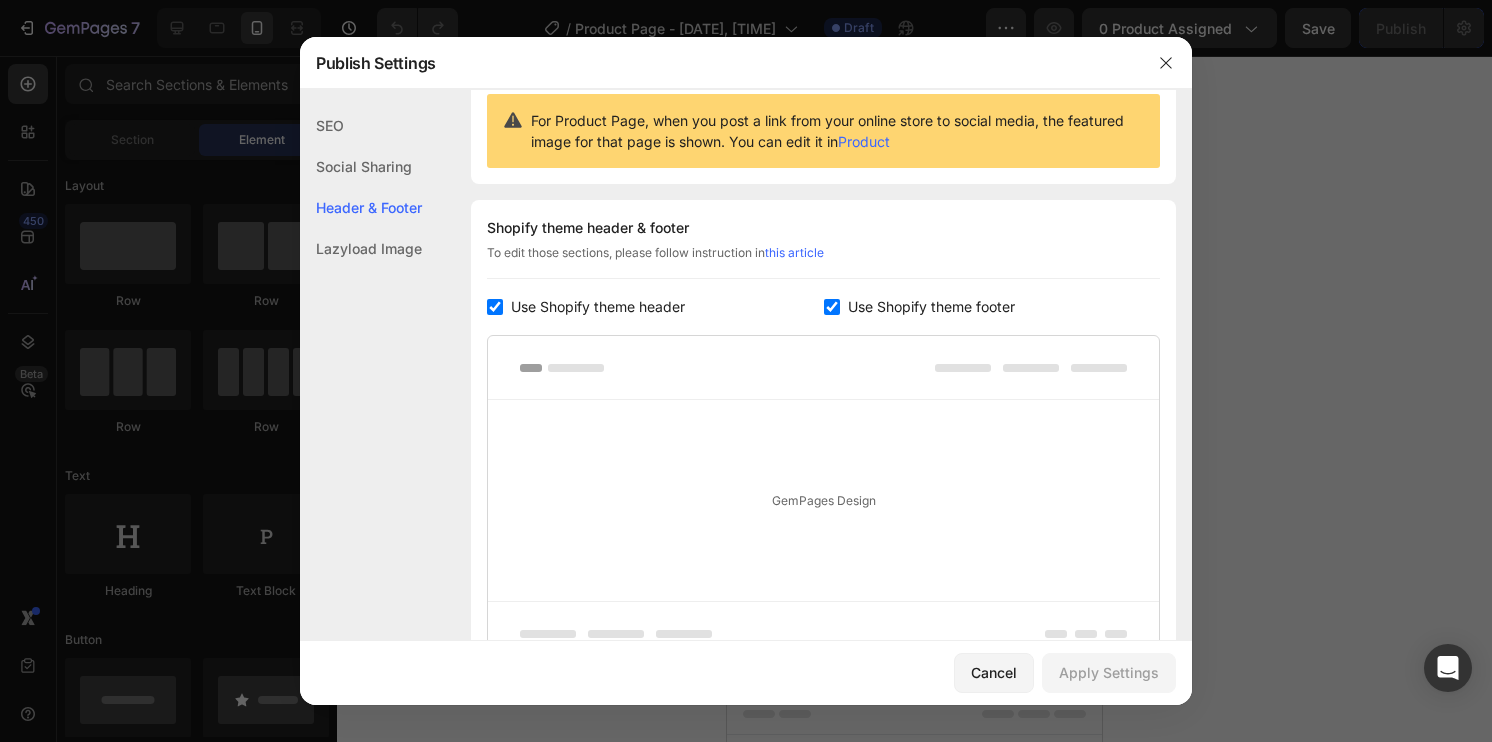 click at bounding box center (832, 307) 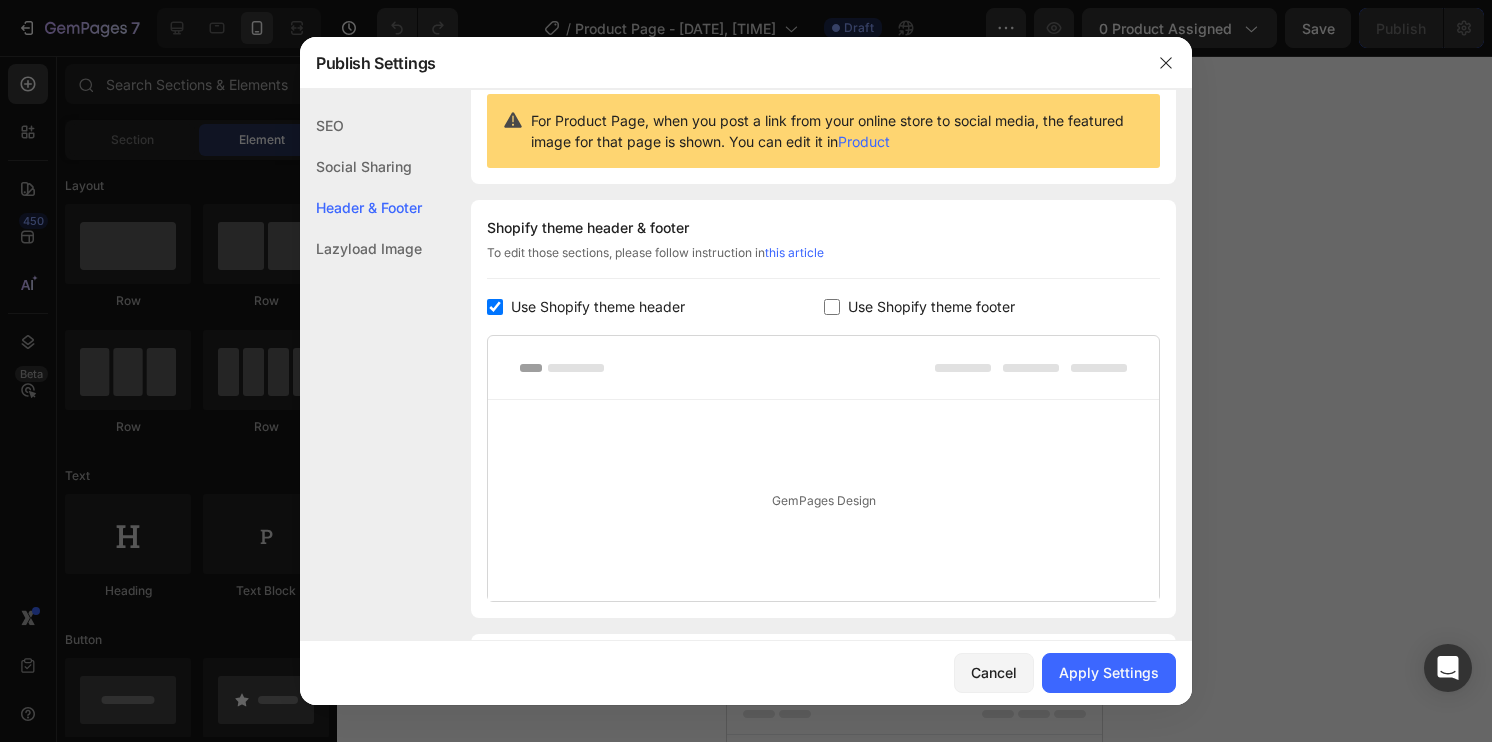 click at bounding box center (495, 307) 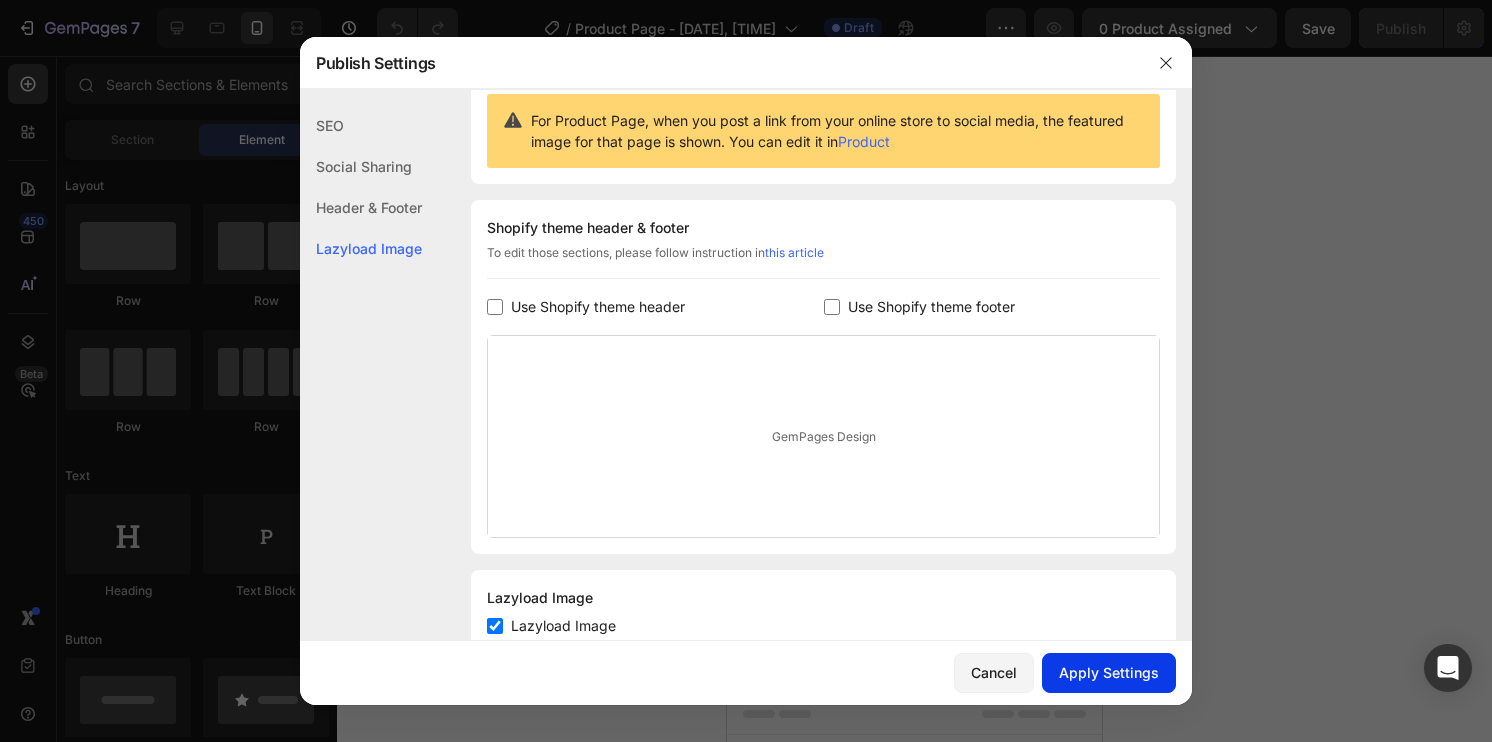 click on "Apply Settings" at bounding box center [1109, 672] 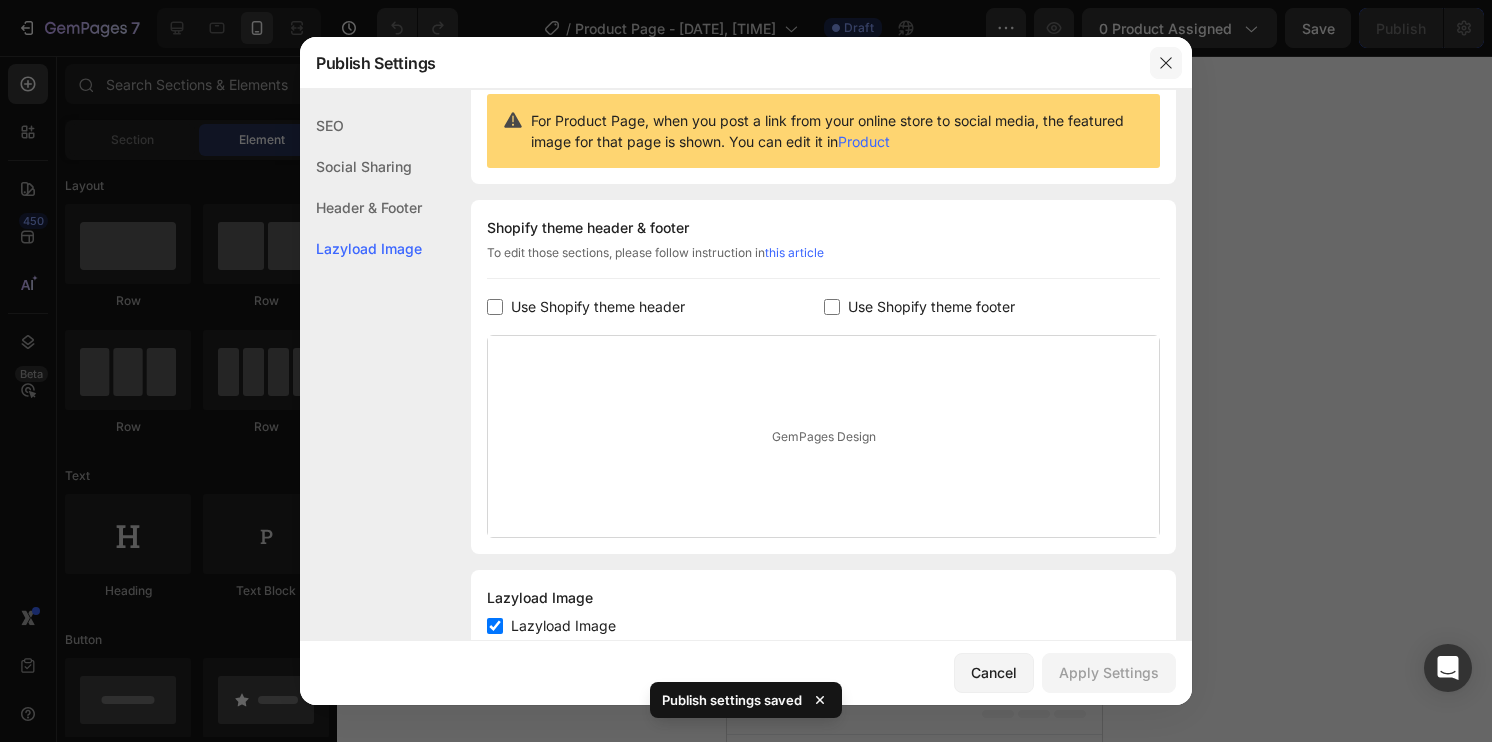 click 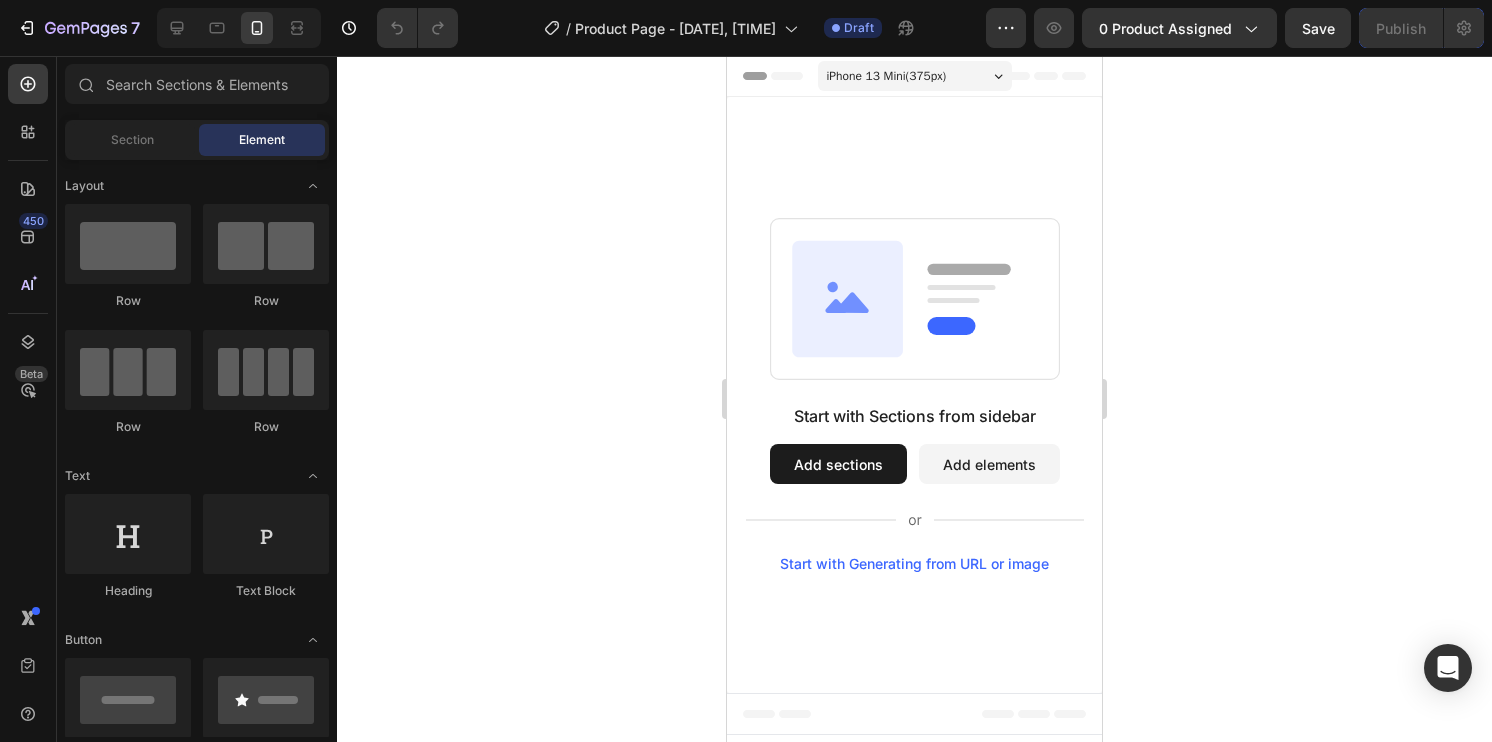 click 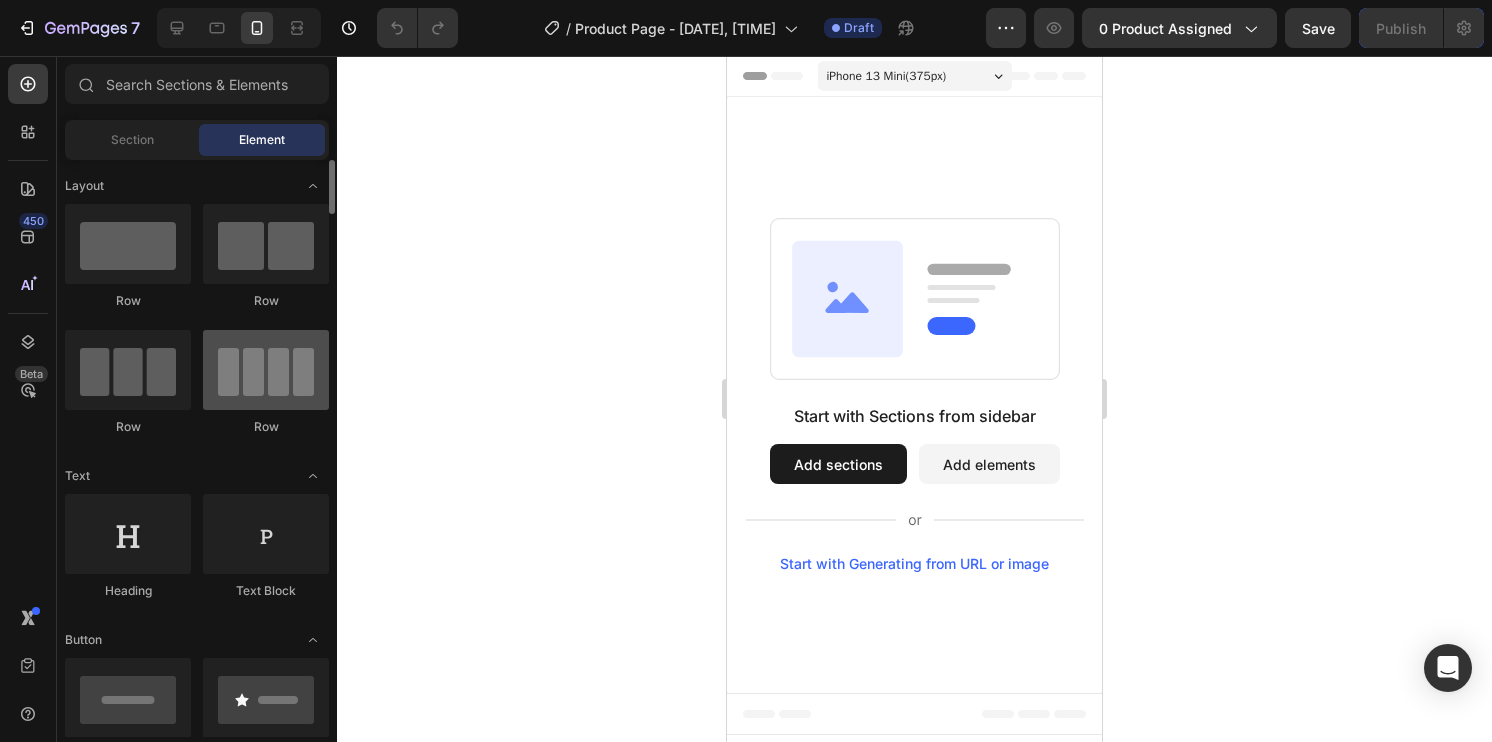 click at bounding box center [266, 370] 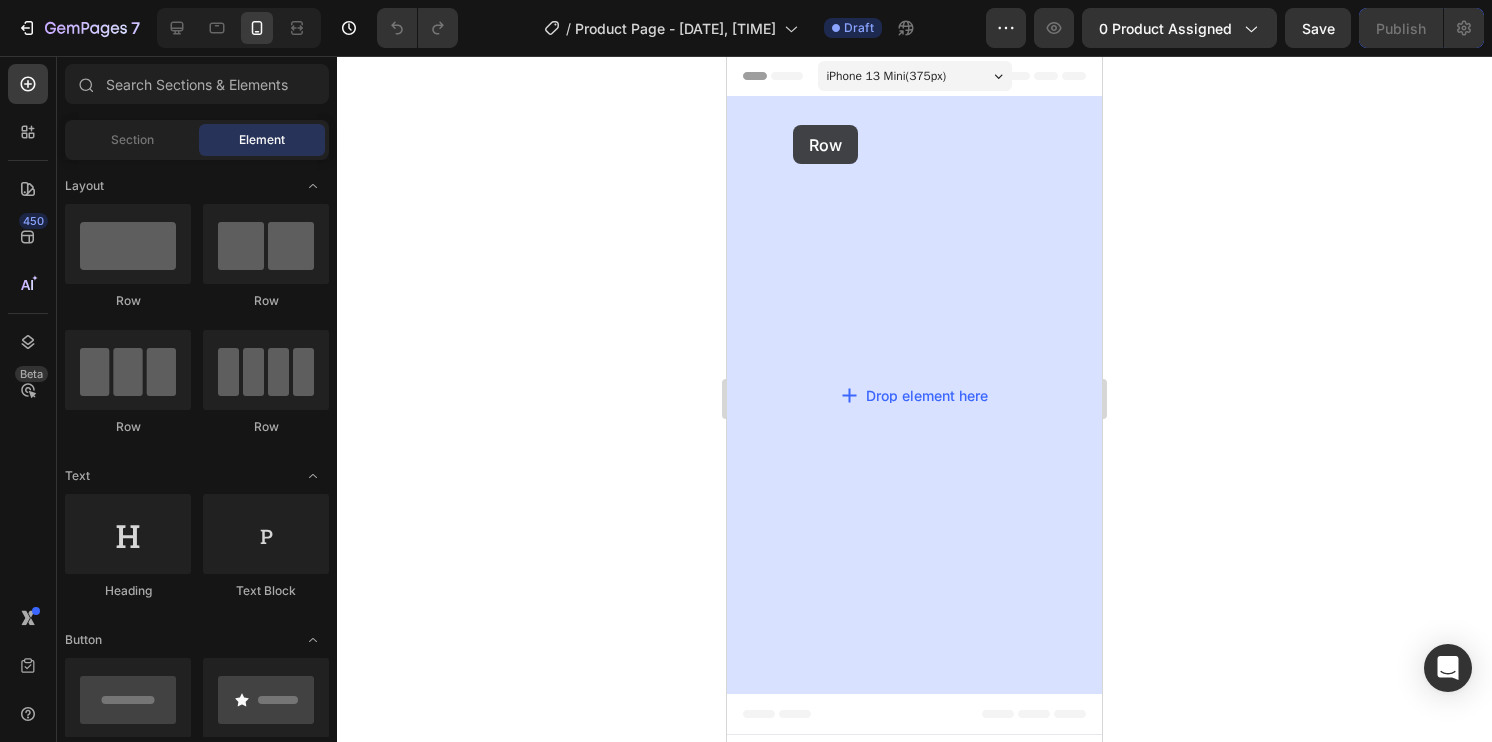 drag, startPoint x: 994, startPoint y: 446, endPoint x: 793, endPoint y: 125, distance: 378.73737 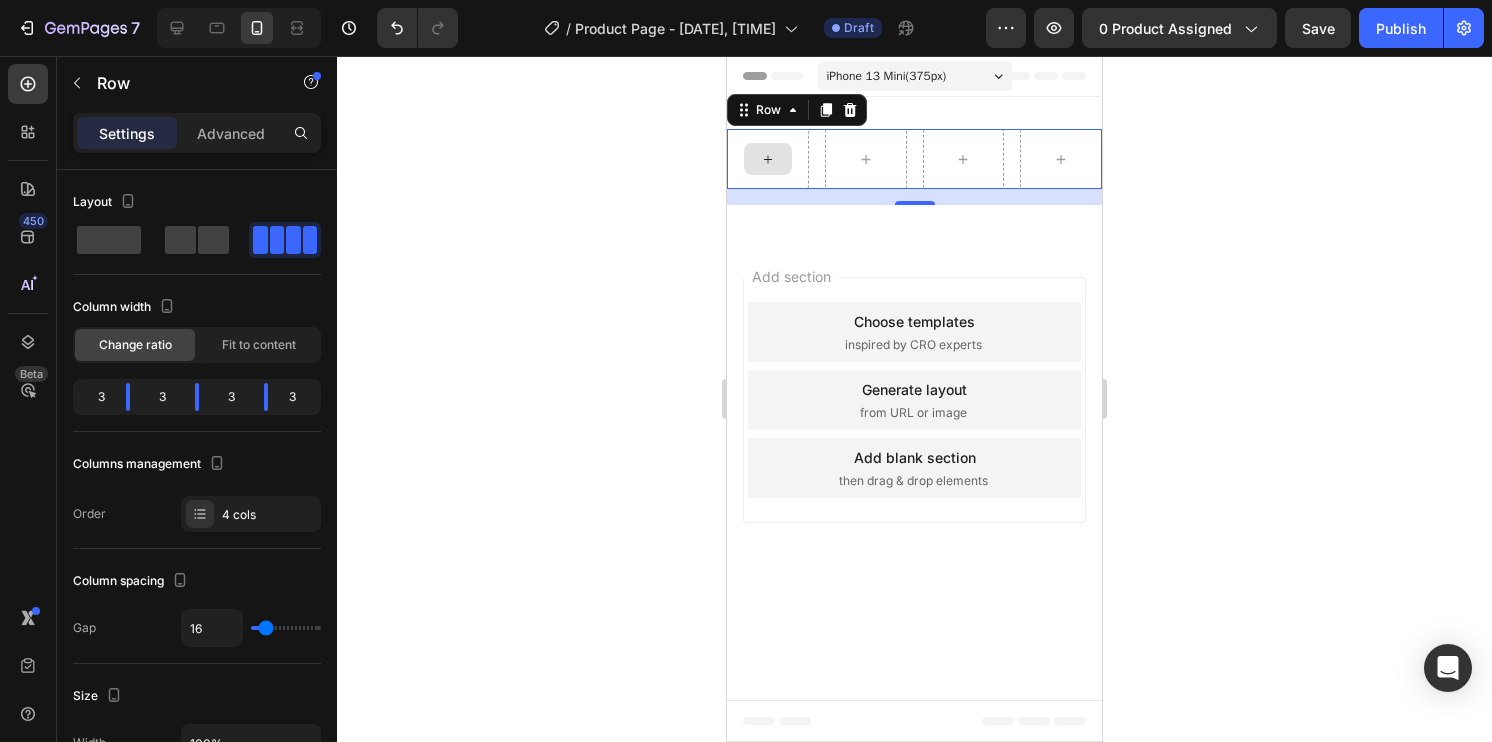 click at bounding box center [768, 159] 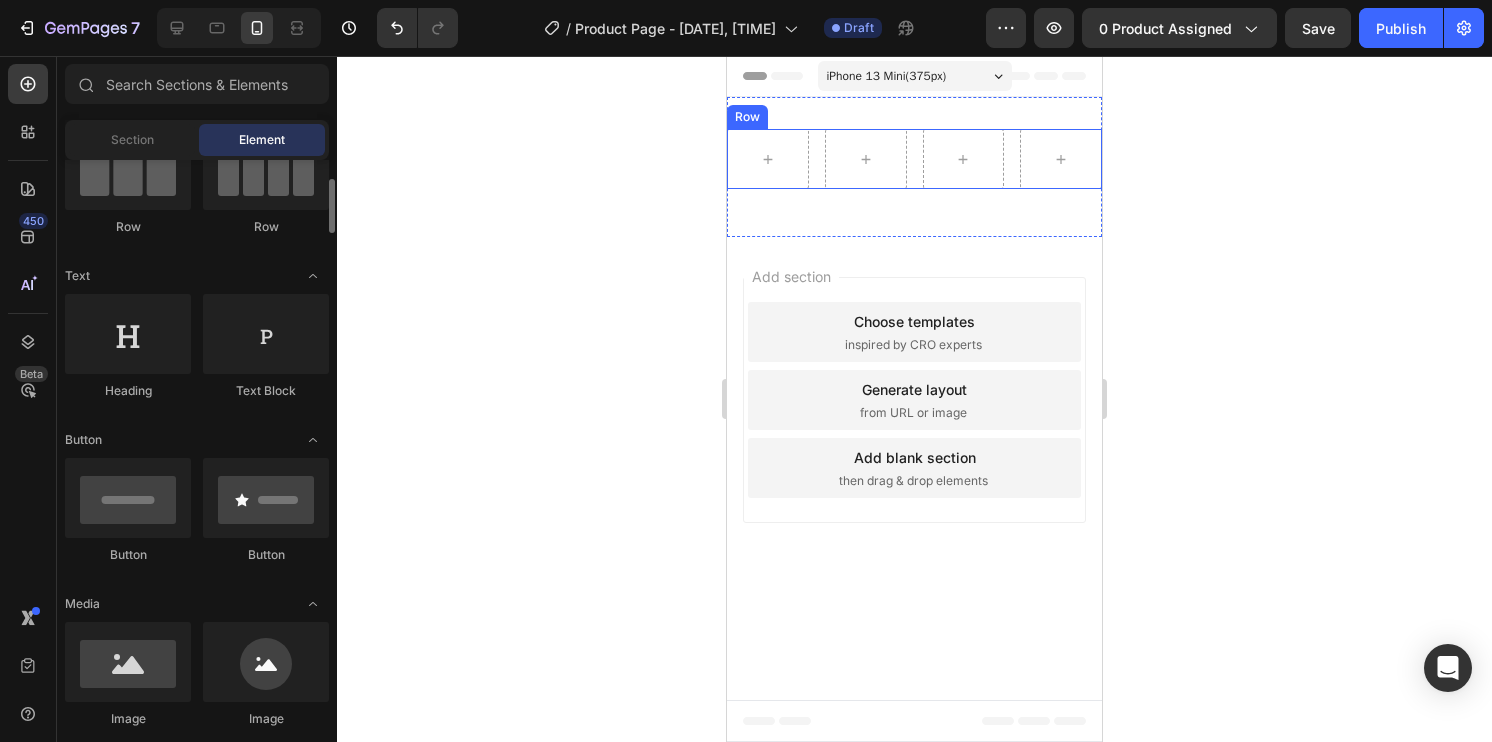 scroll, scrollTop: 500, scrollLeft: 0, axis: vertical 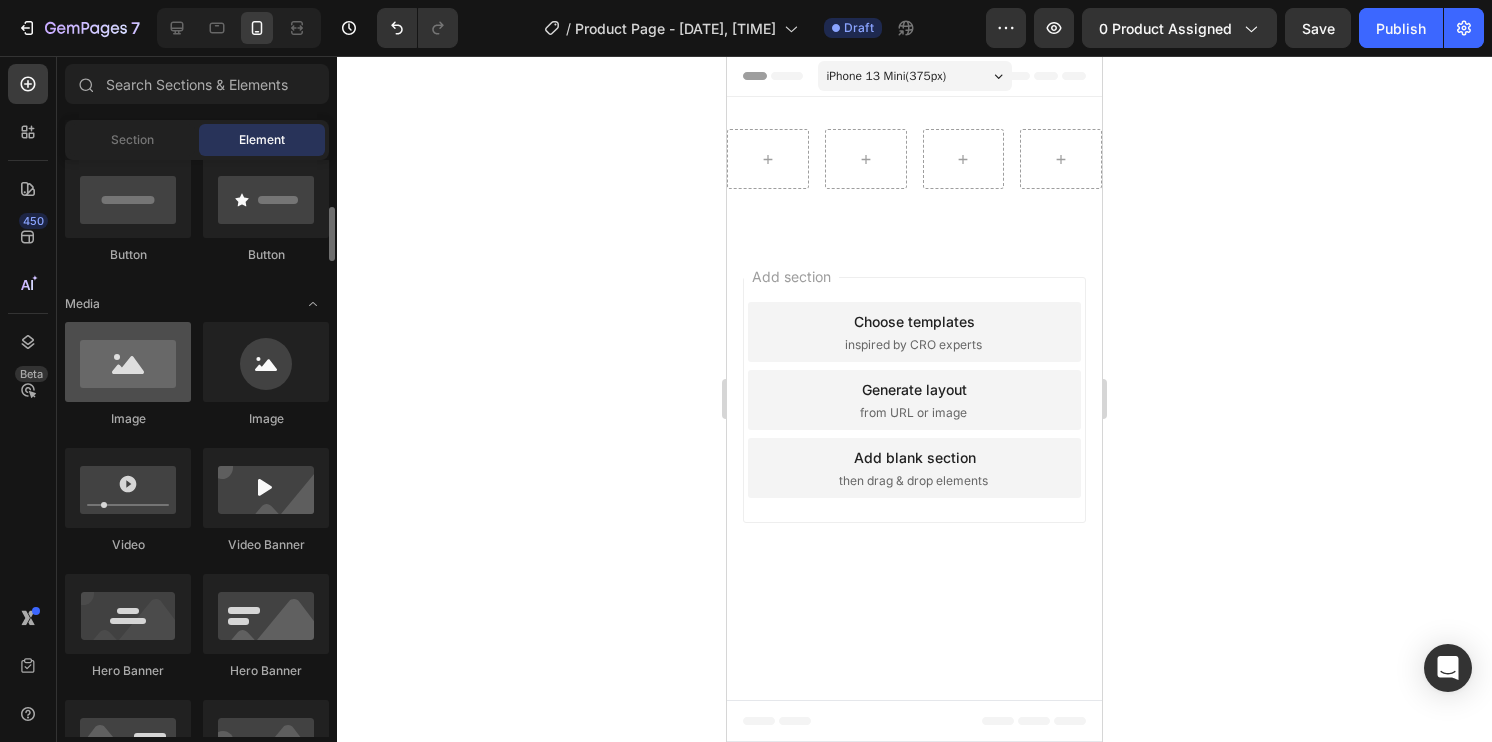 click at bounding box center (128, 362) 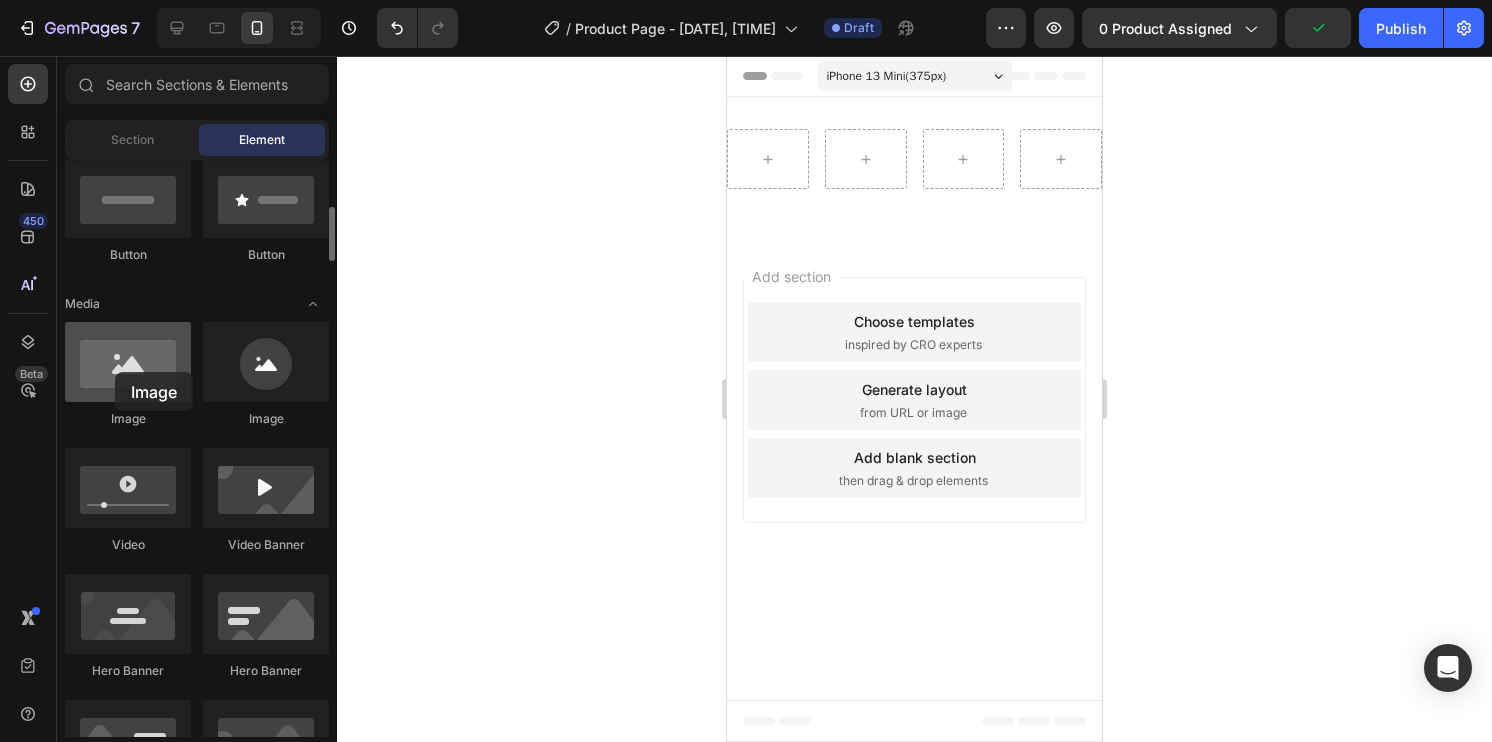 click at bounding box center [128, 362] 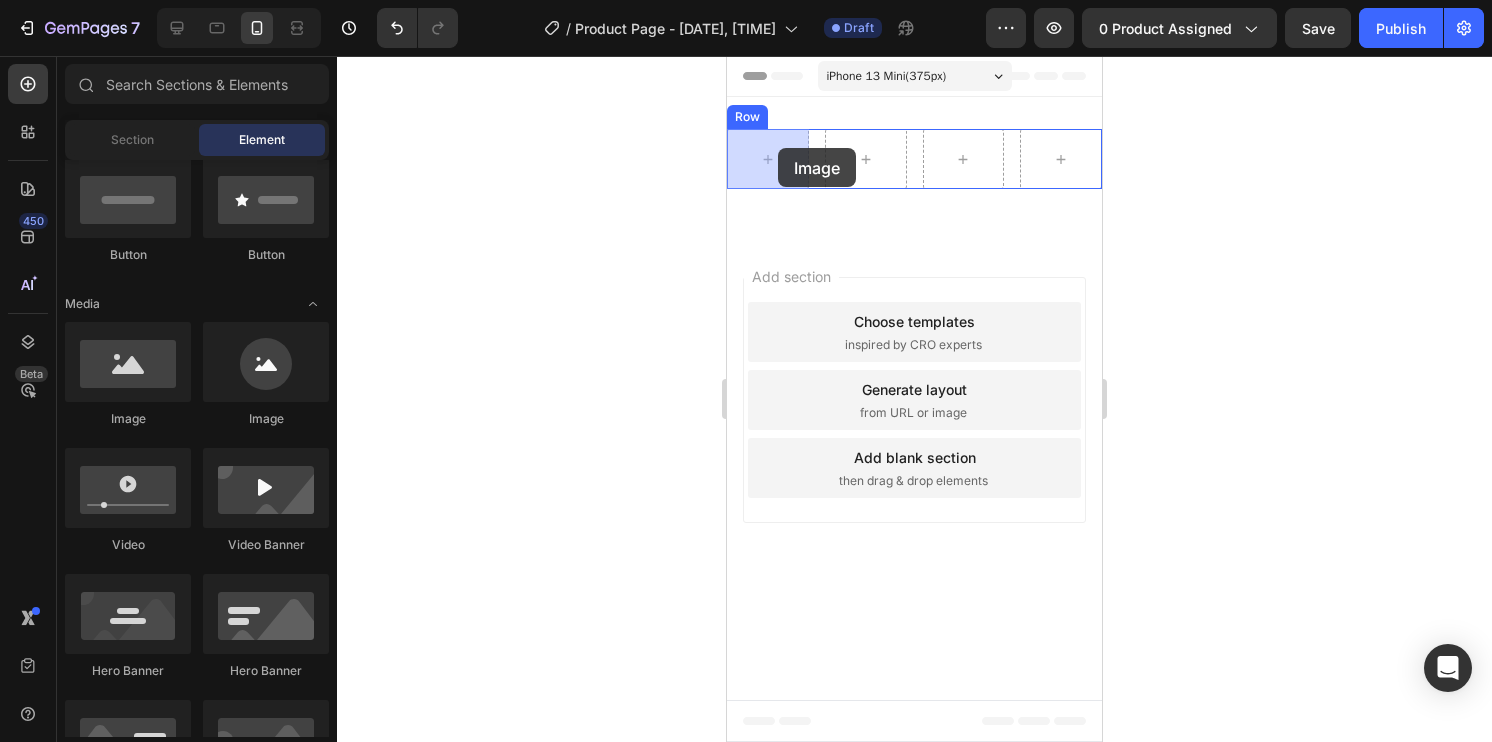 drag, startPoint x: 843, startPoint y: 428, endPoint x: 778, endPoint y: 148, distance: 287.44565 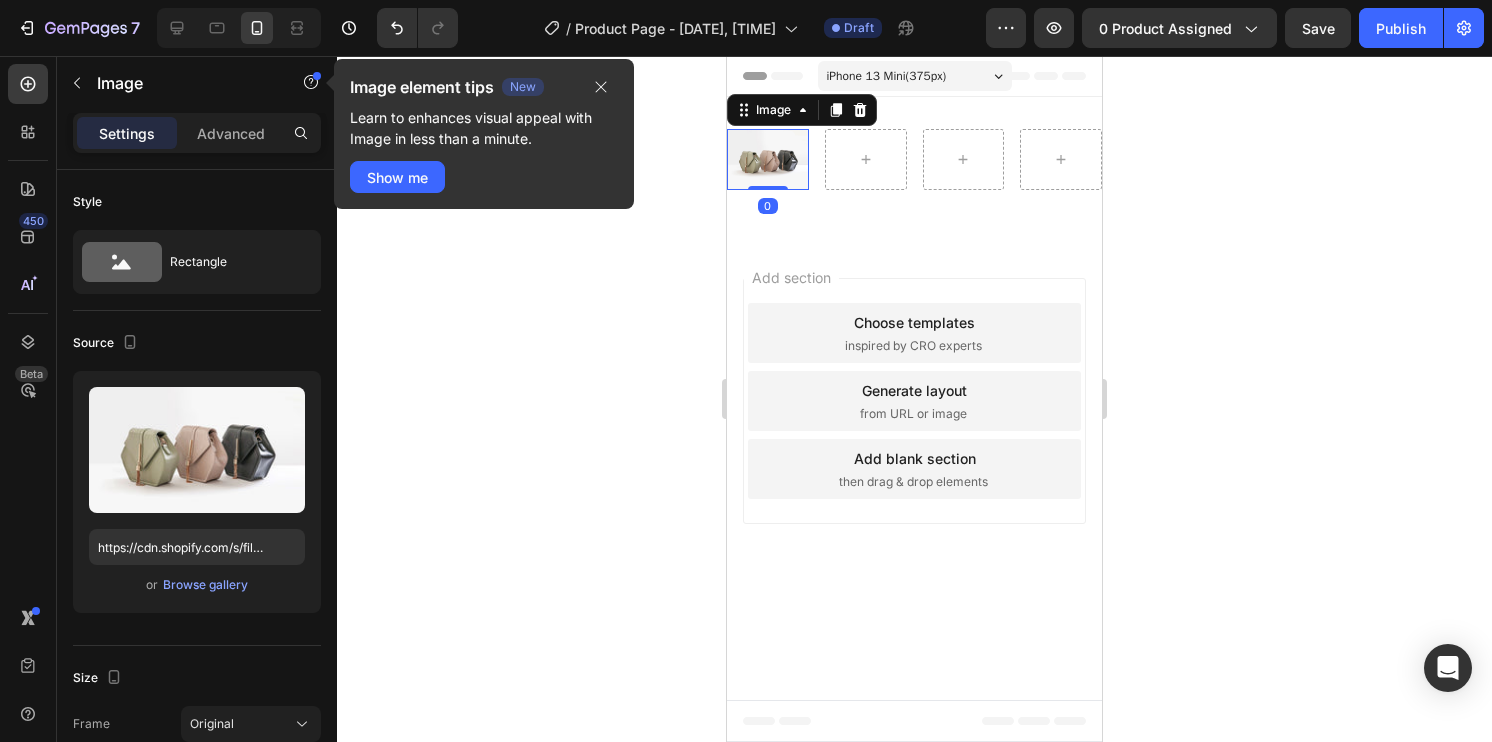 click 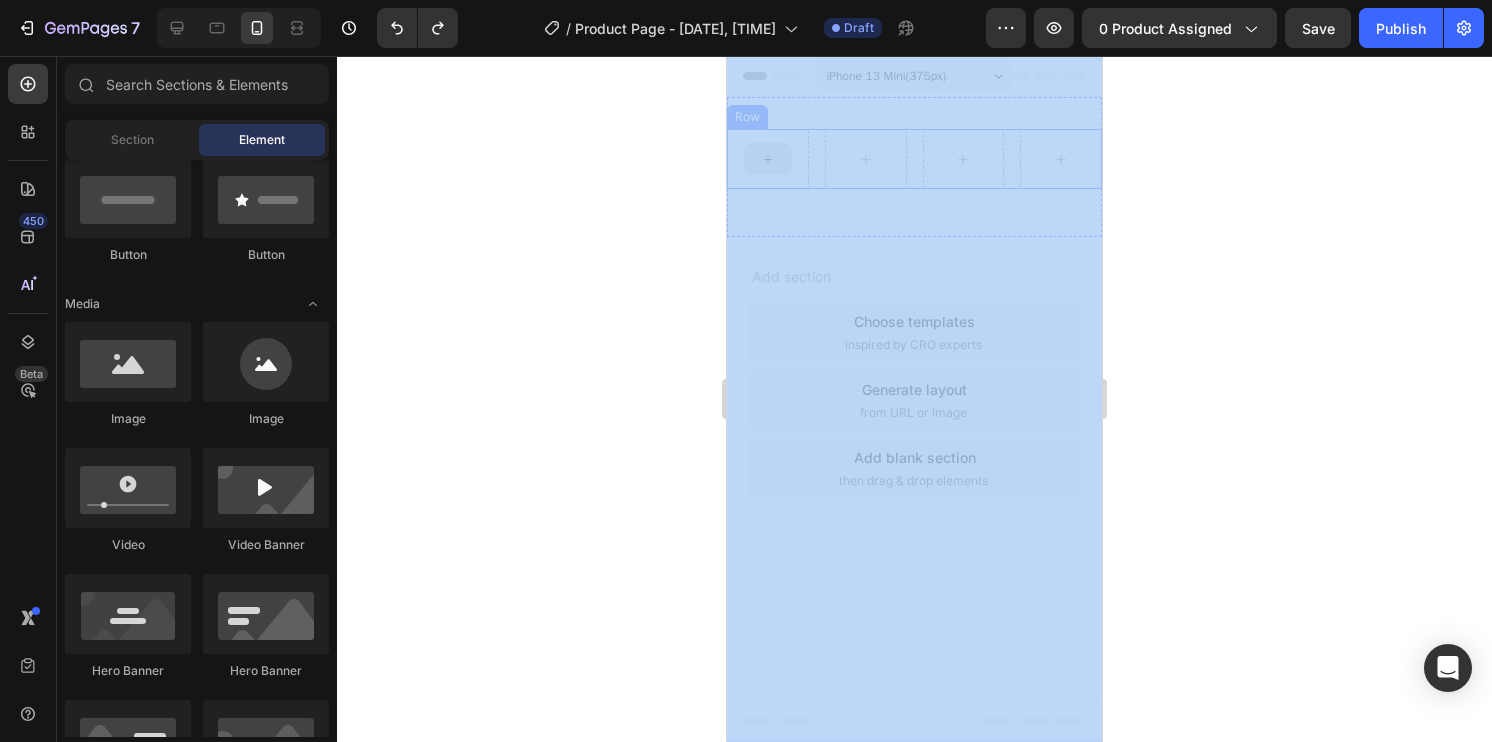 drag, startPoint x: 1422, startPoint y: 174, endPoint x: 800, endPoint y: 162, distance: 622.1157 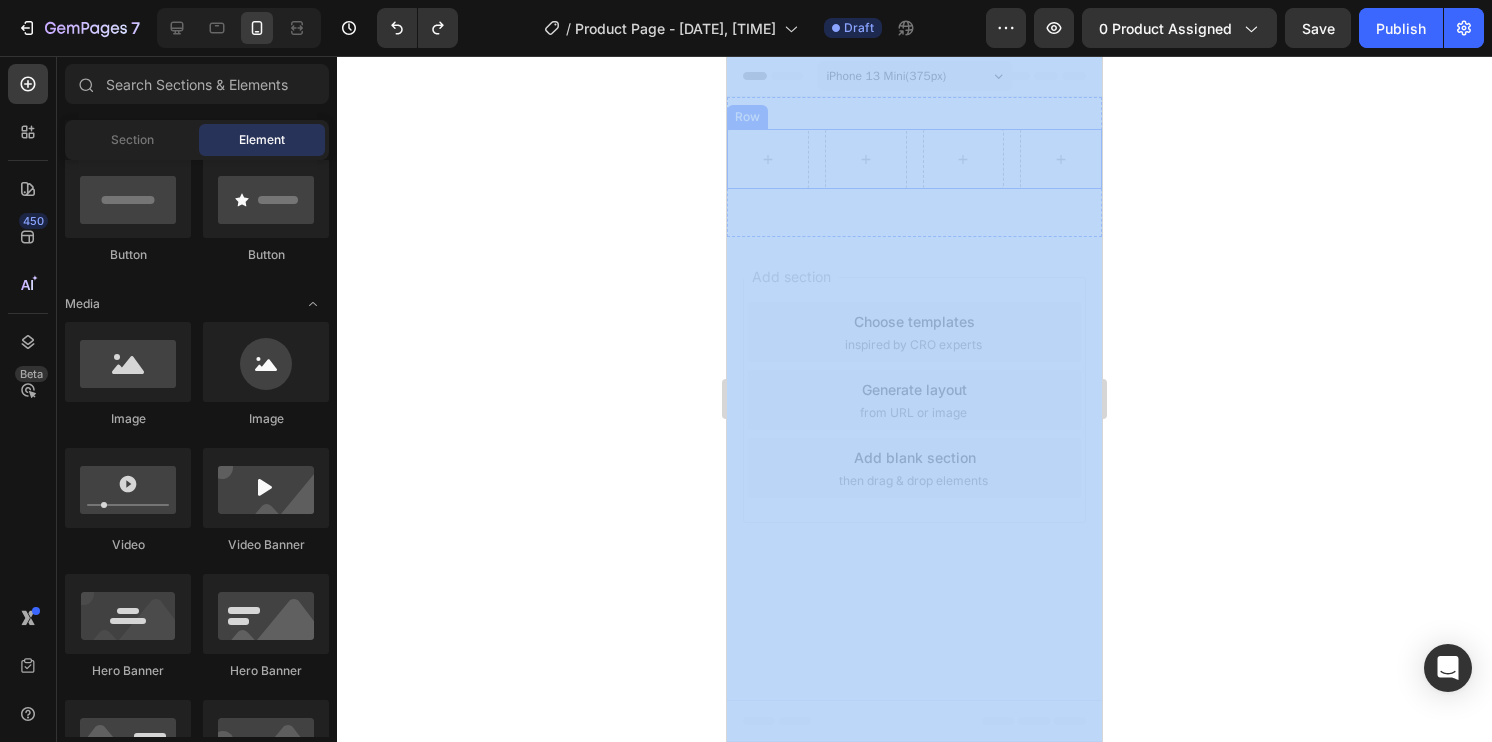 drag, startPoint x: 621, startPoint y: 178, endPoint x: 671, endPoint y: 178, distance: 50 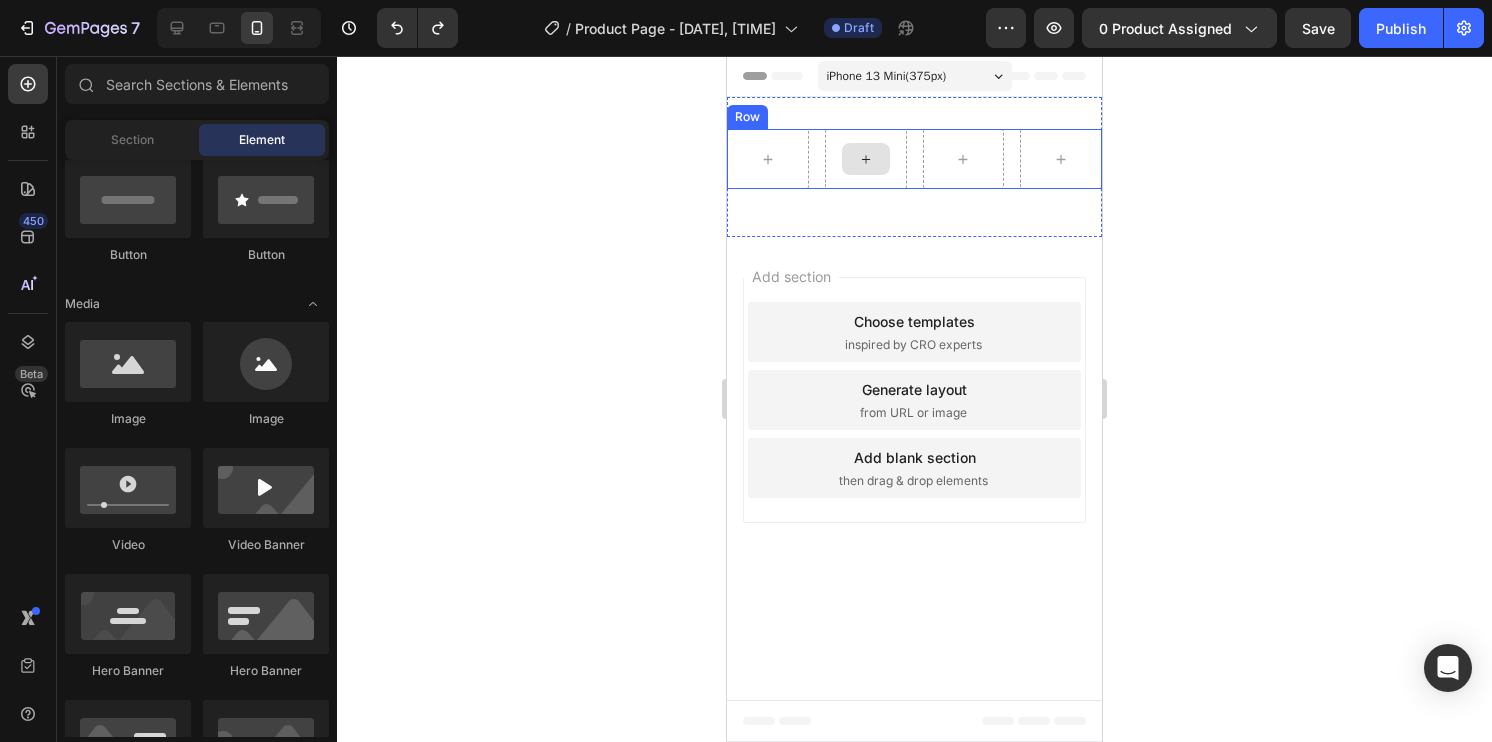 click at bounding box center [866, 159] 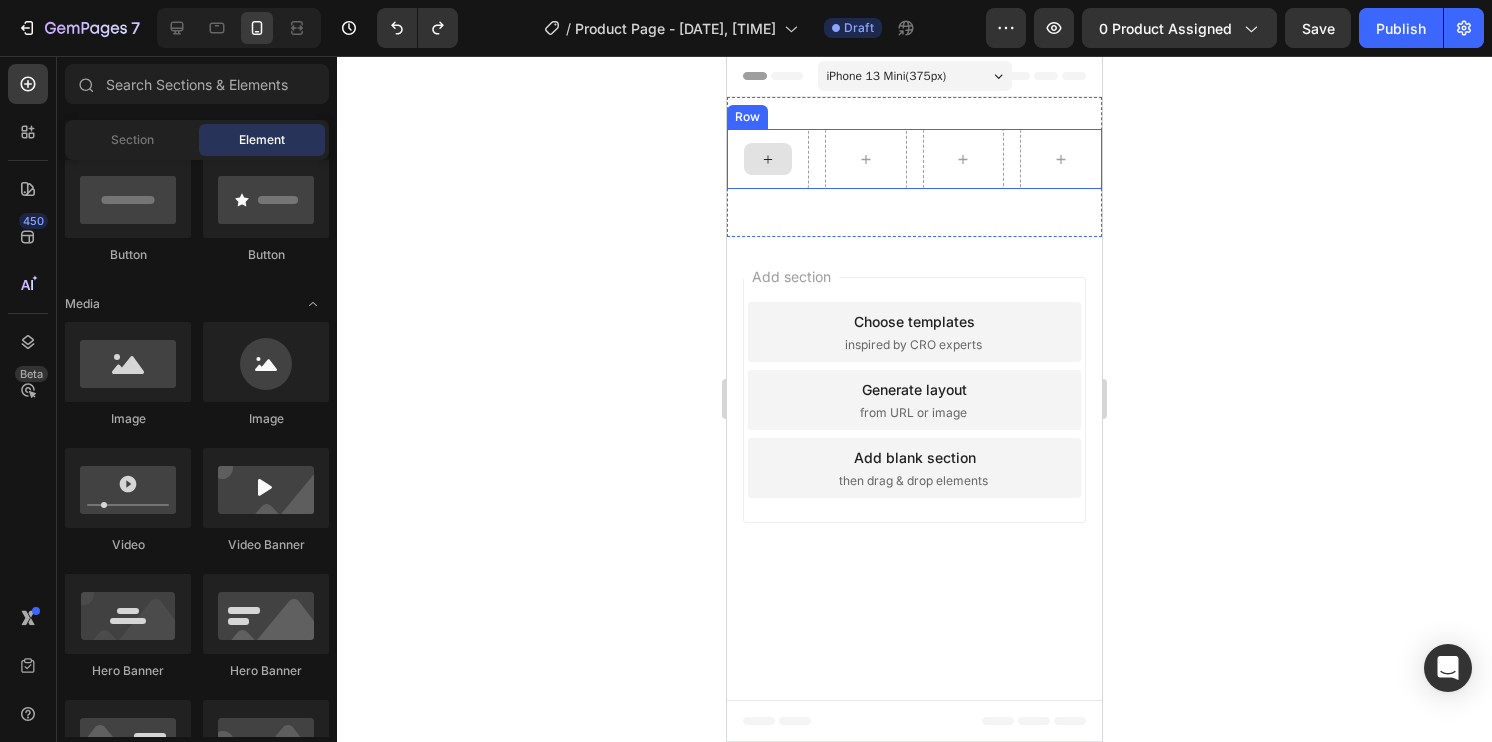 click at bounding box center (768, 159) 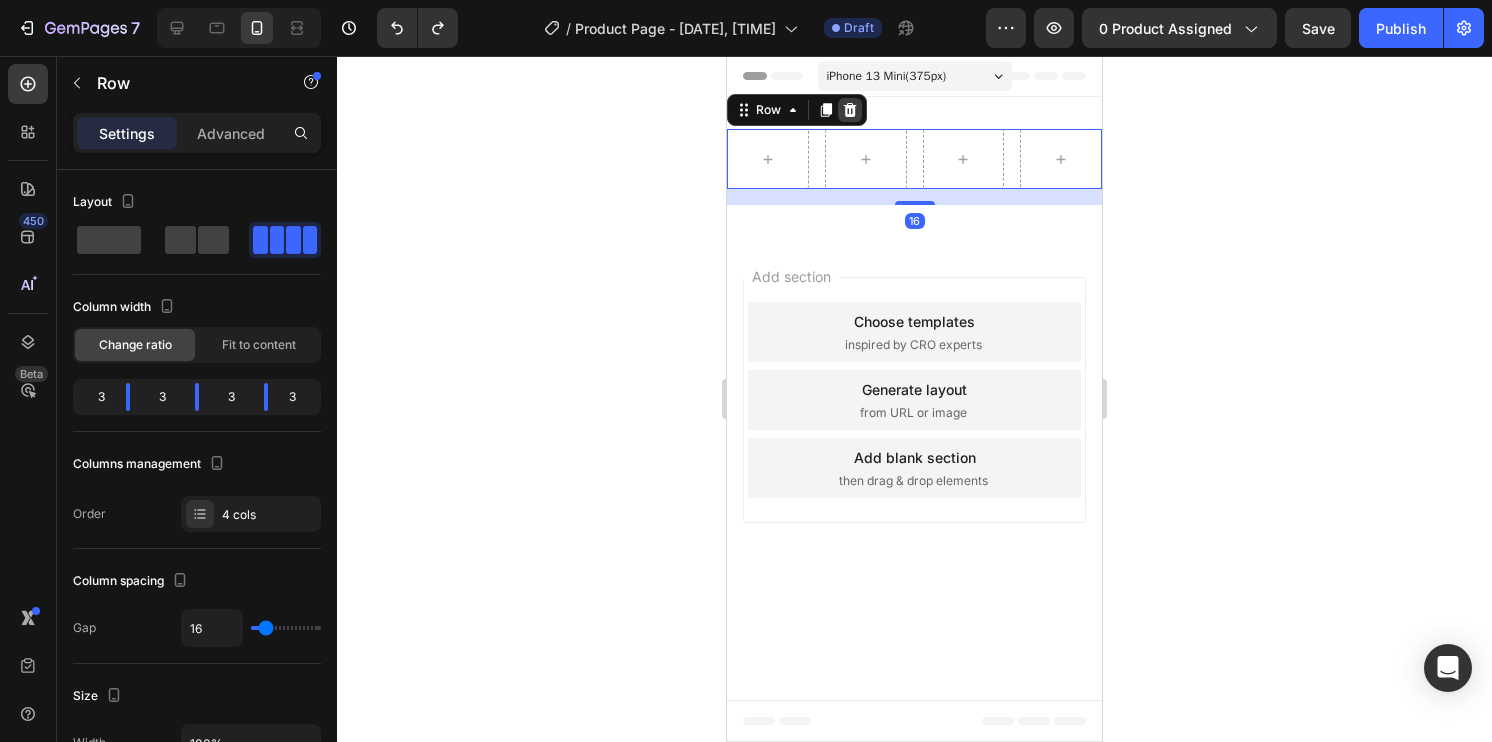 click 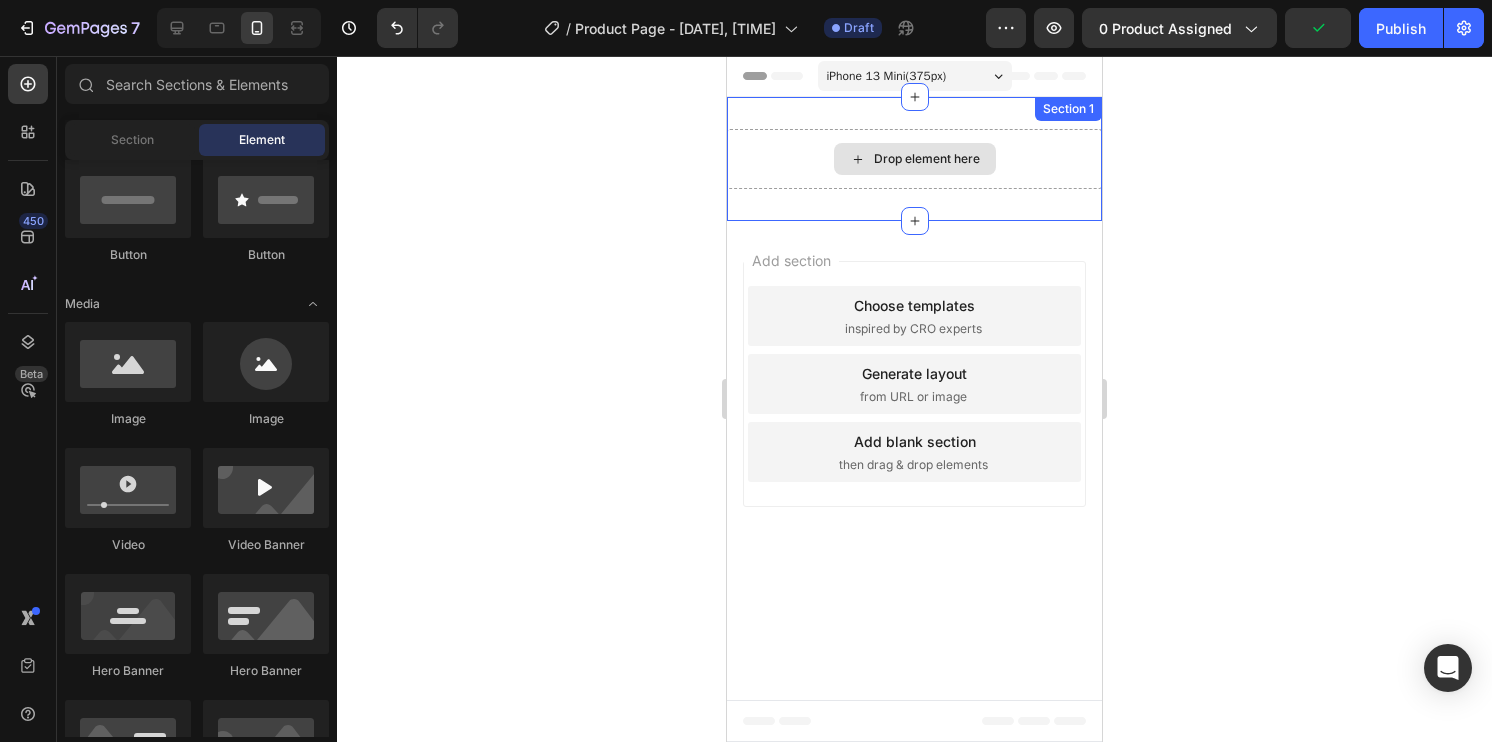 click on "Drop element here" at bounding box center [927, 159] 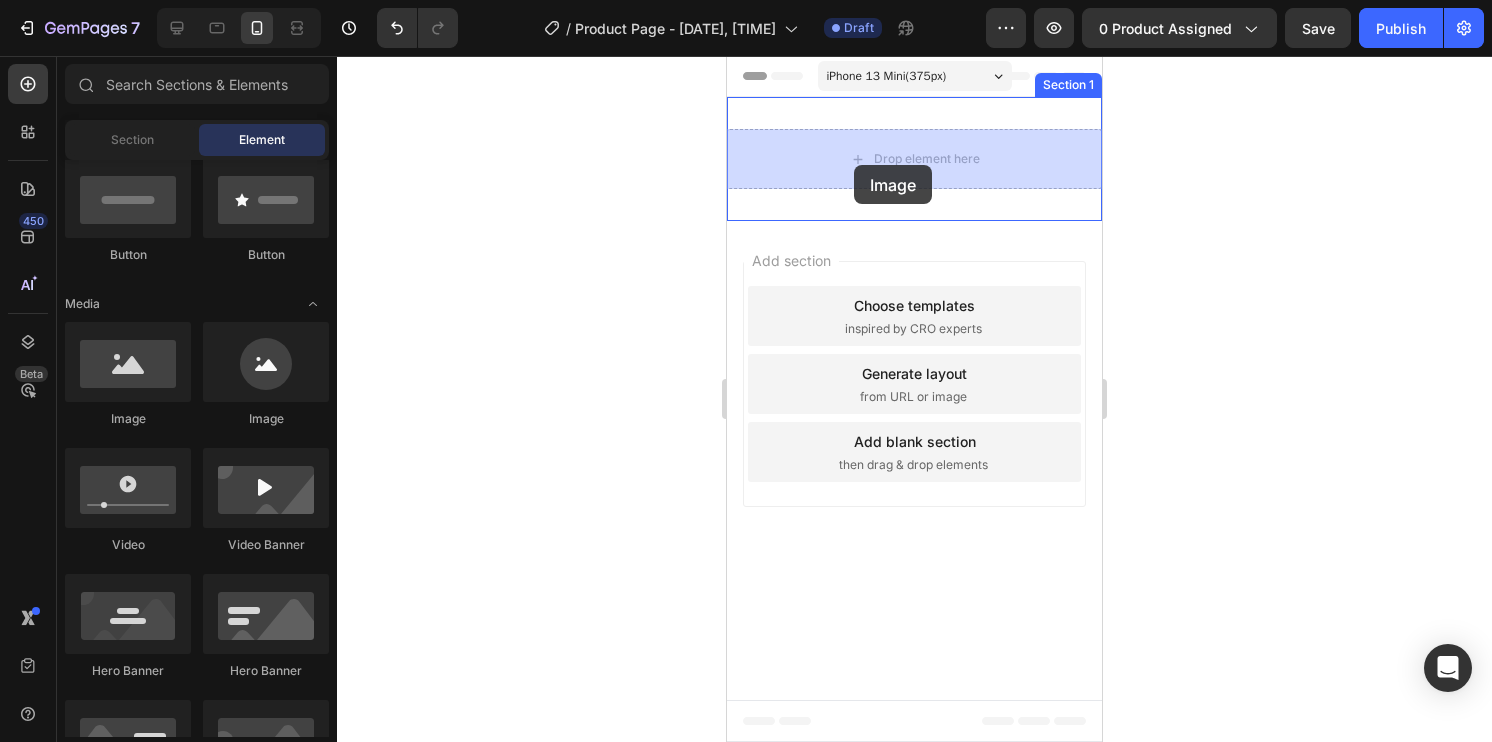drag, startPoint x: 863, startPoint y: 434, endPoint x: 854, endPoint y: 165, distance: 269.1505 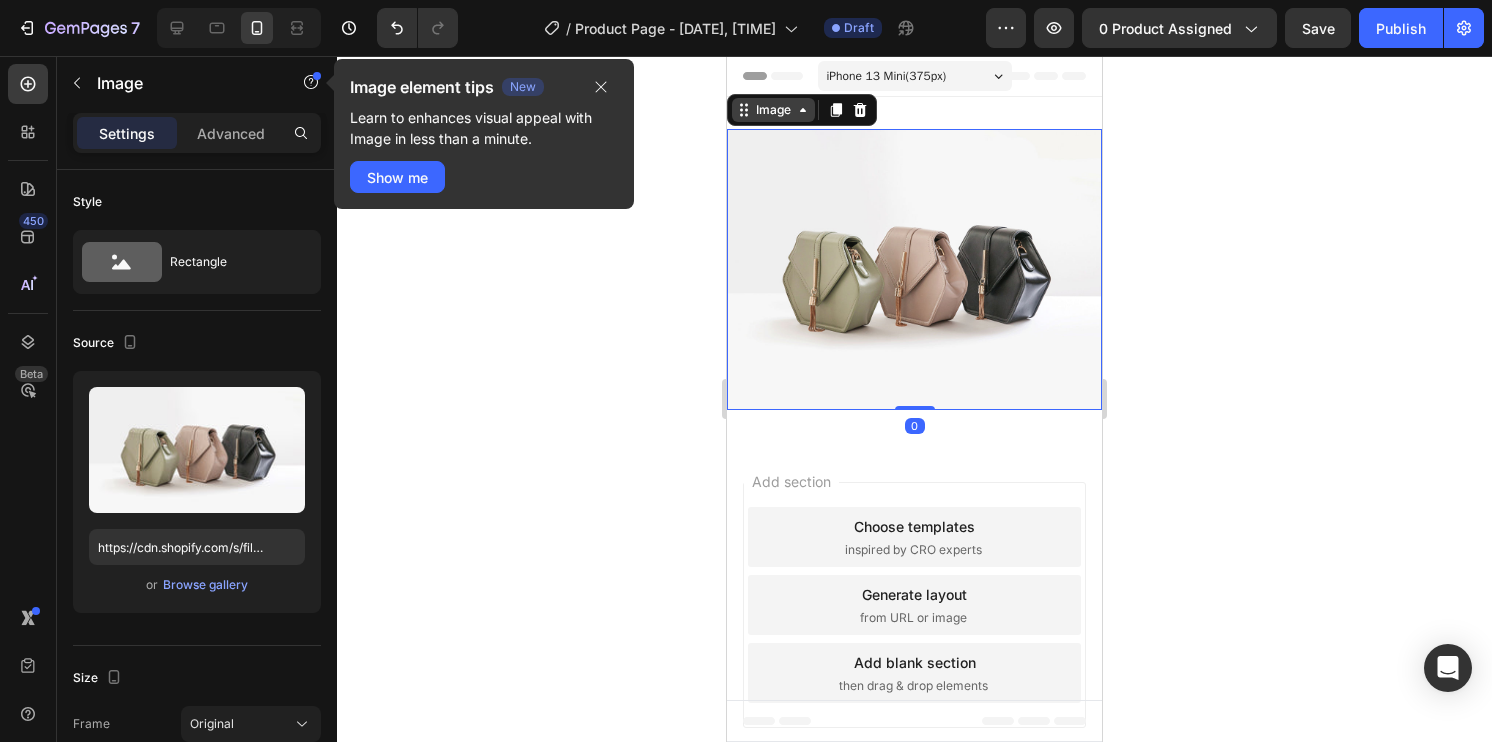 click on "Image" at bounding box center (773, 110) 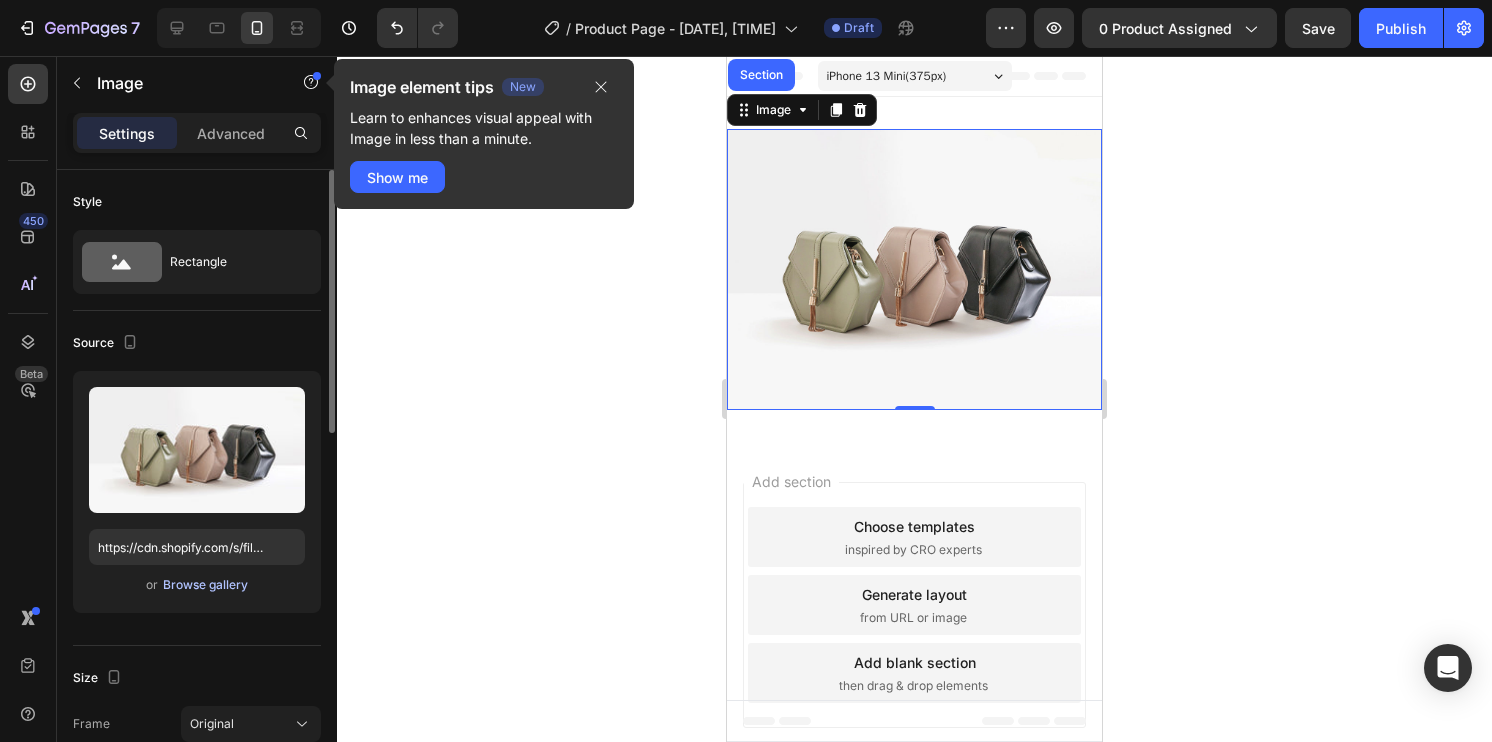 click on "Browse gallery" at bounding box center (205, 585) 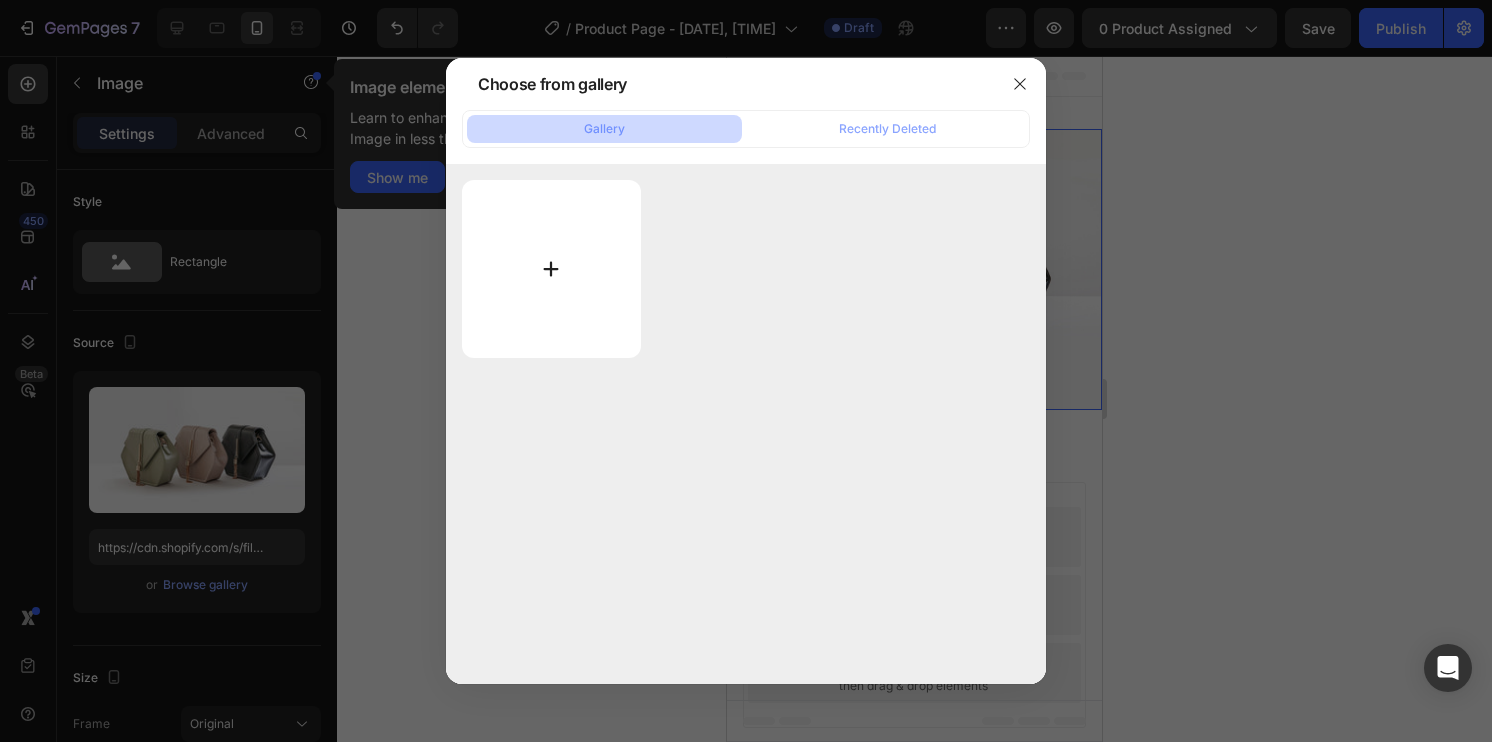 click at bounding box center (551, 269) 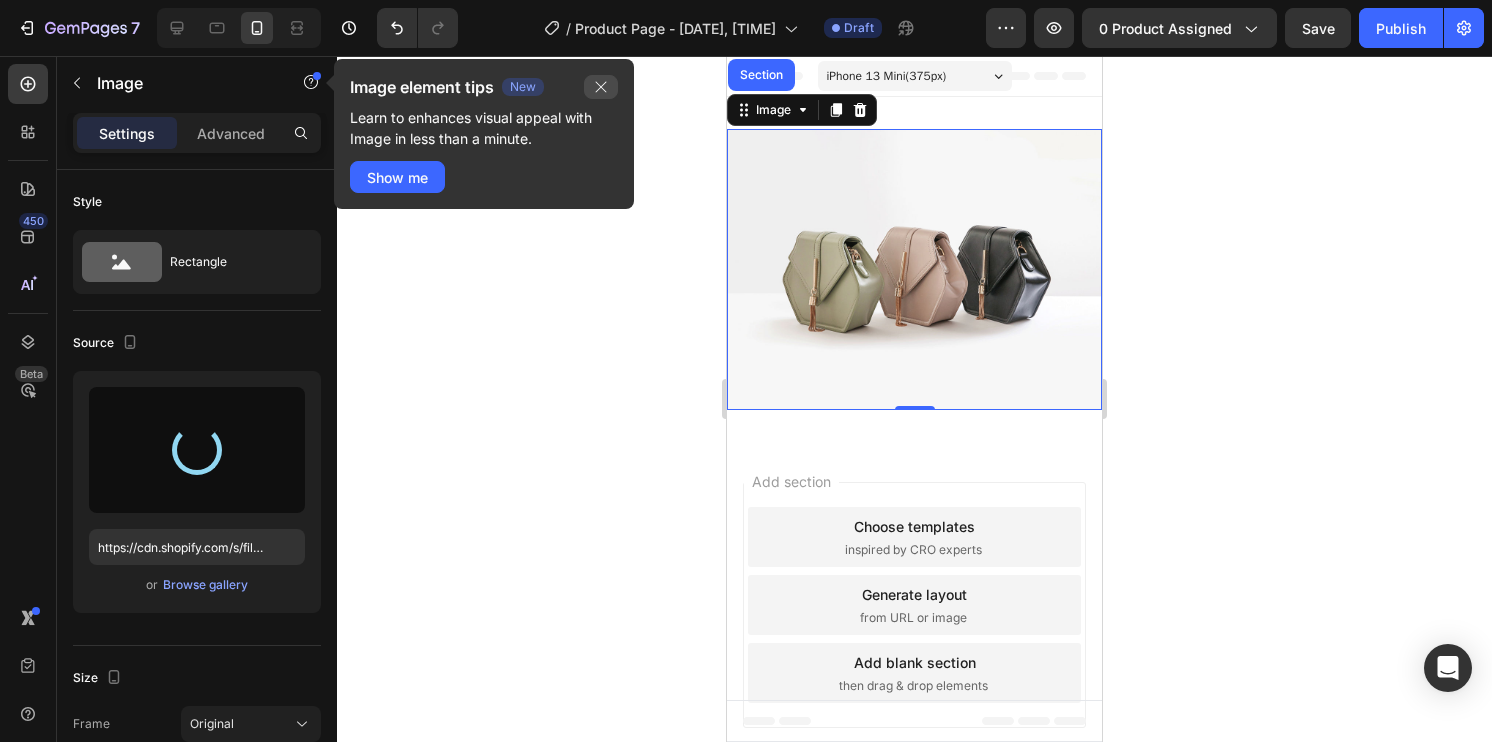 type on "https://cdn.shopify.com/s/files/1/0718/1415/2427/files/gempages_558192987666908062-a3e0950e-3044-4f1a-ad7a-bbc02e952482.png" 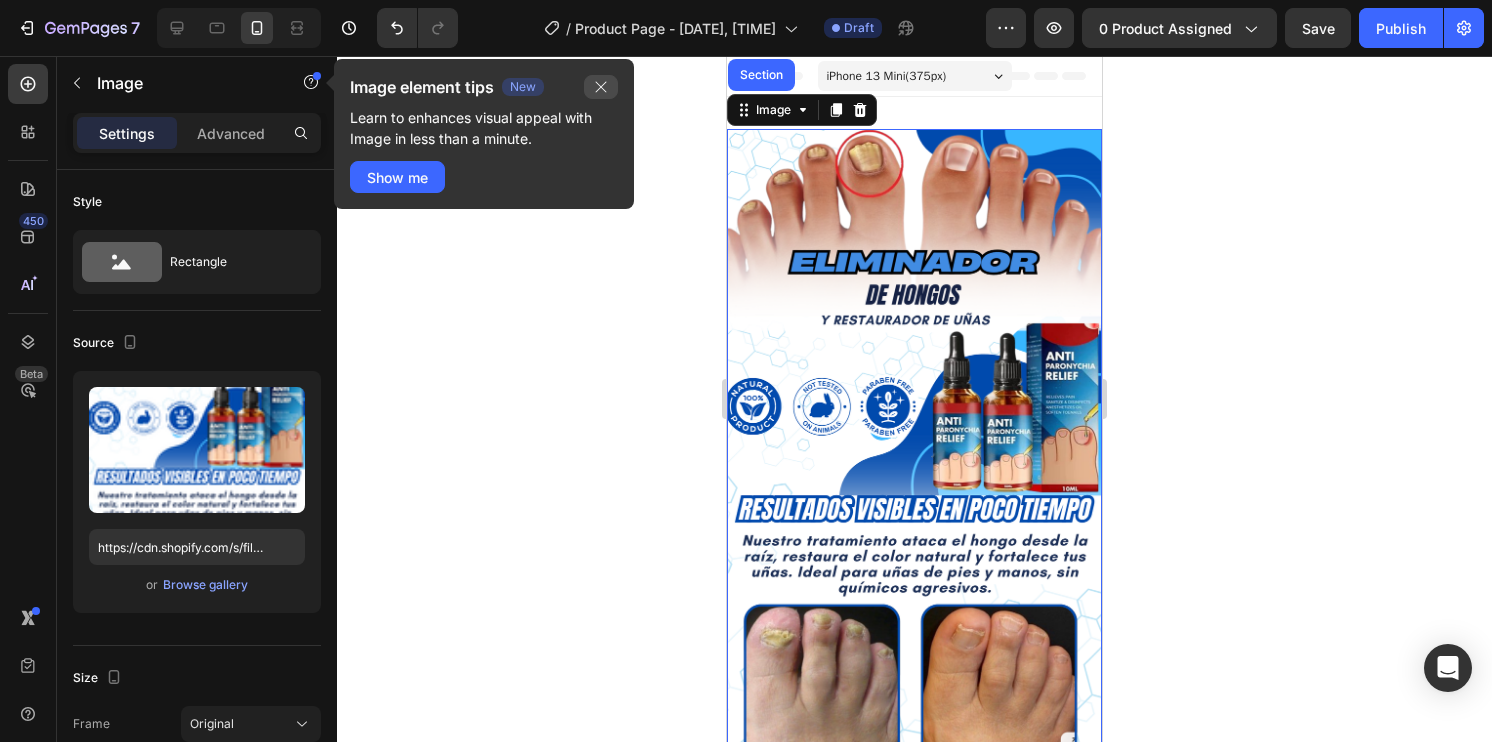 click 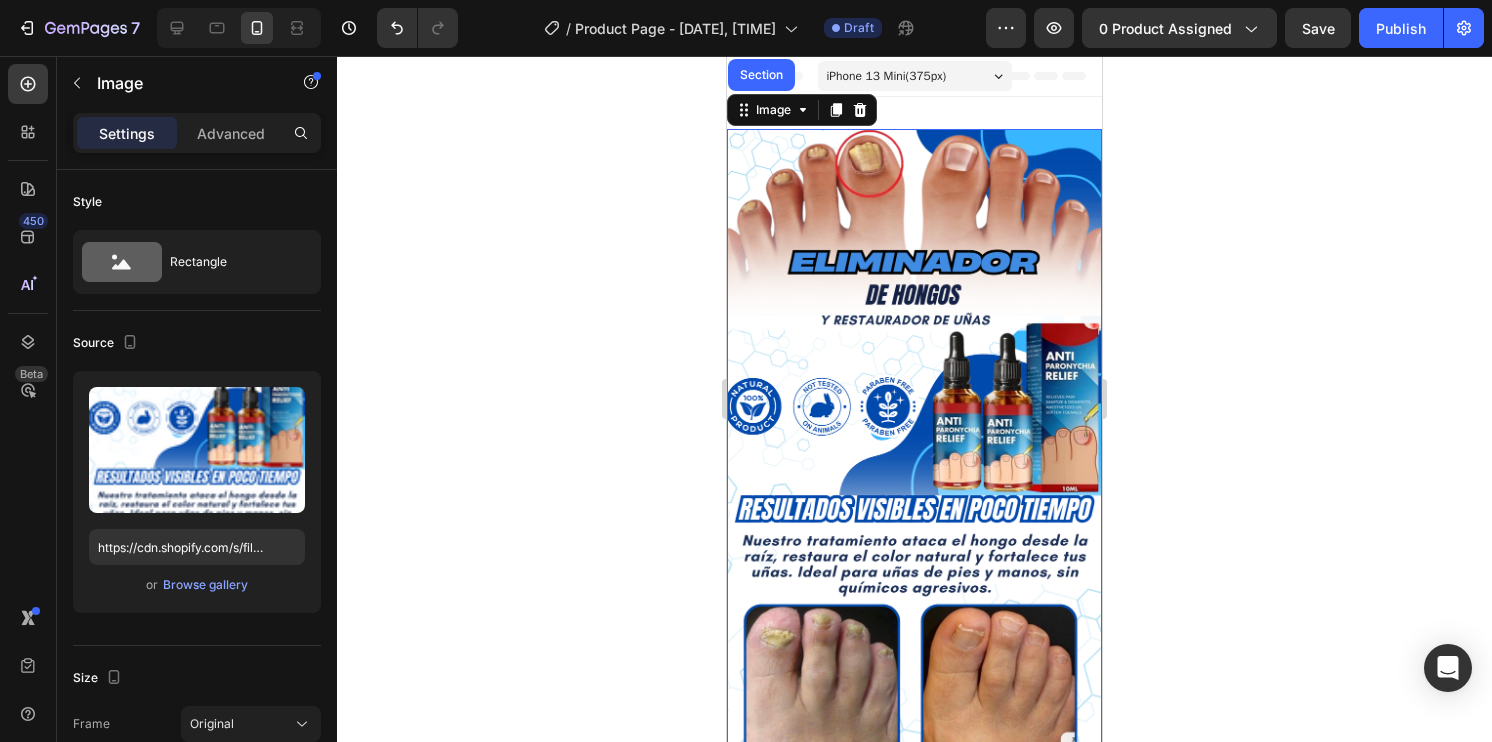click 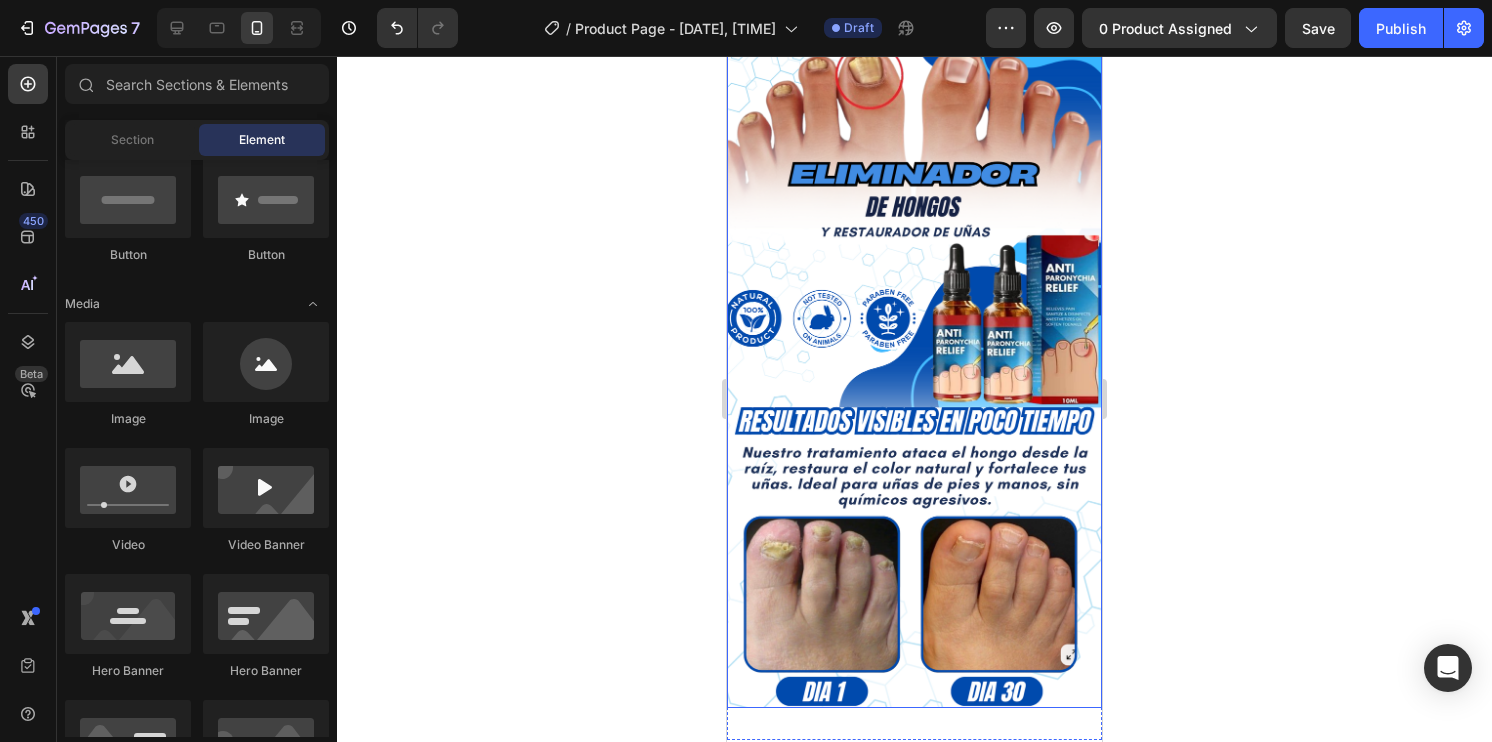 scroll, scrollTop: 0, scrollLeft: 0, axis: both 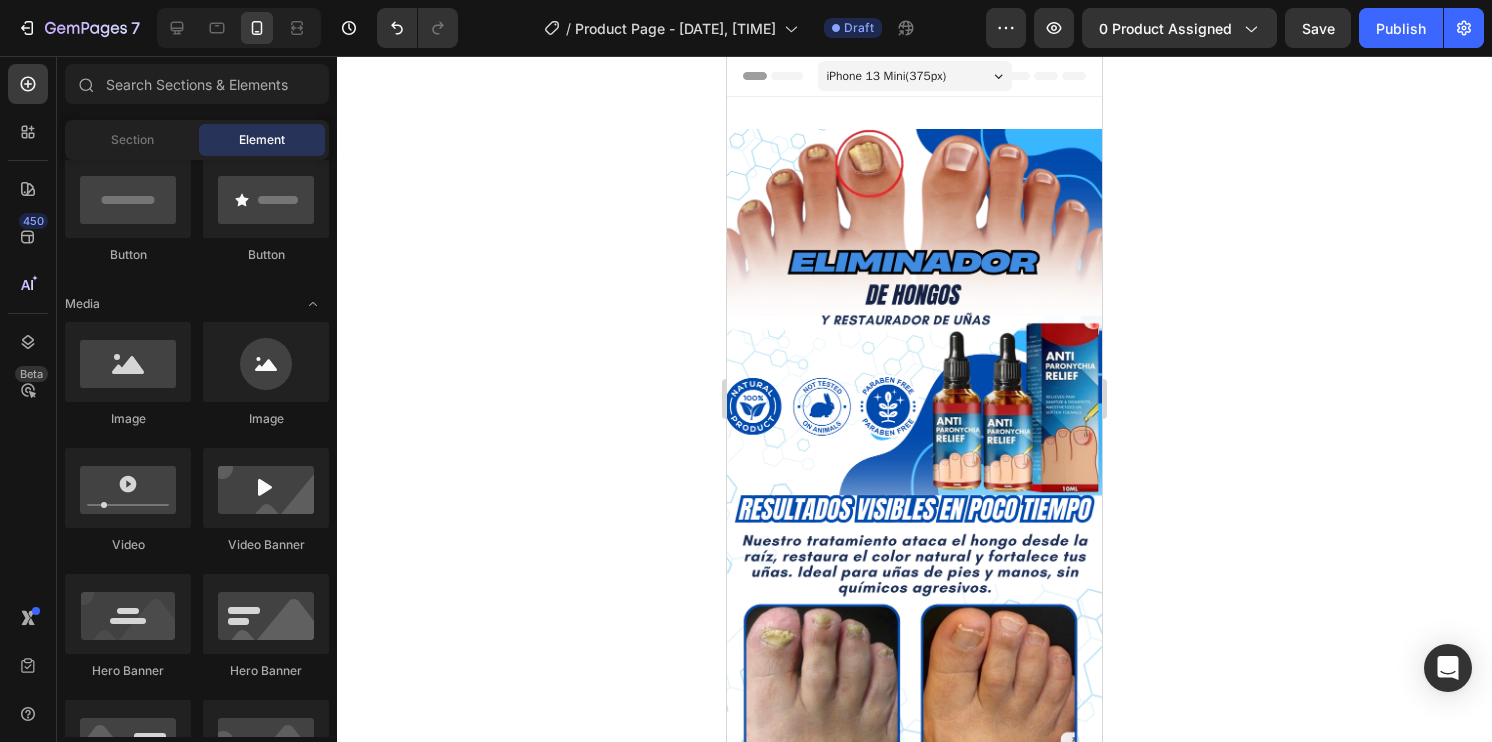 click 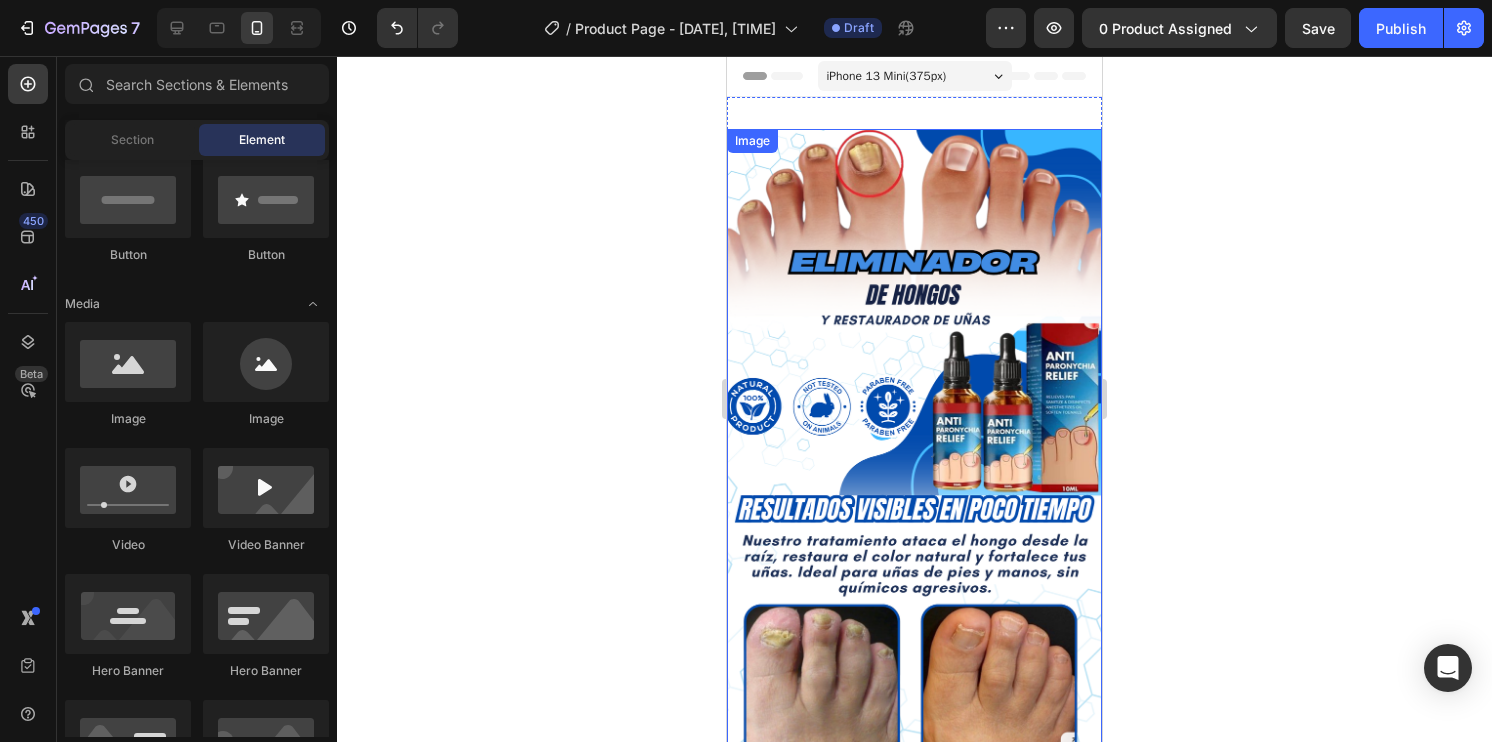 scroll, scrollTop: 0, scrollLeft: 0, axis: both 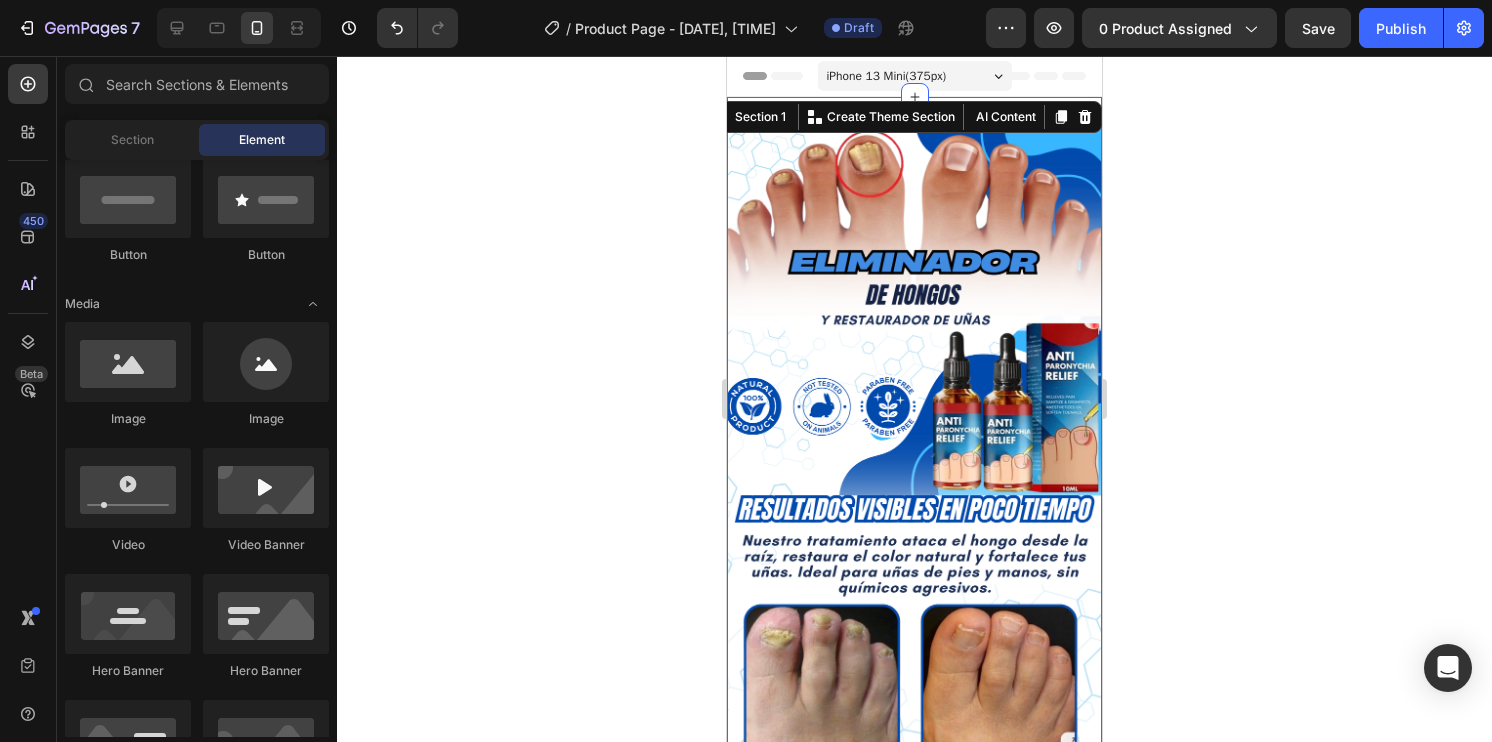 click on "Image Section 1   You can create reusable sections Create Theme Section AI Content Write with GemAI What would you like to describe here? Tone and Voice Persuasive Product Getting products... Show more Generate" at bounding box center (914, 462) 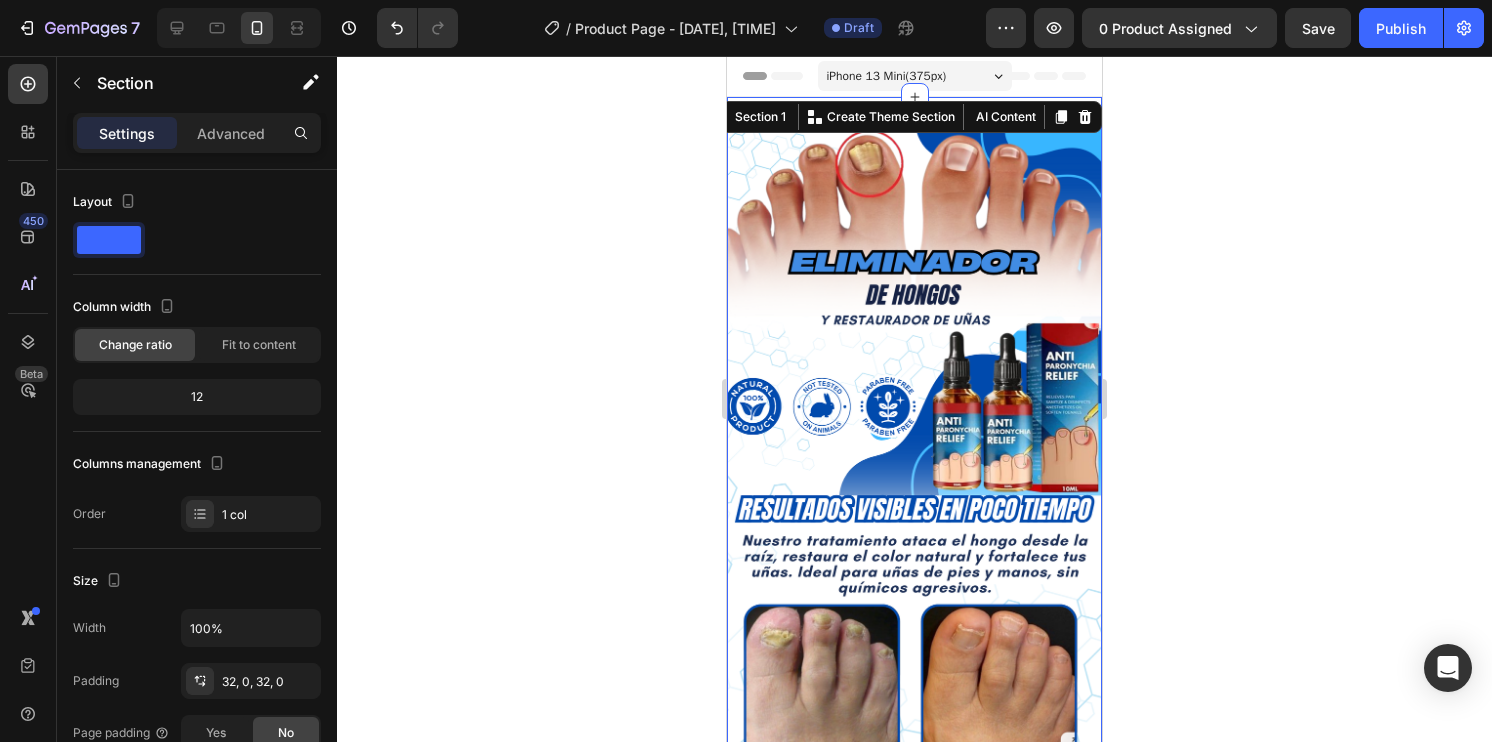click 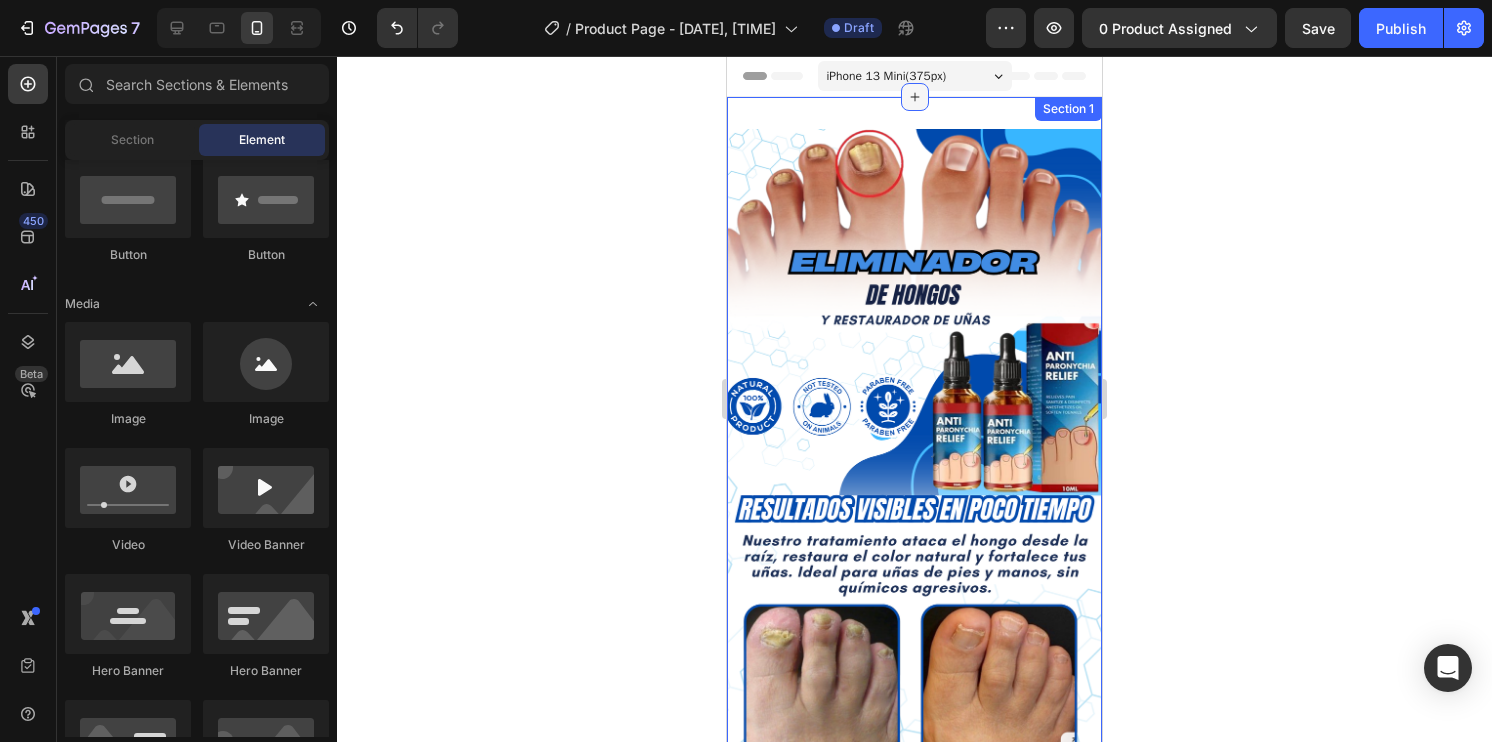 click 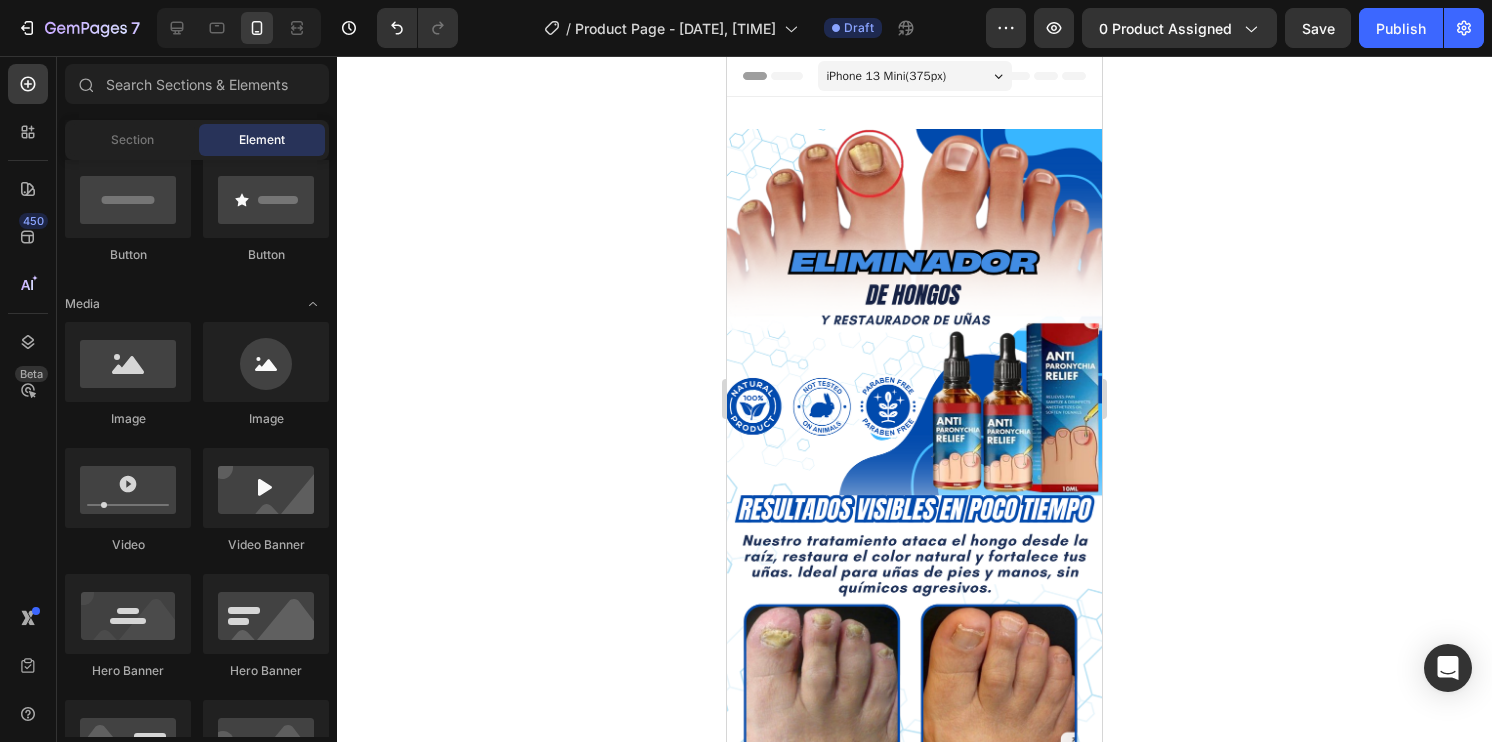 click 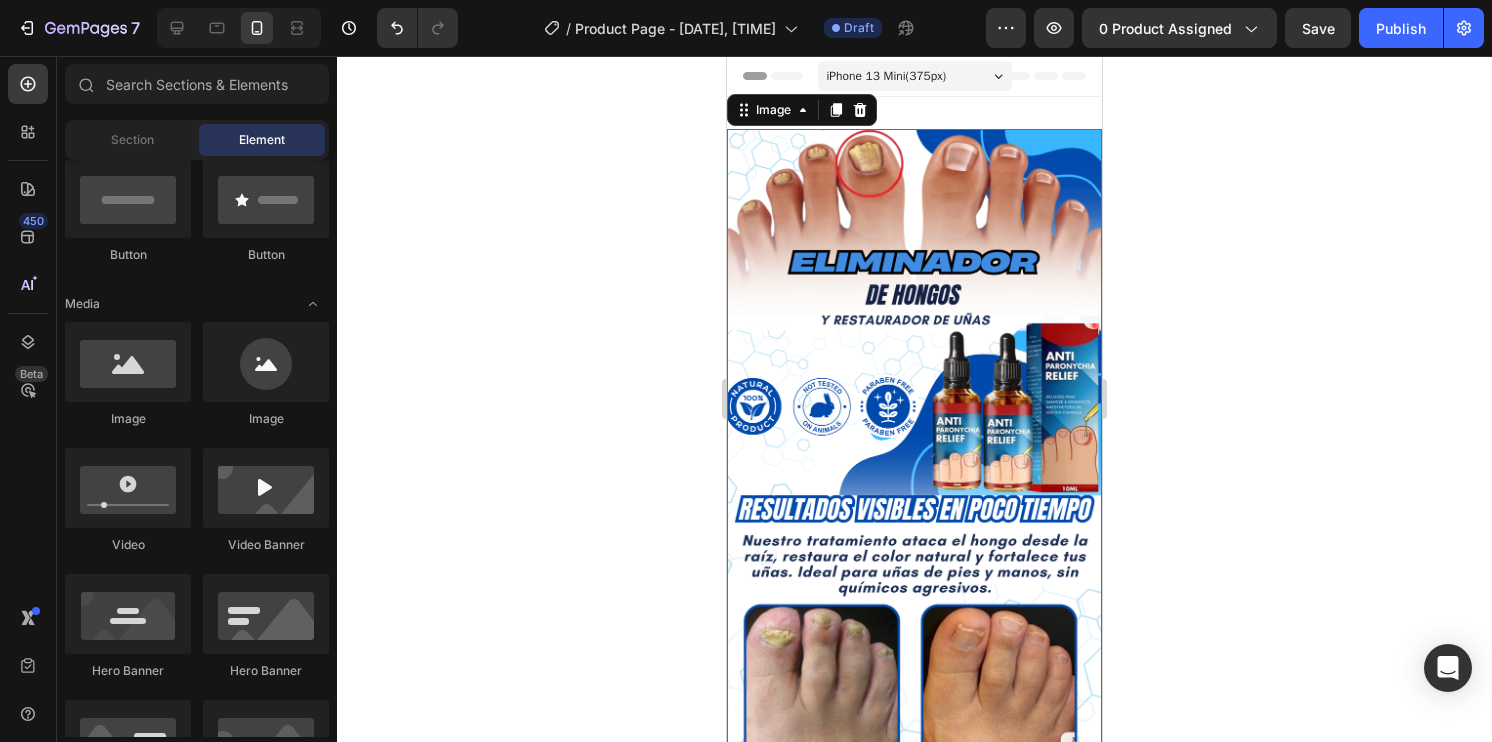 click at bounding box center (914, 462) 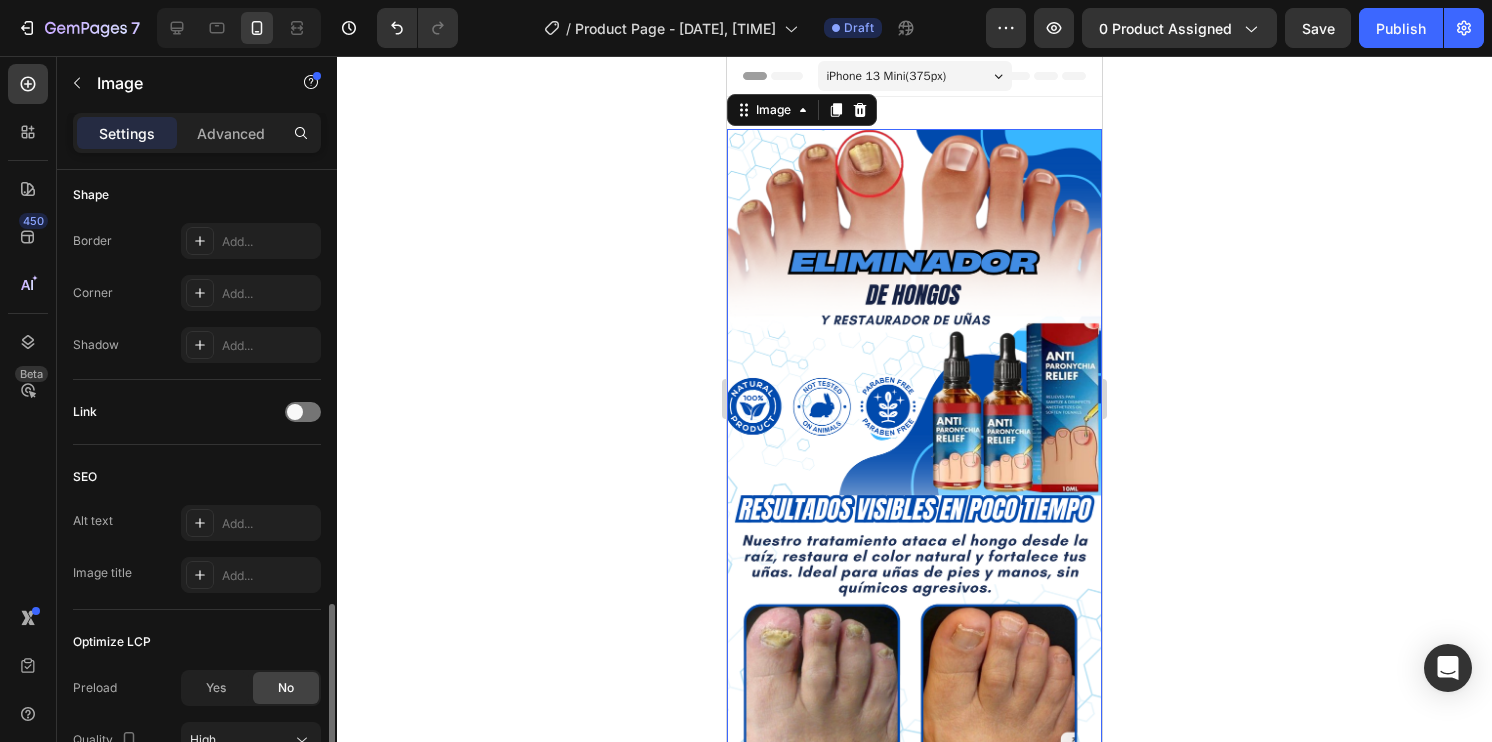 scroll, scrollTop: 879, scrollLeft: 0, axis: vertical 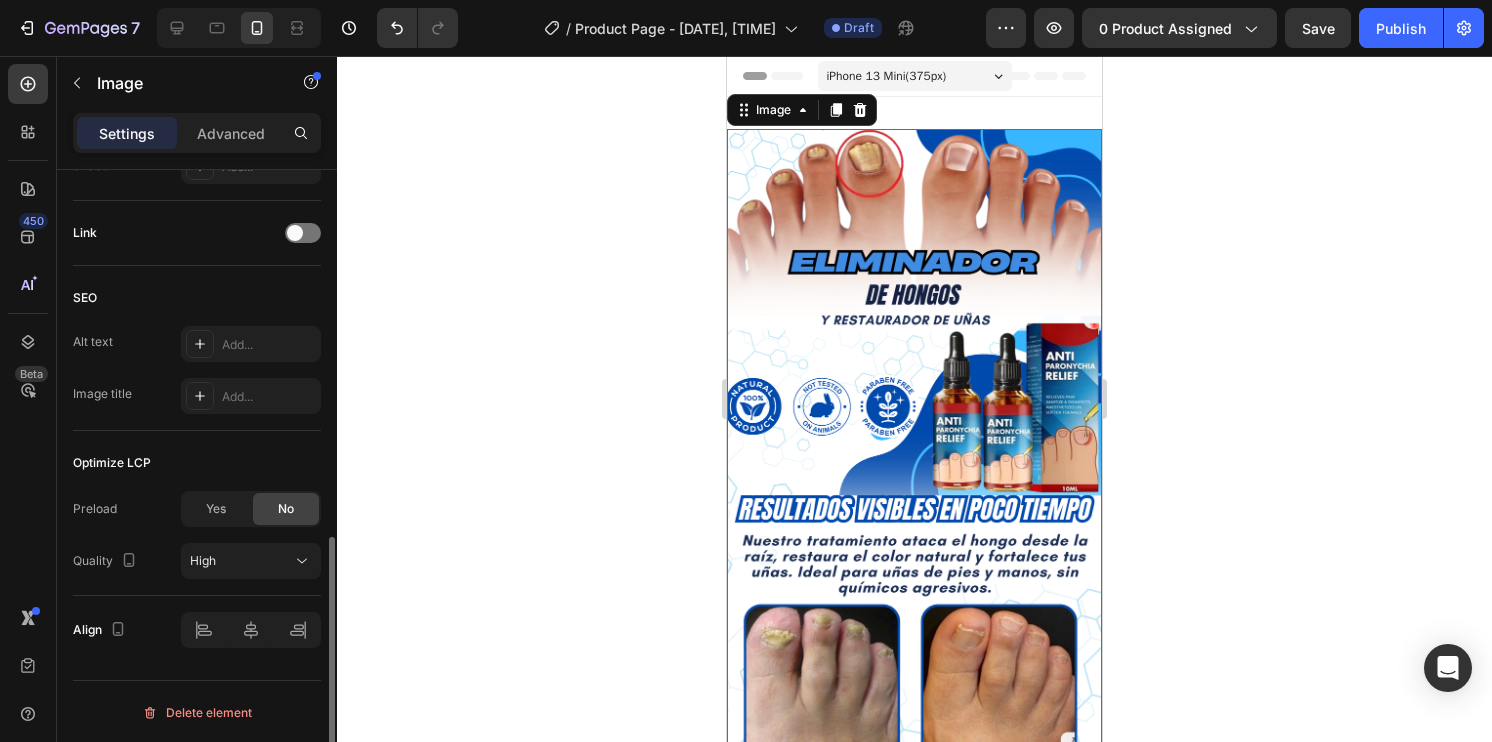 click 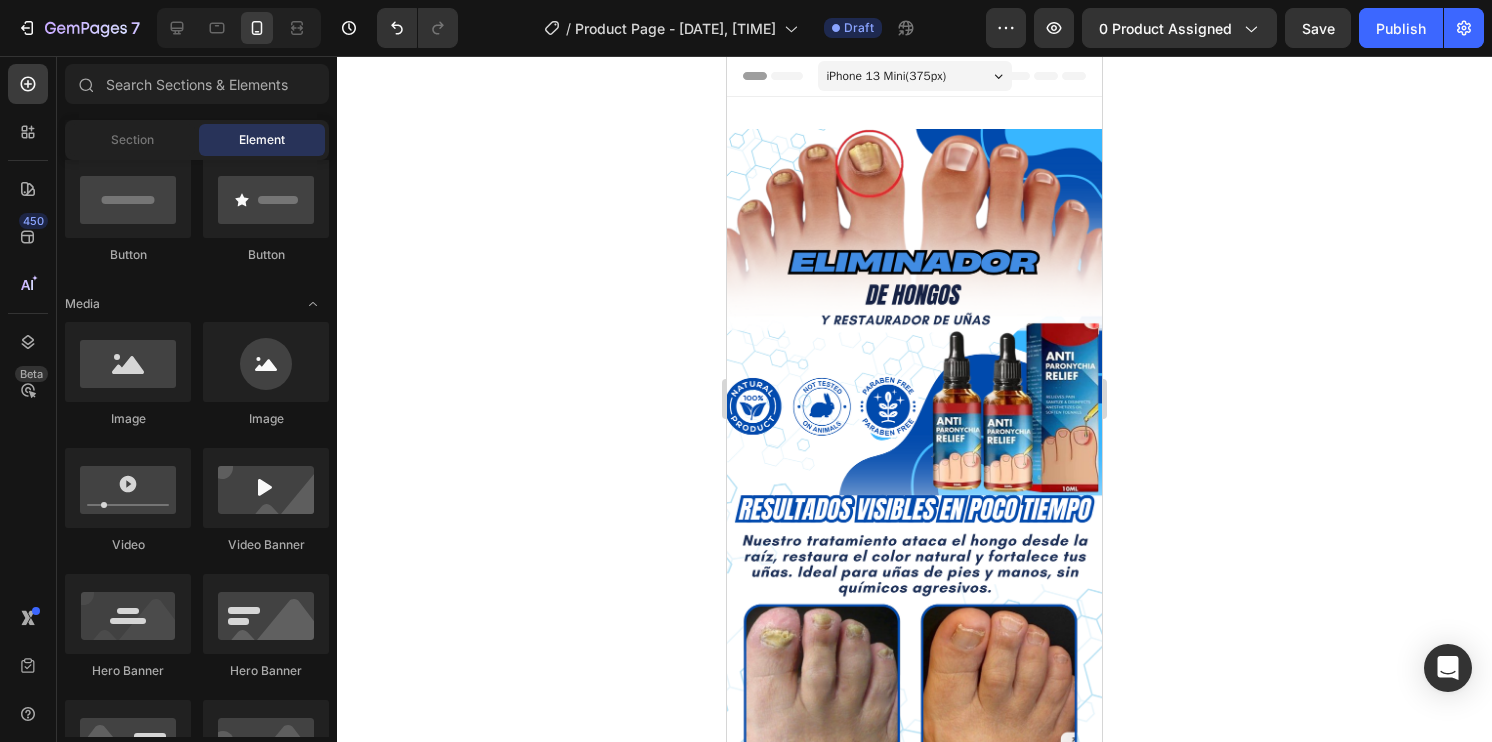 click on "iPhone 13 Mini  ( 375 px)" at bounding box center [915, 76] 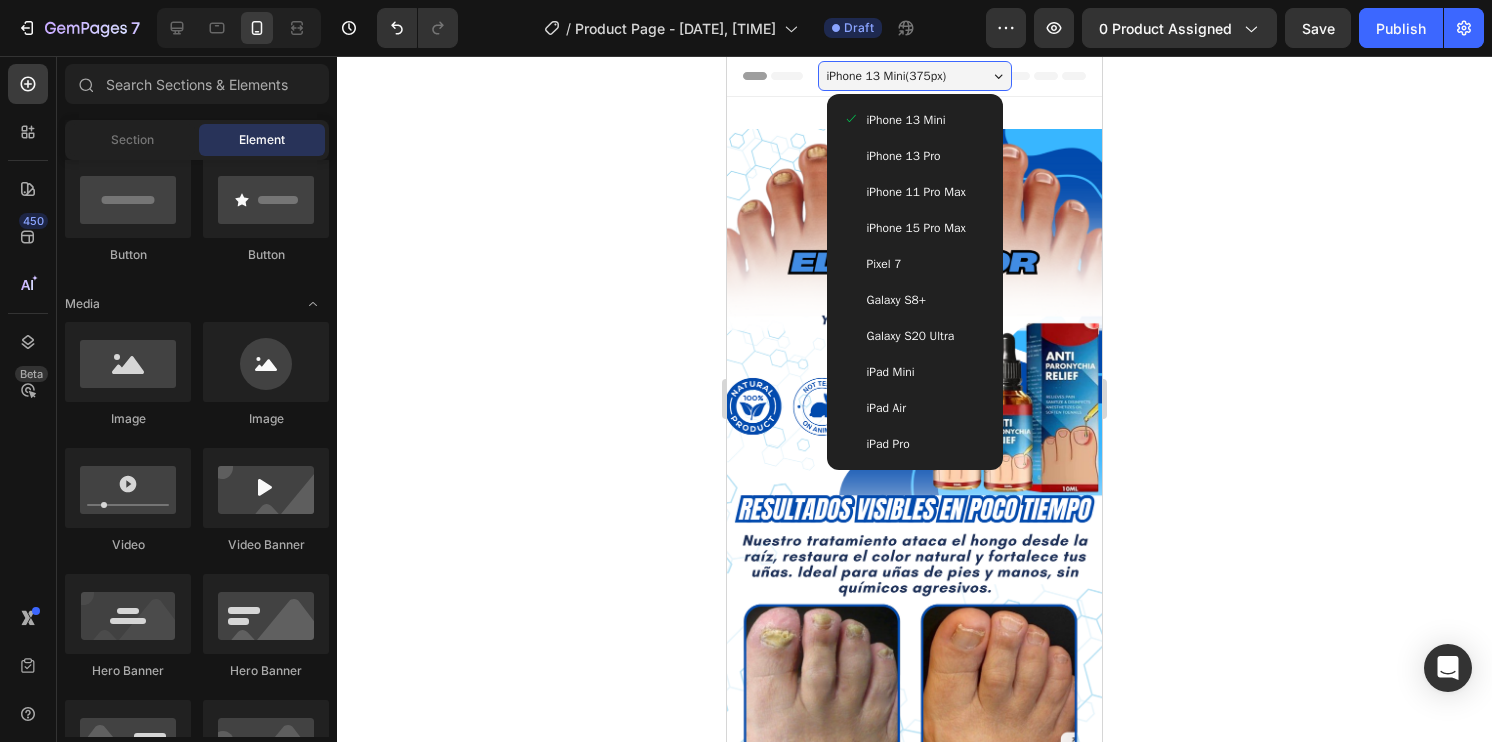 click 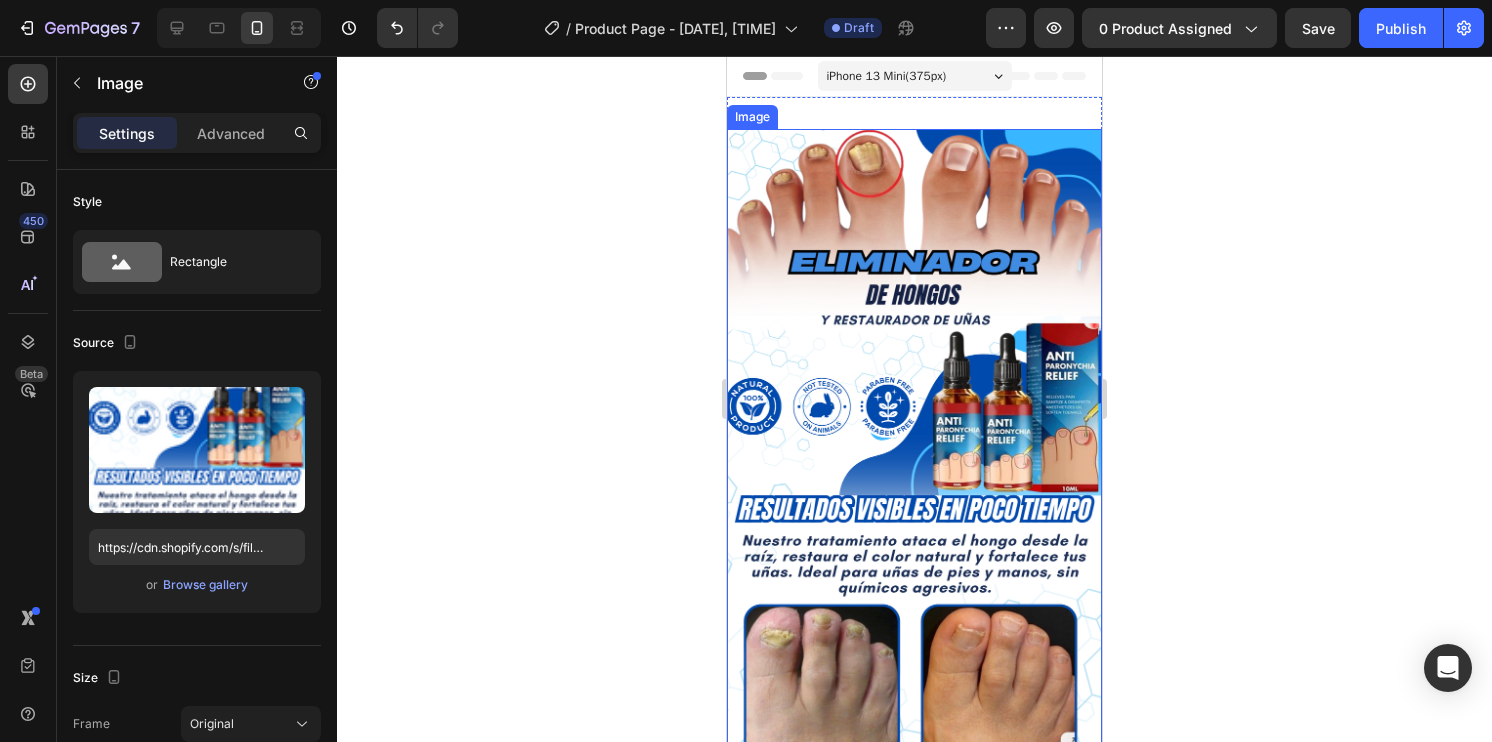 click at bounding box center (914, 462) 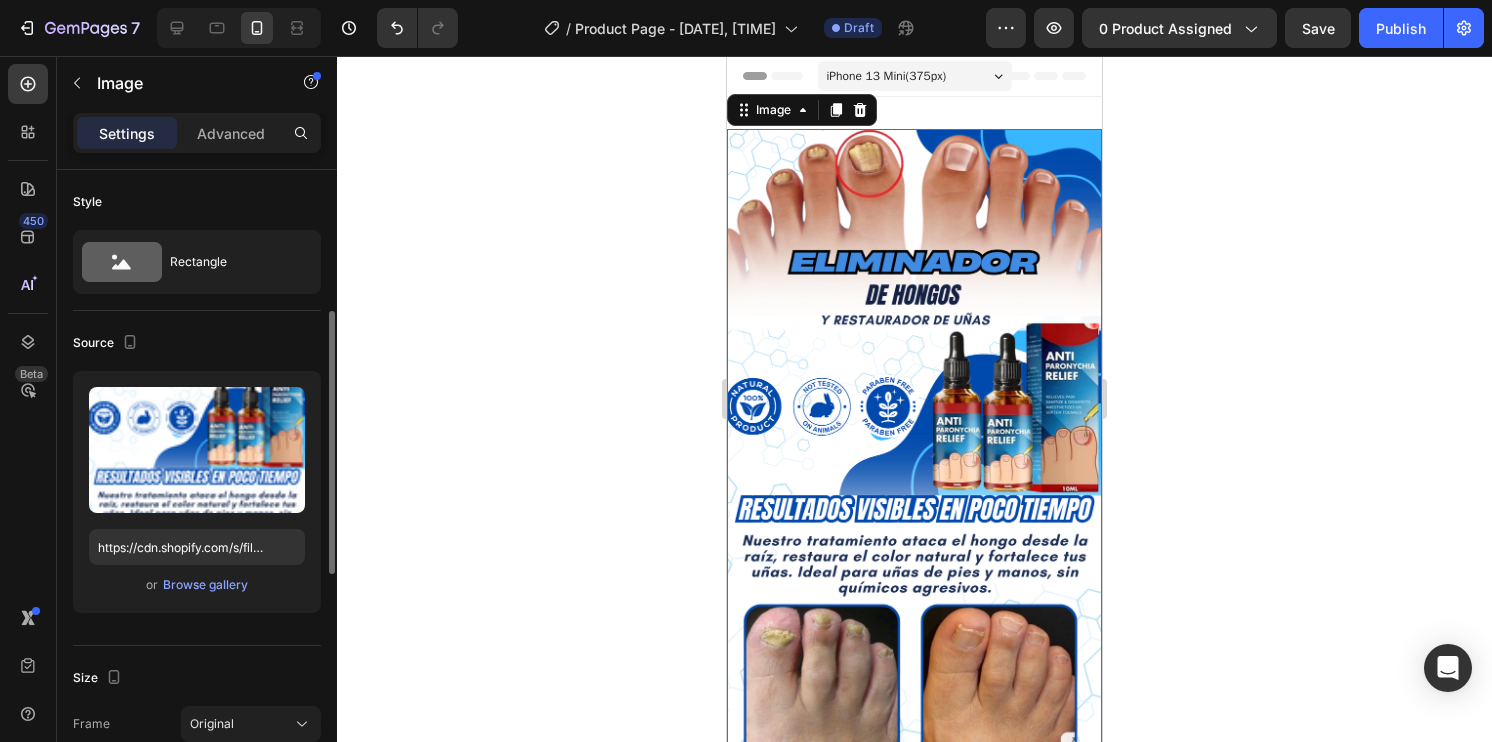 scroll, scrollTop: 300, scrollLeft: 0, axis: vertical 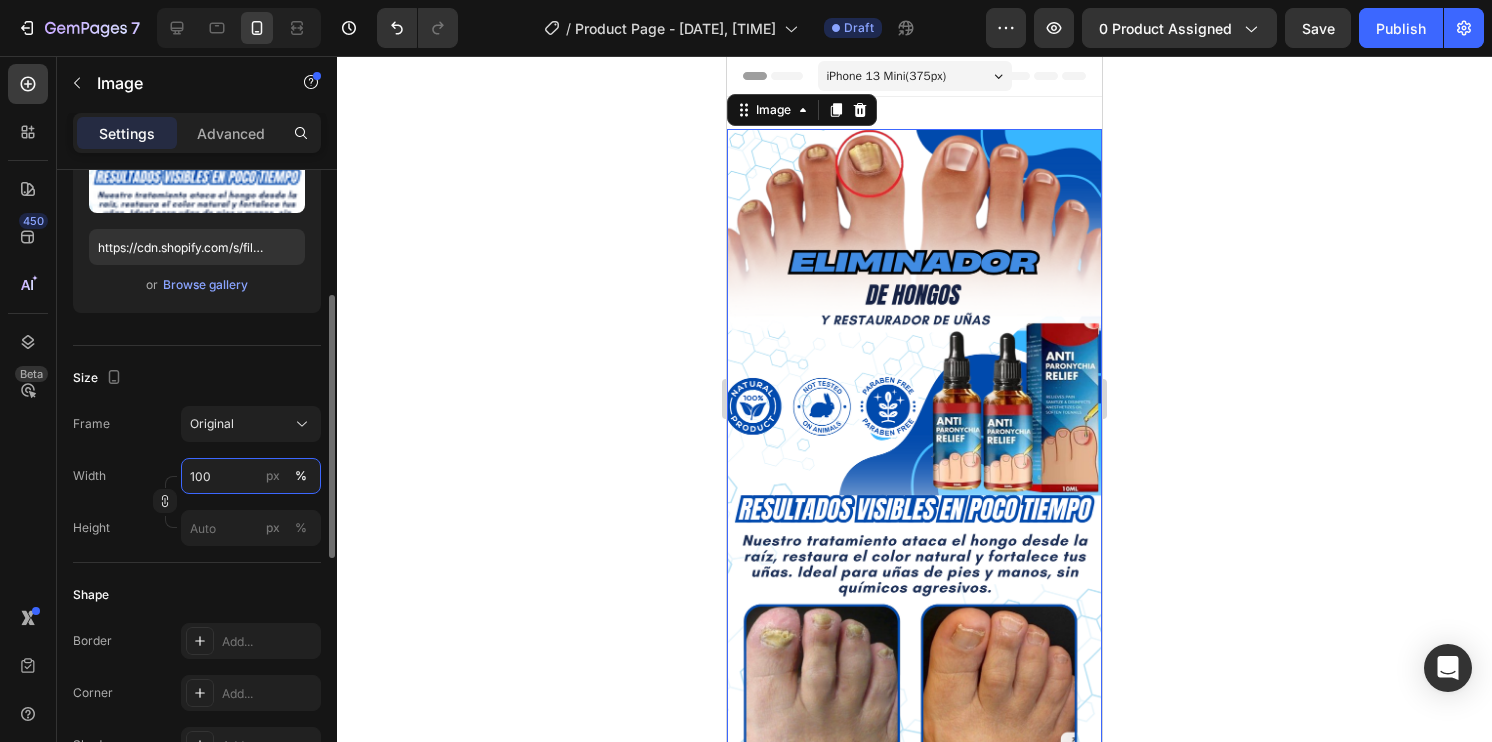 click on "100" at bounding box center [251, 476] 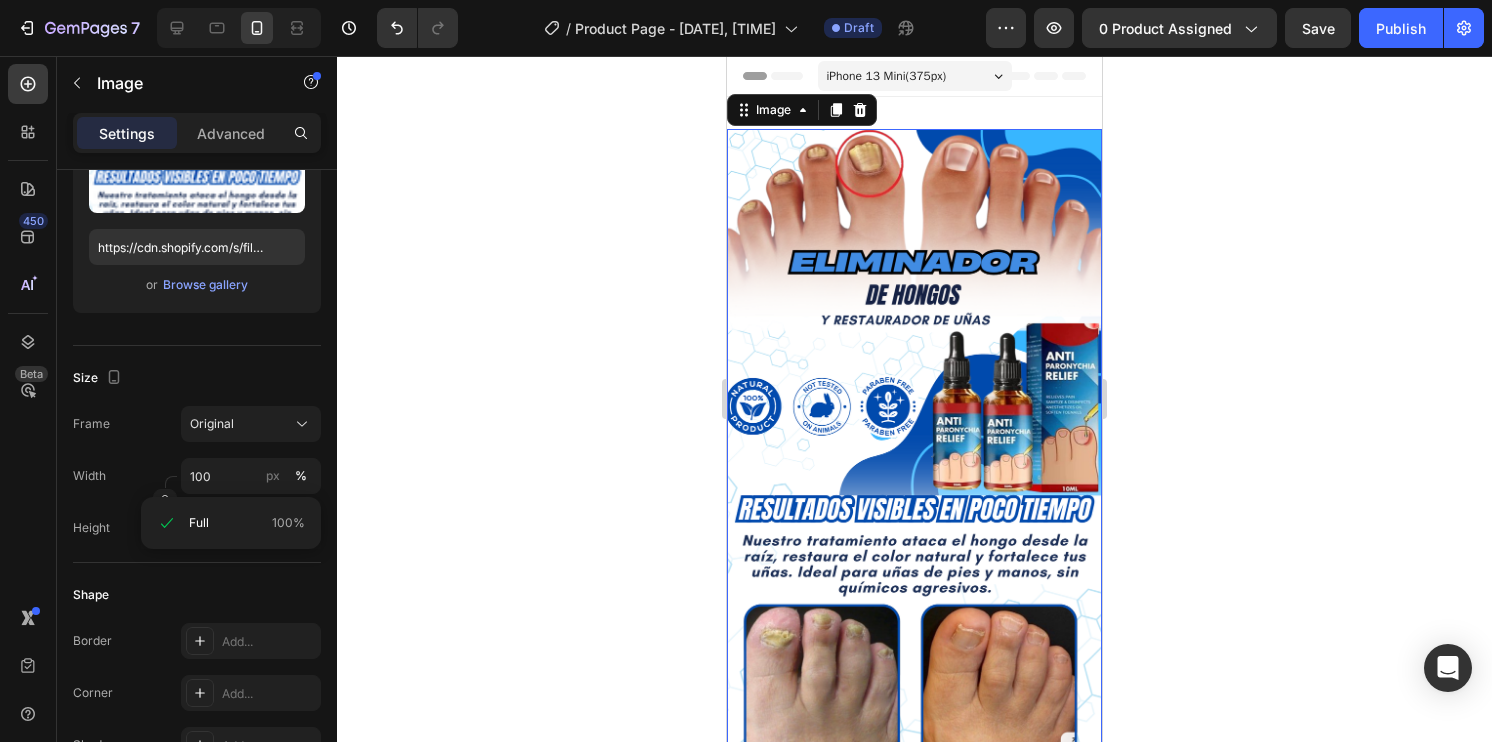 click 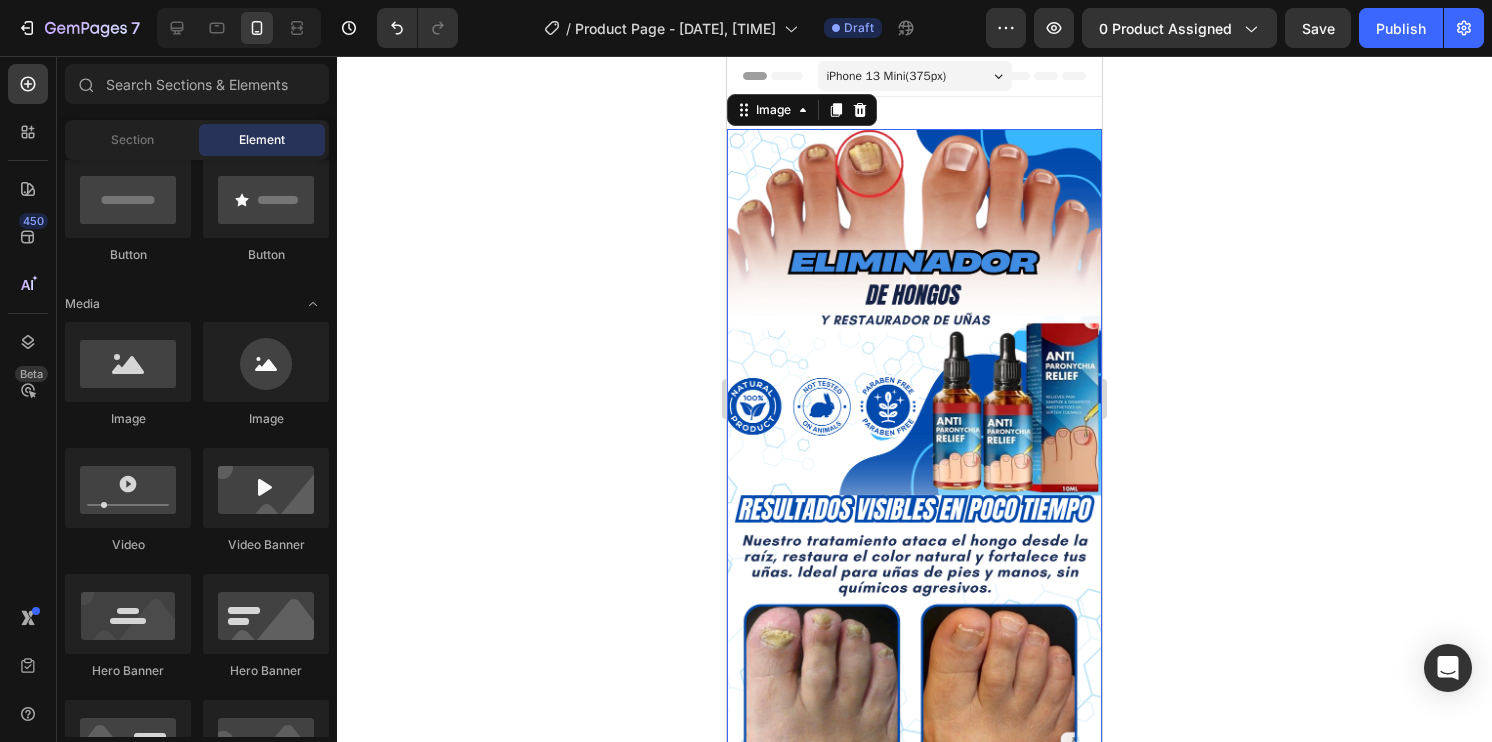 click at bounding box center [914, 462] 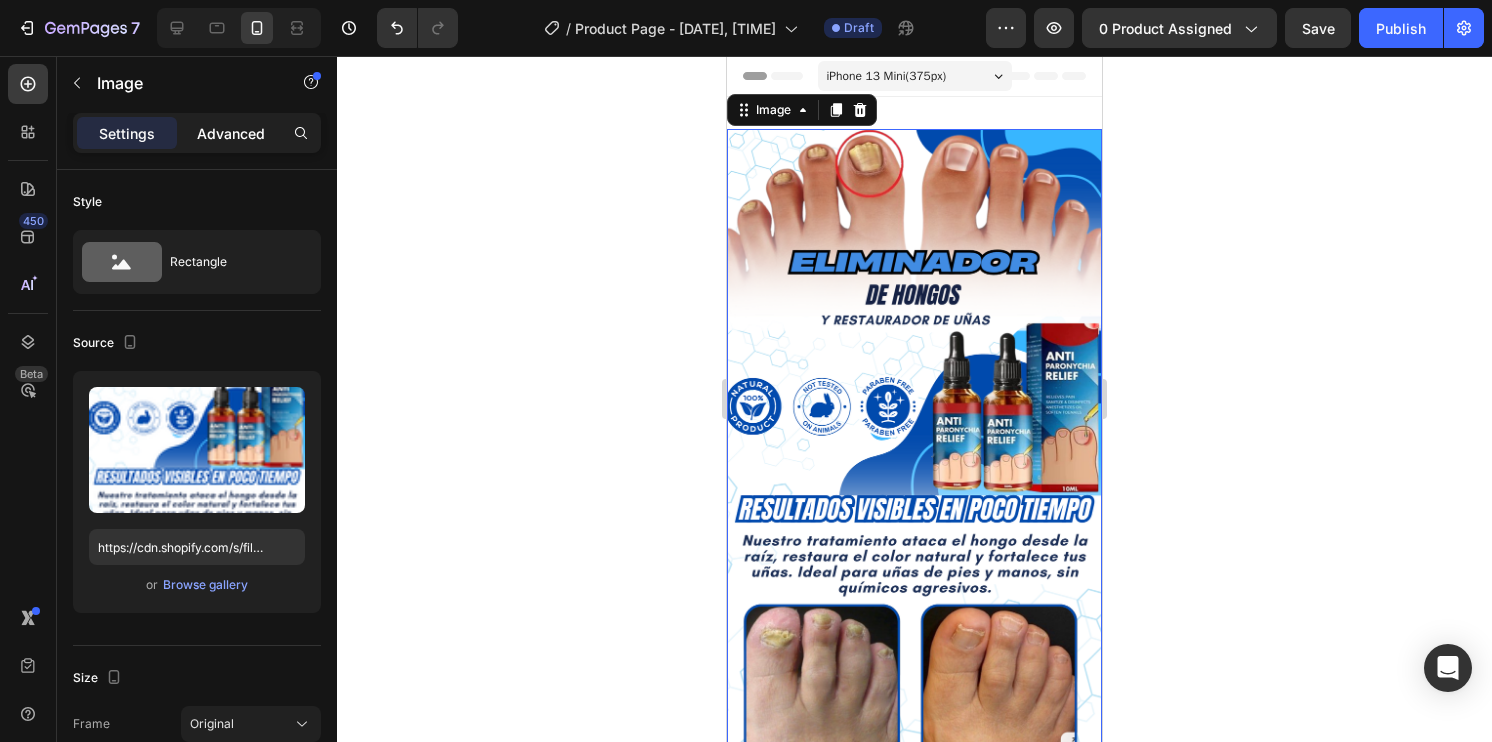 click on "Advanced" at bounding box center (231, 133) 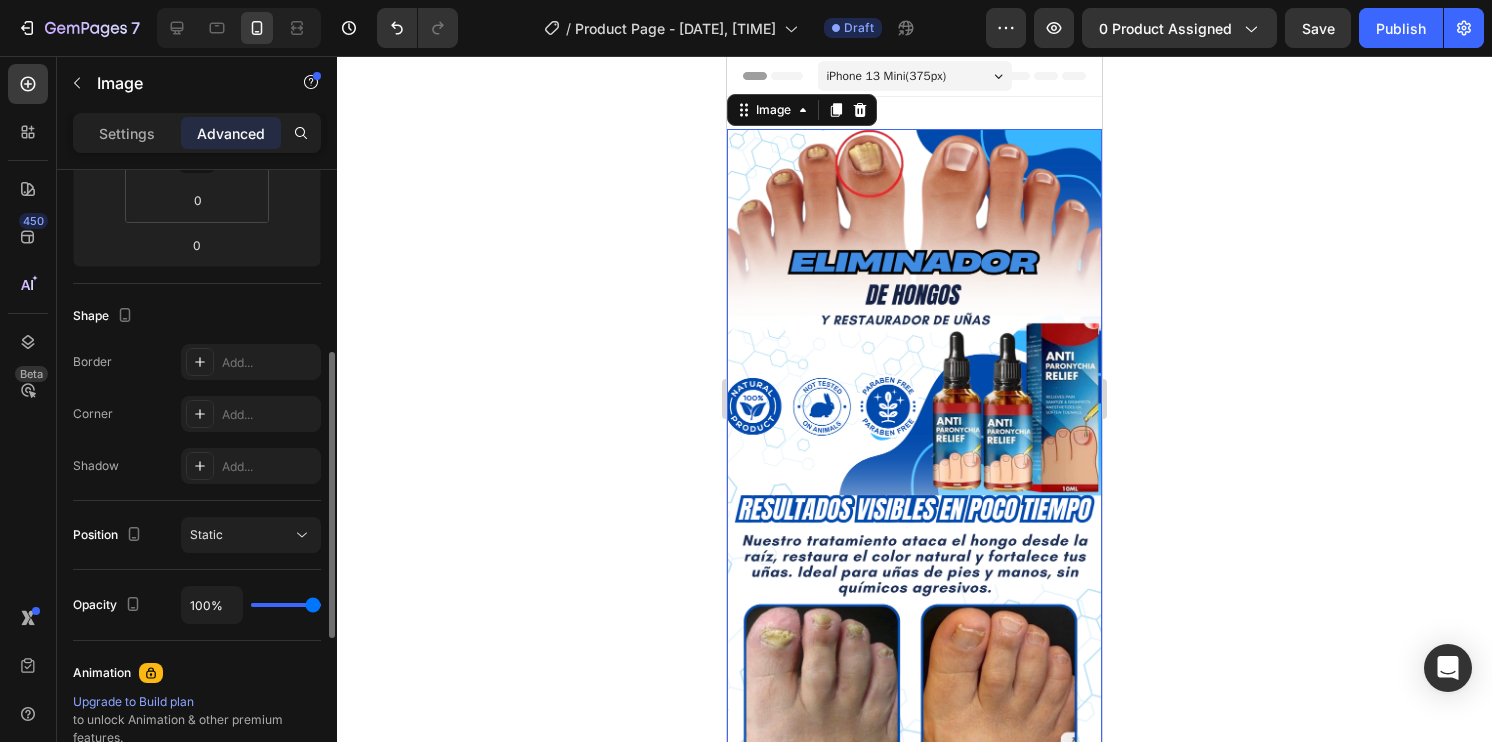 scroll, scrollTop: 300, scrollLeft: 0, axis: vertical 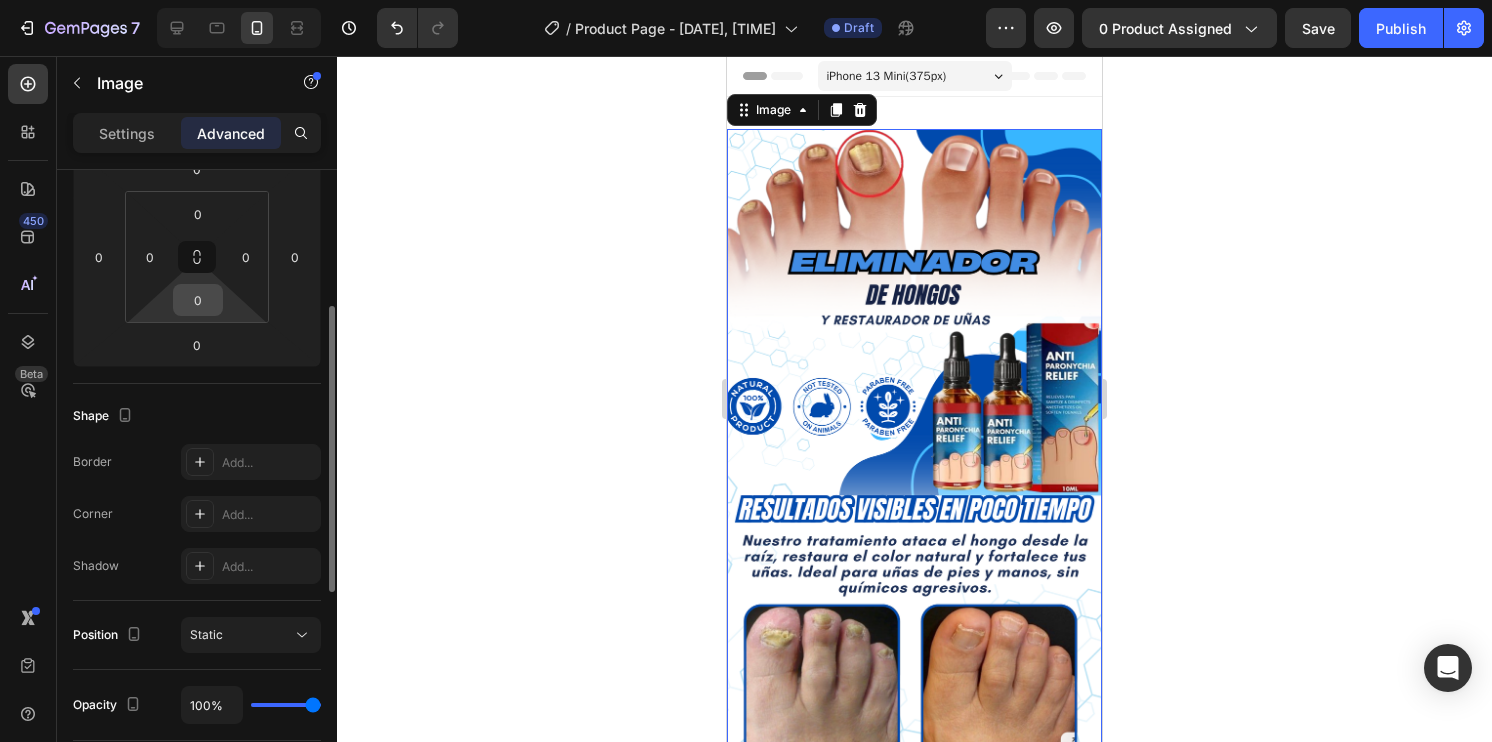 click on "0" at bounding box center [198, 300] 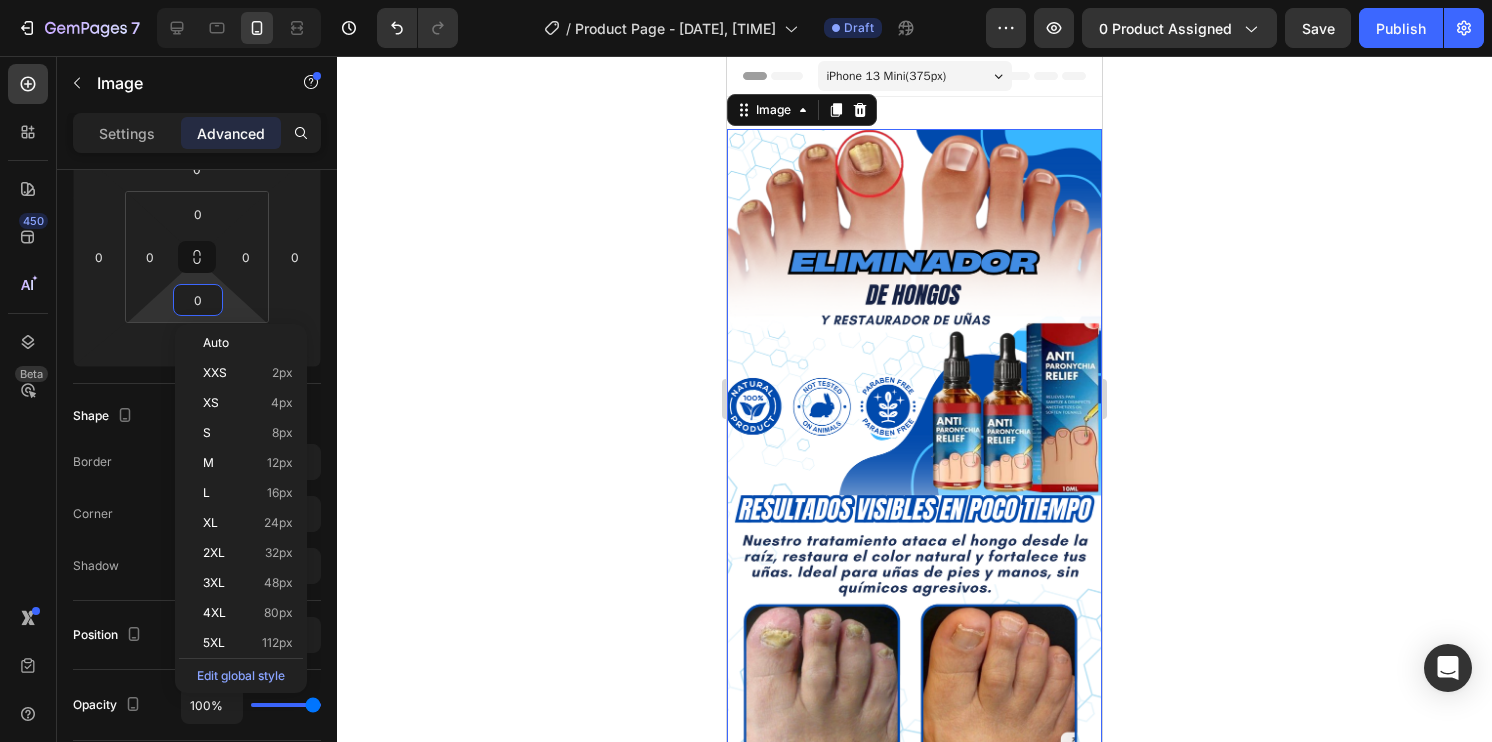 click 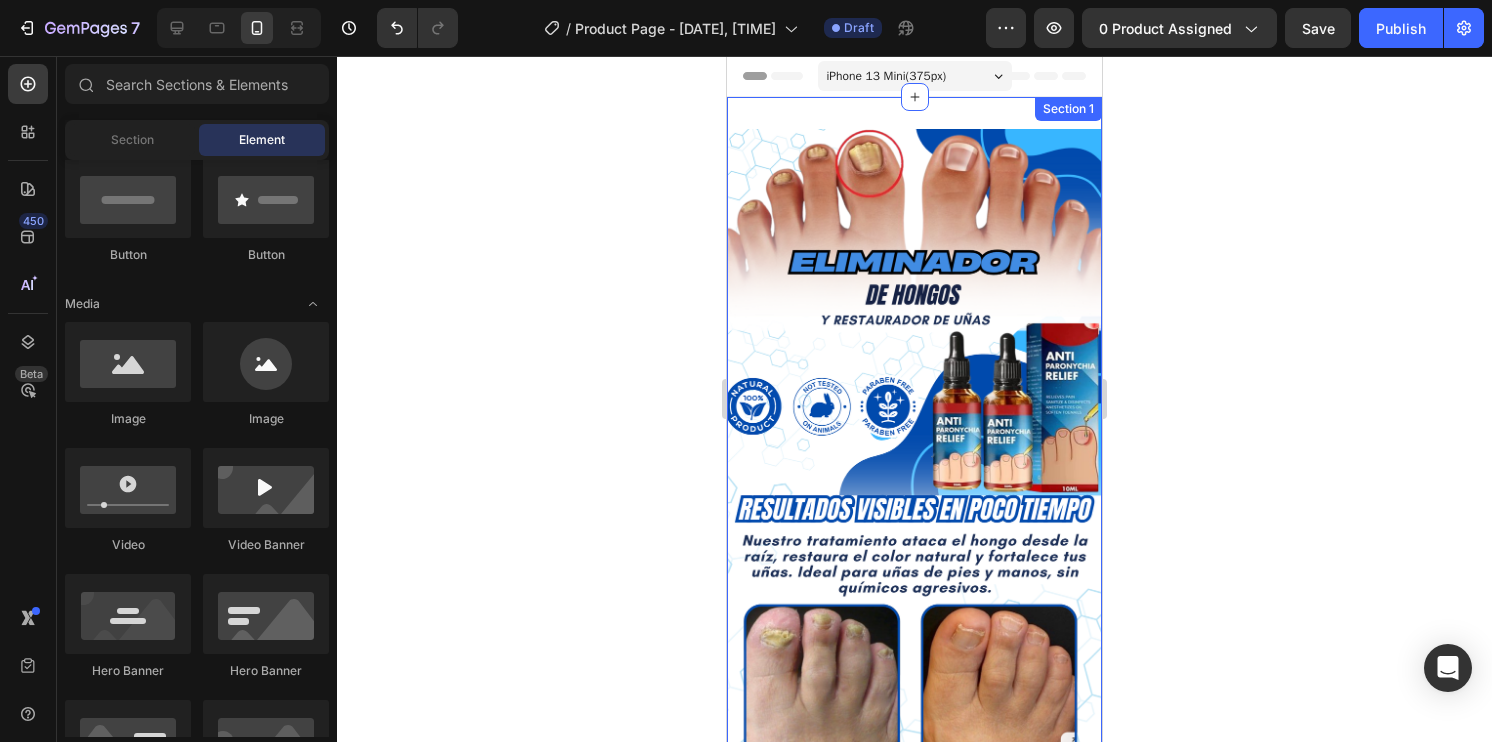 click 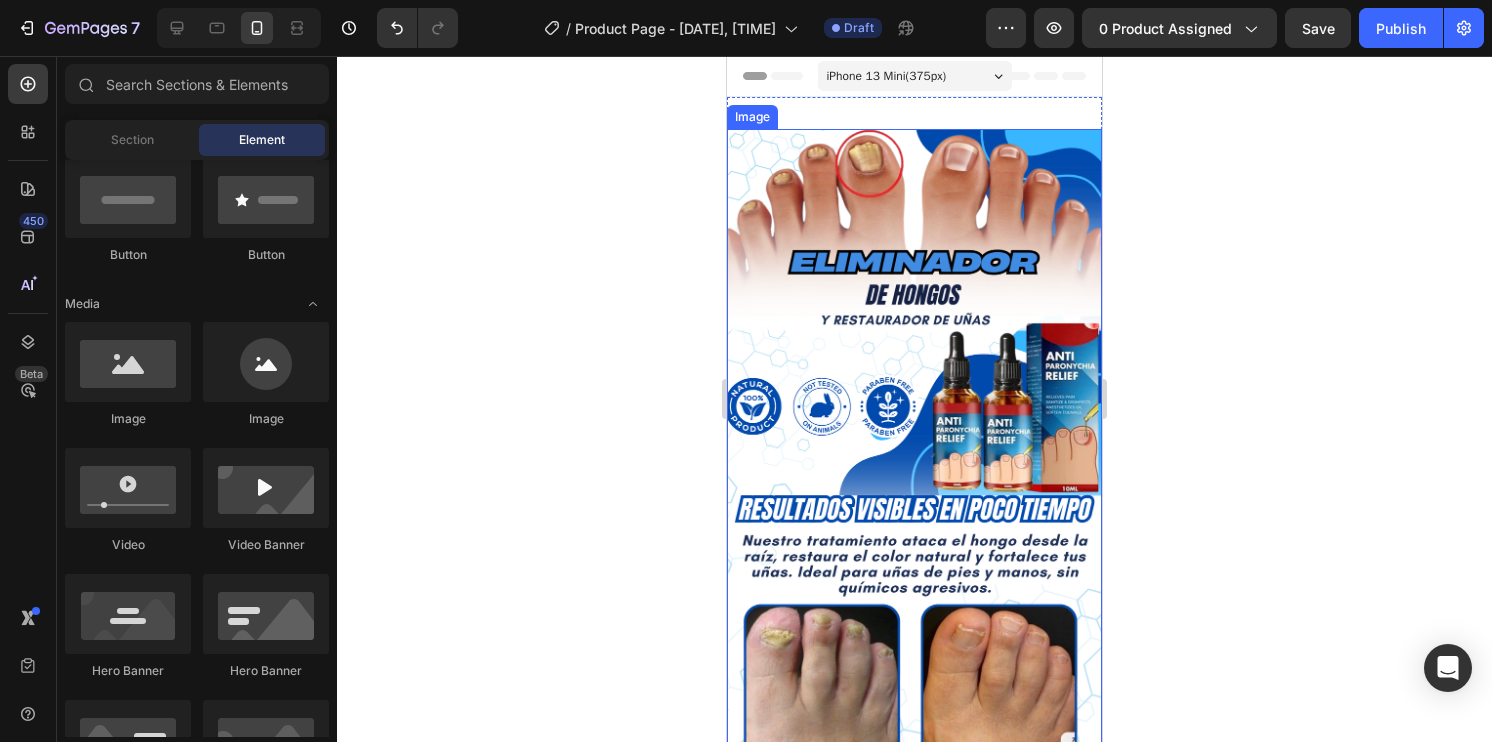 click at bounding box center (914, 462) 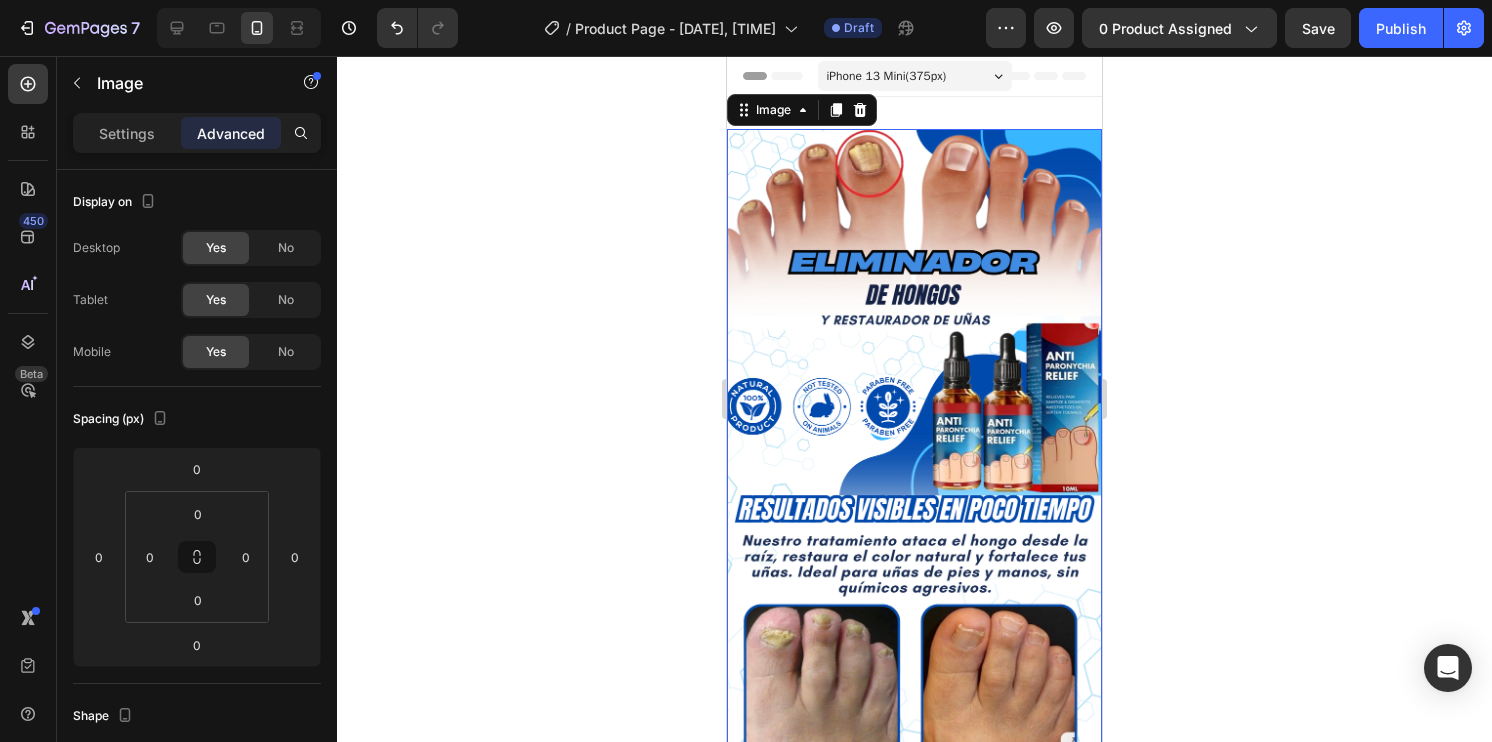 click 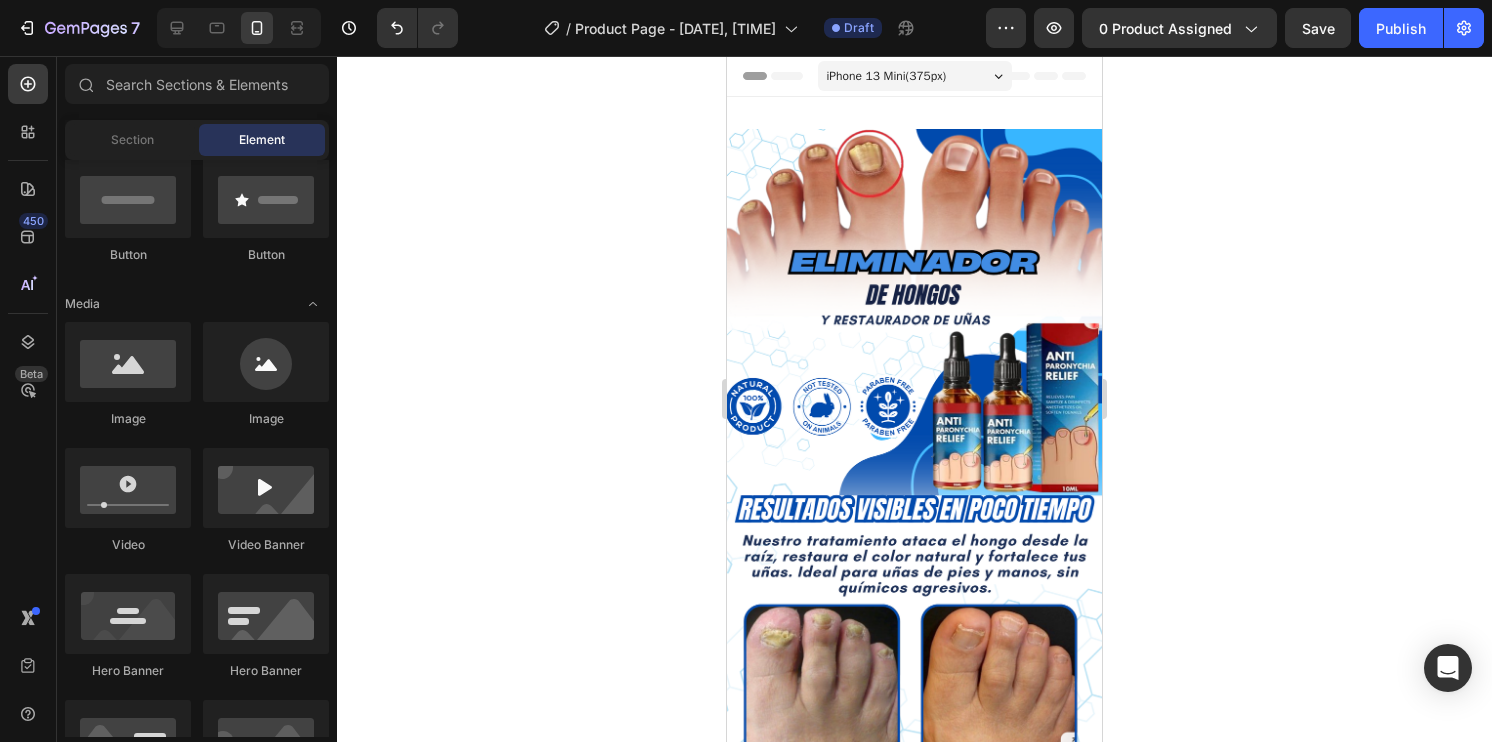 click 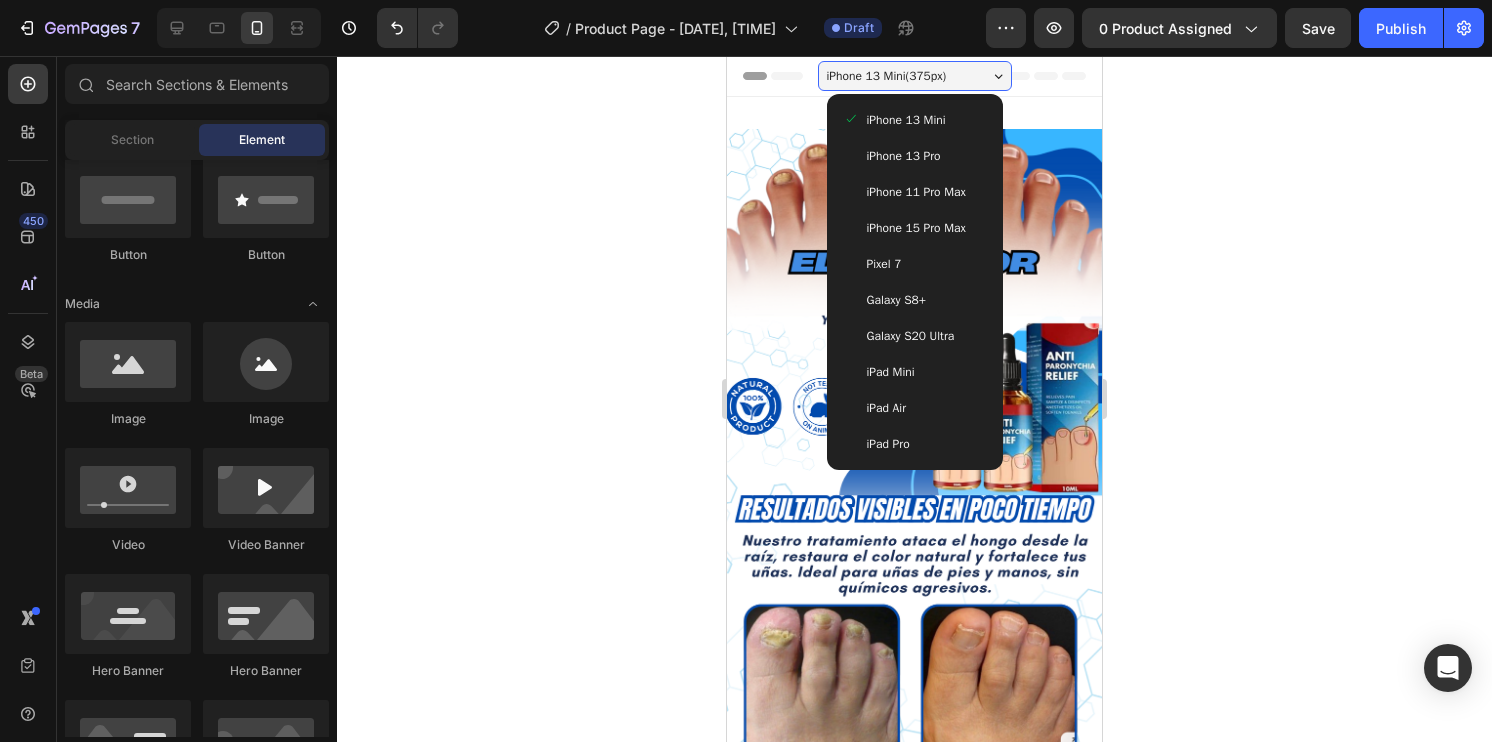 click on "iPhone 15 Pro Max" at bounding box center [916, 228] 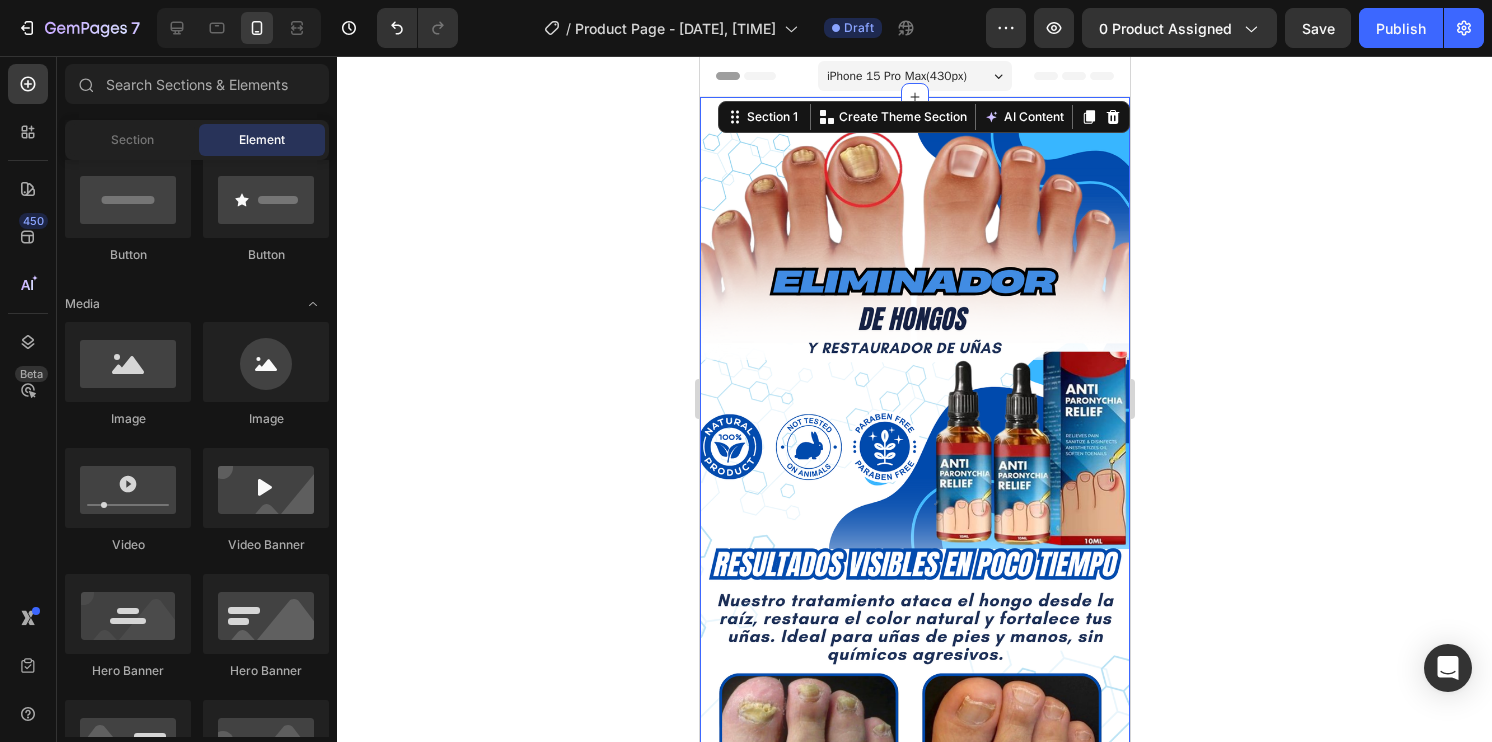 click on "Image Section 1   You can create reusable sections Create Theme Section AI Content Write with GemAI What would you like to describe here? Tone and Voice Persuasive Product Show more Generate" at bounding box center (914, 511) 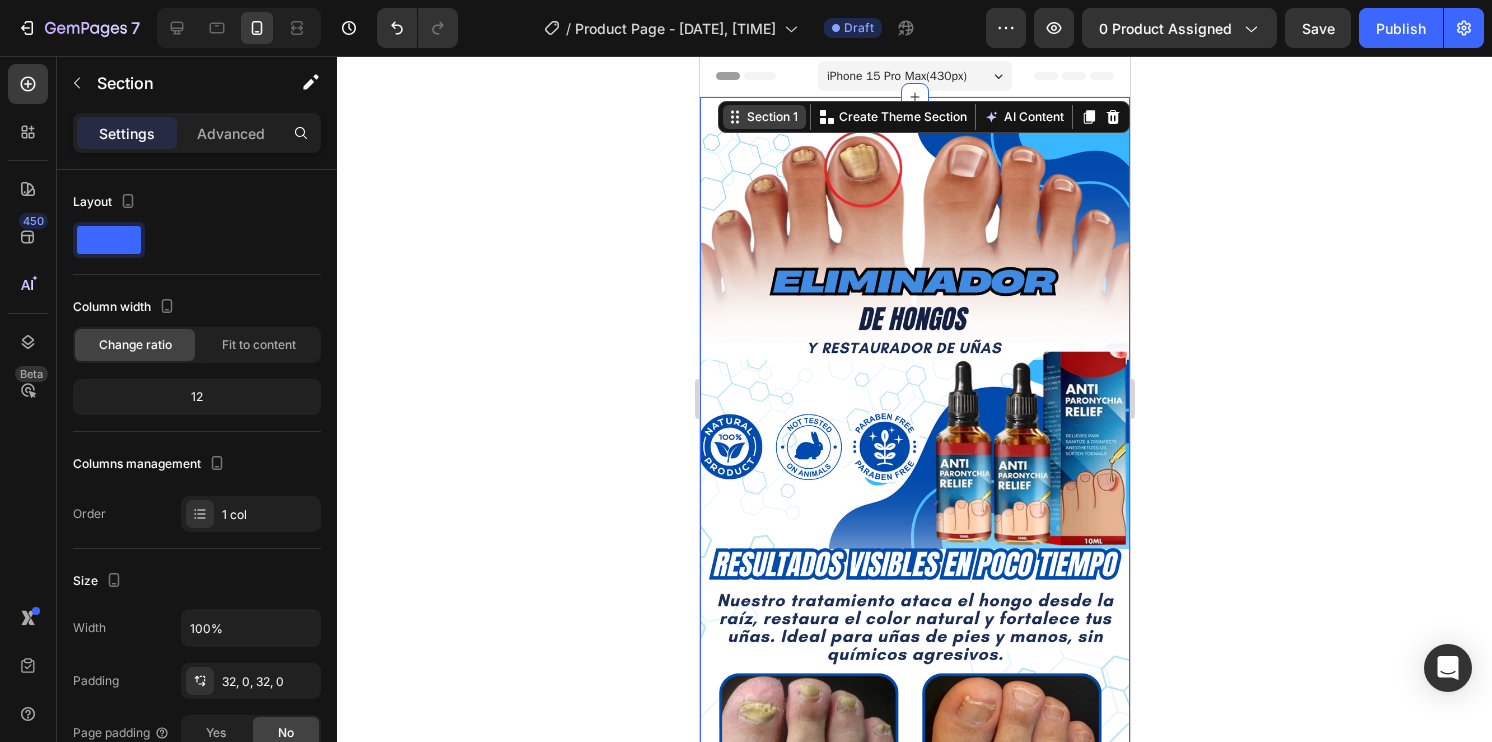 click on "Section 1" at bounding box center (763, 117) 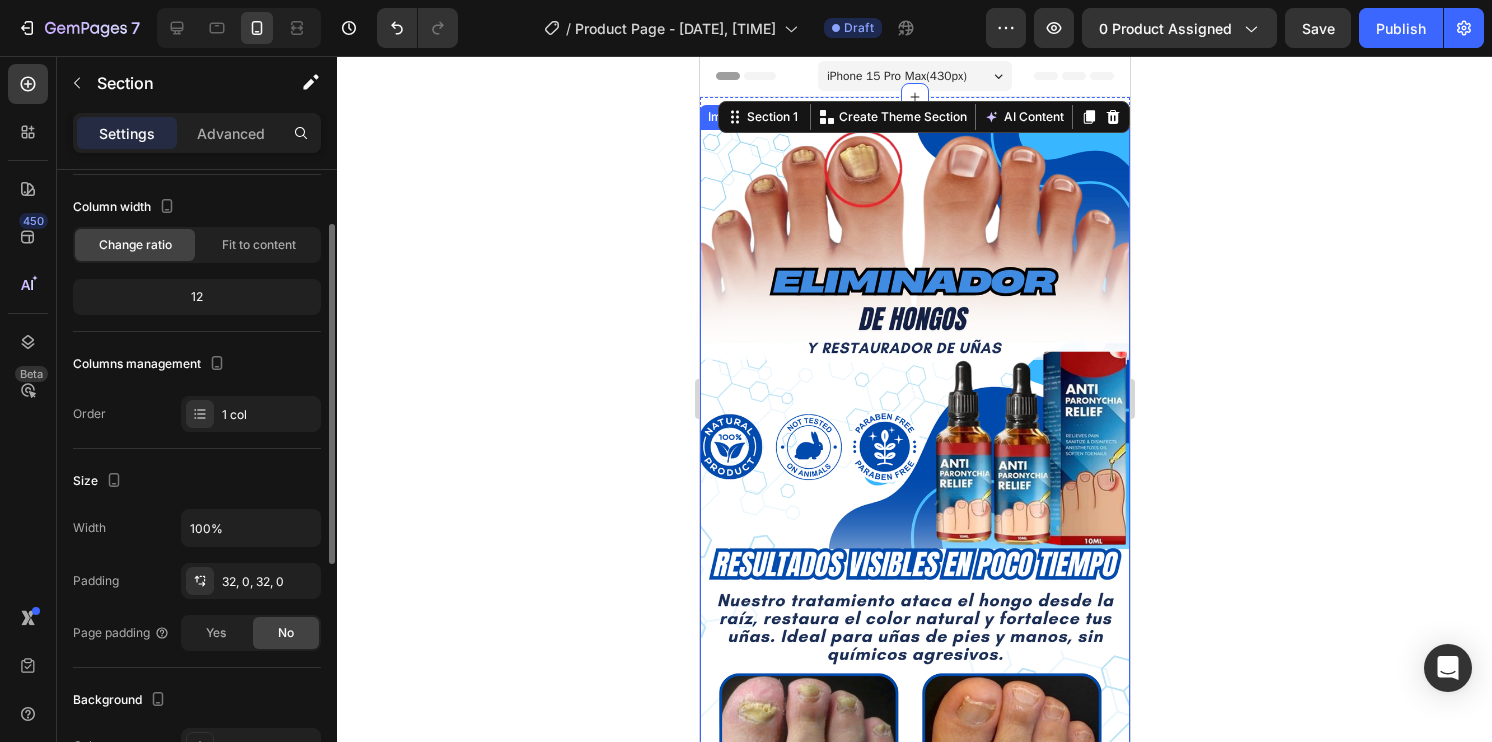 scroll, scrollTop: 200, scrollLeft: 0, axis: vertical 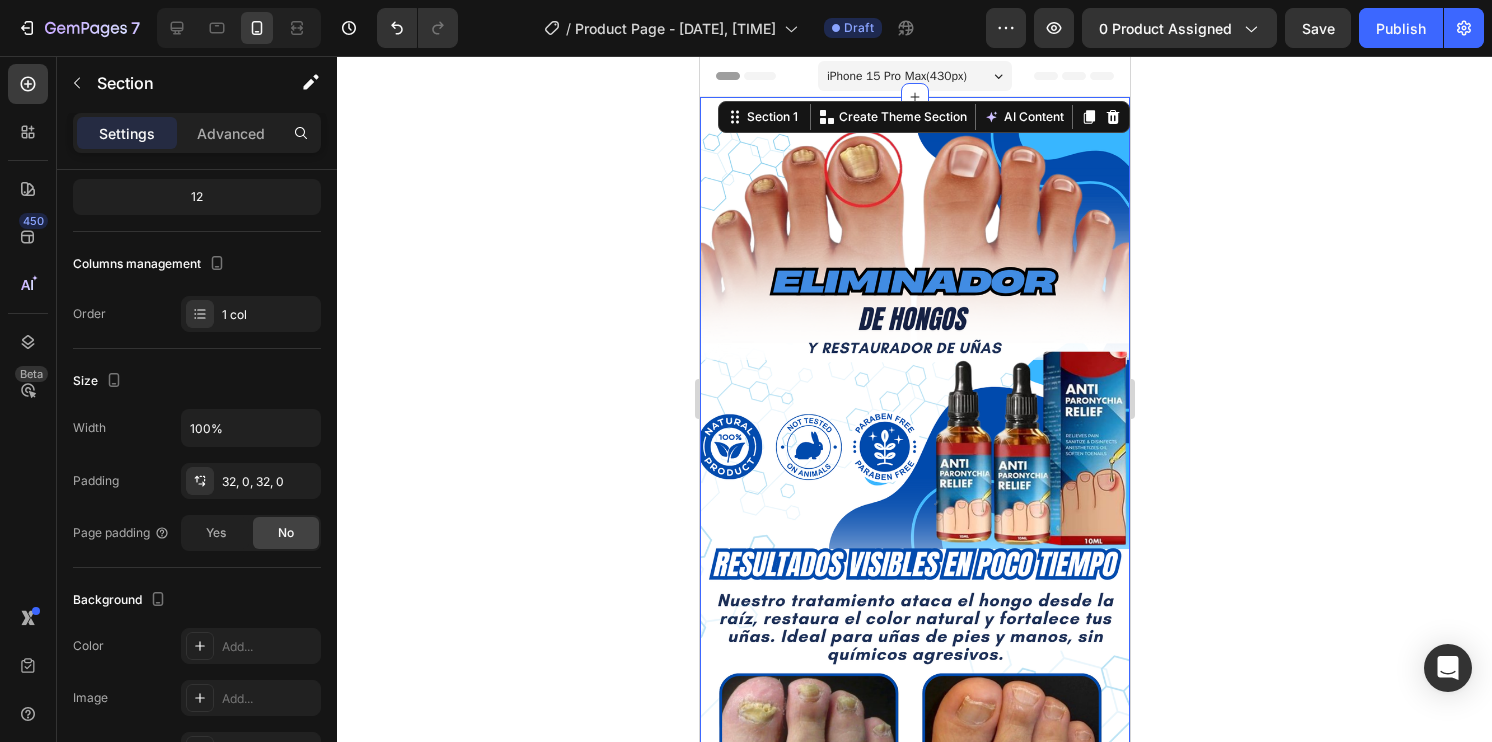 click 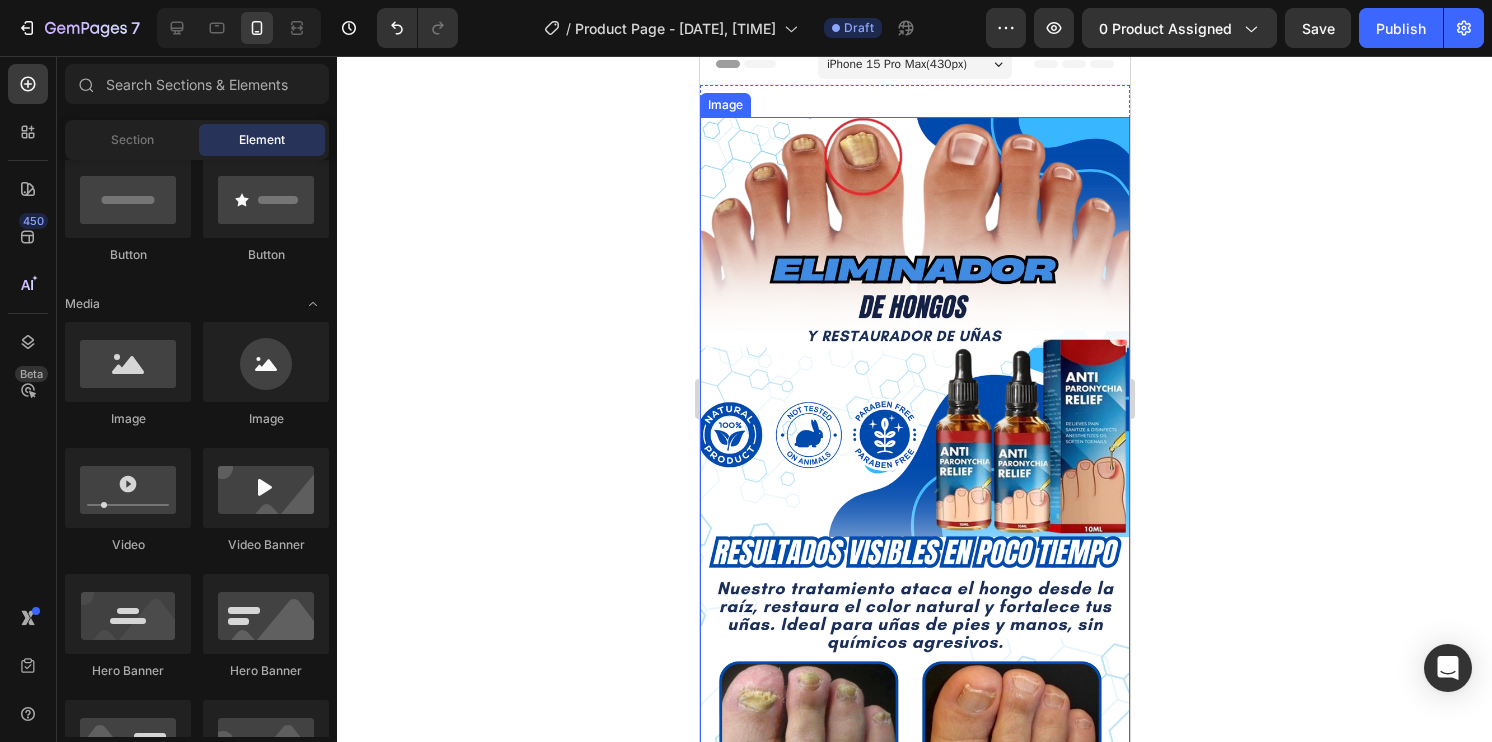 scroll, scrollTop: 0, scrollLeft: 0, axis: both 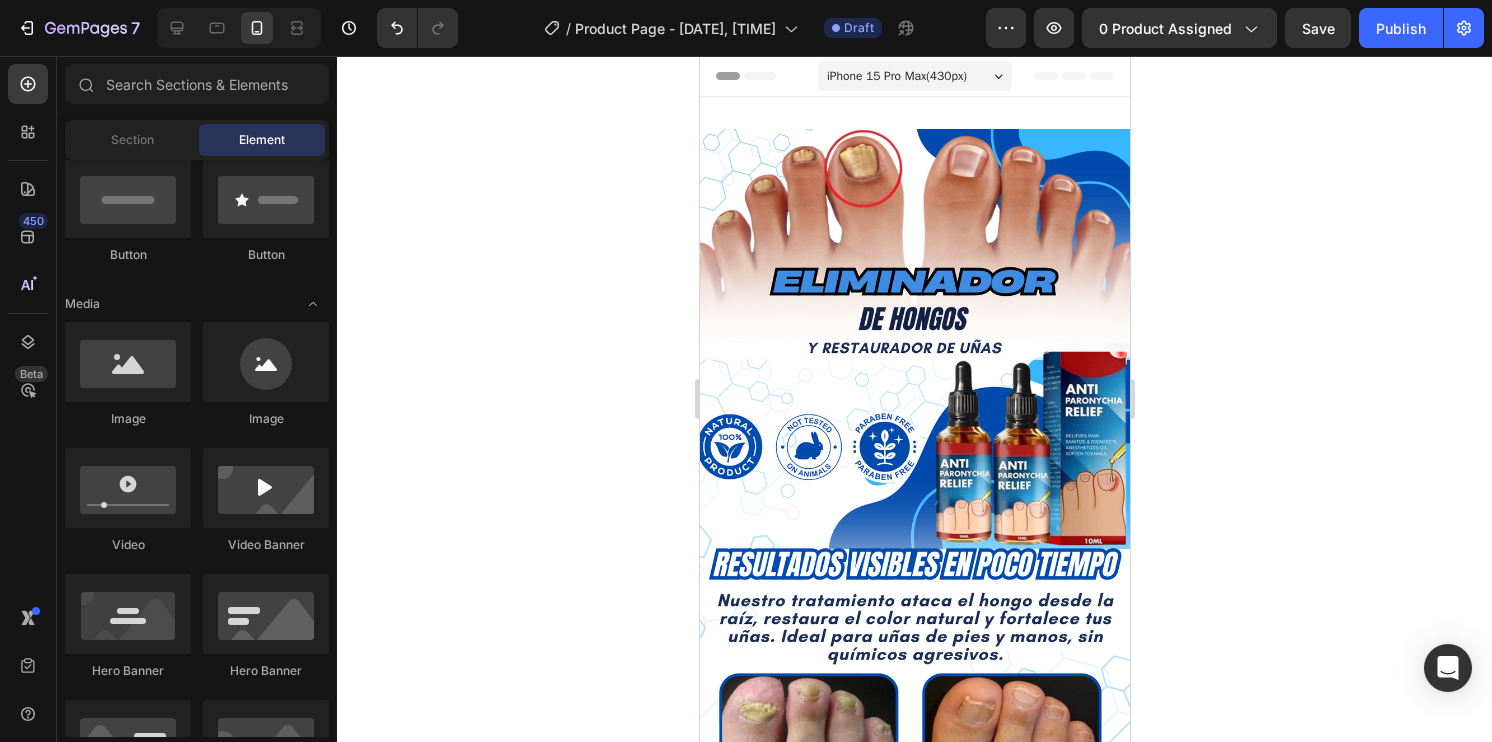 click on "iPhone 15 Pro Max  ( 430 px)" at bounding box center [896, 76] 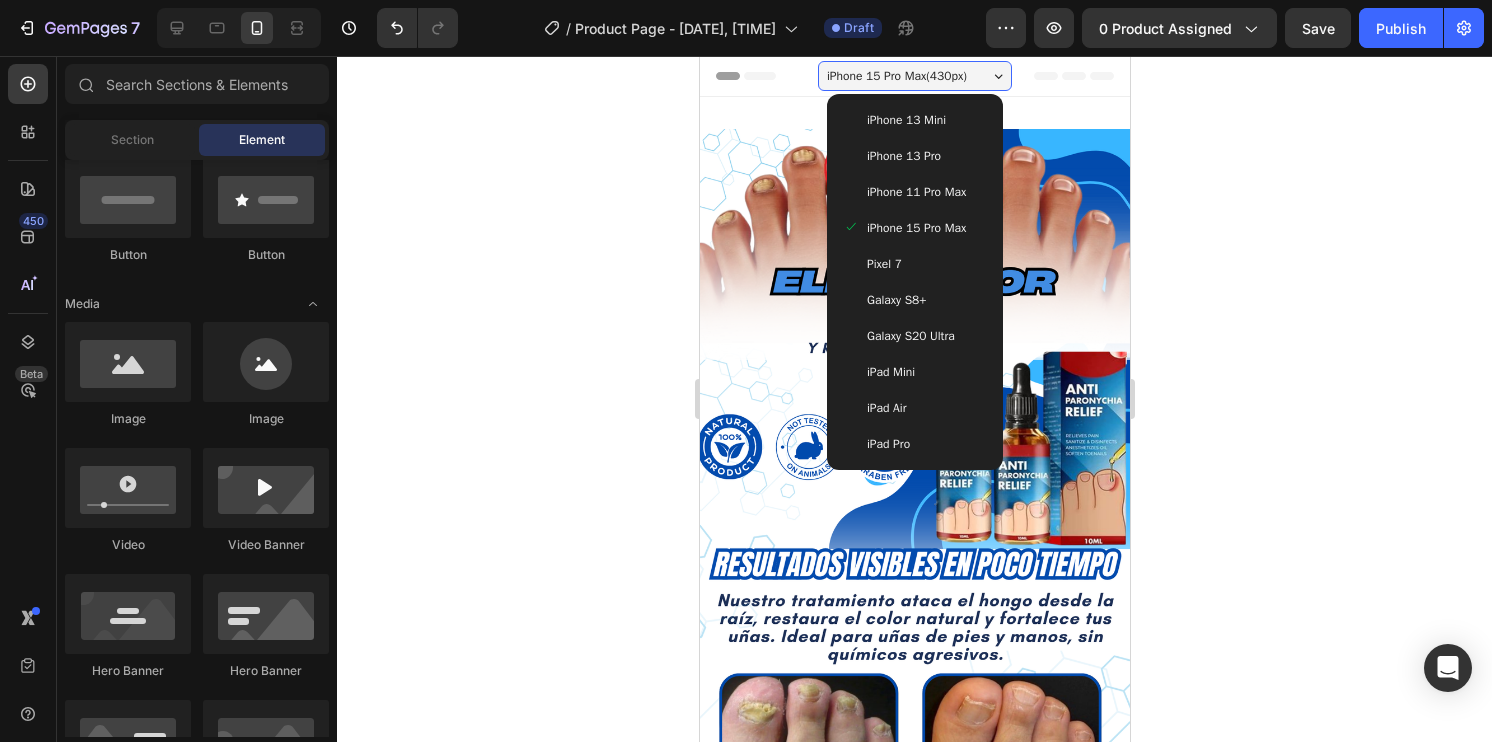 click on "iPhone 13 Mini" at bounding box center (905, 120) 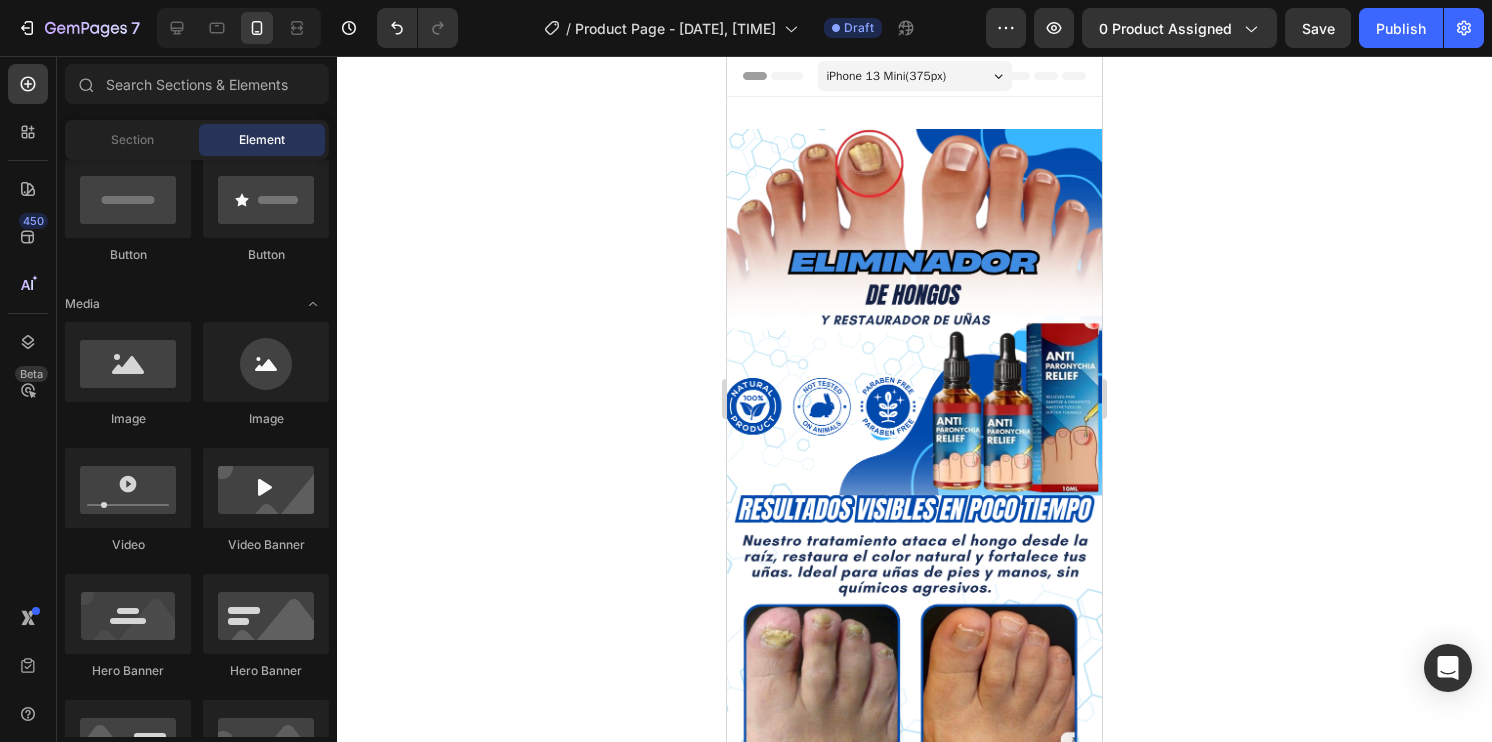 click on "iPhone 13 Mini  ( 375 px)" at bounding box center [887, 76] 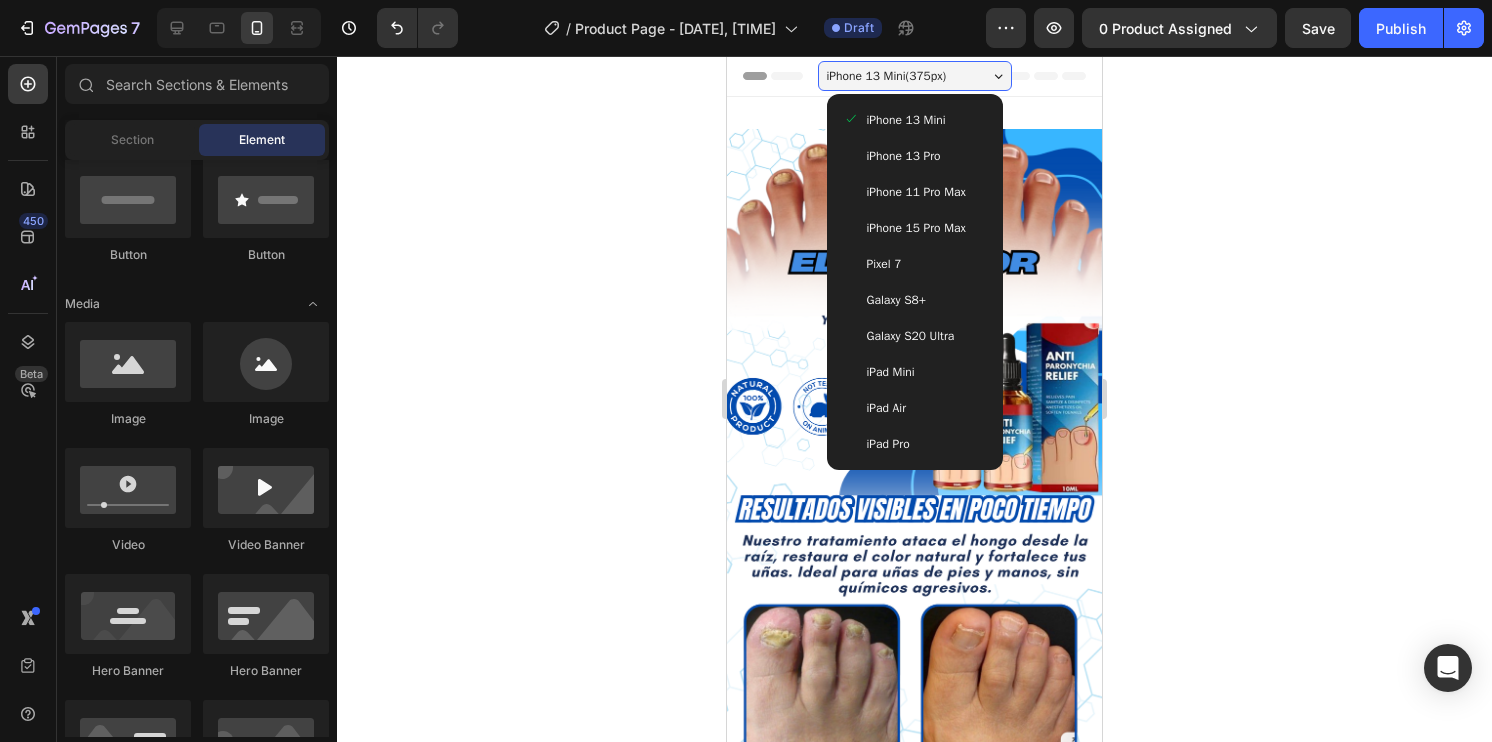 click on "Galaxy S20 Ultra" at bounding box center (911, 336) 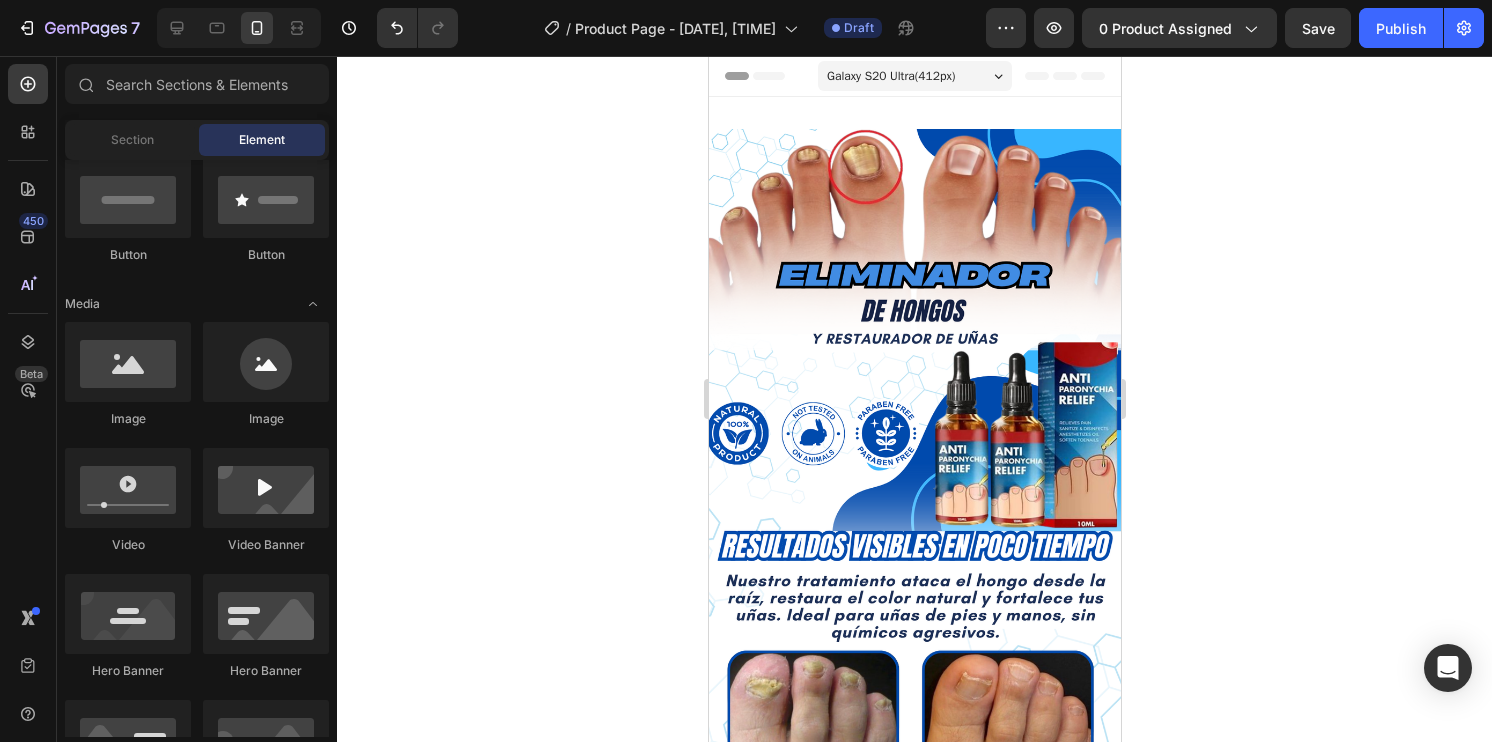 click on "Galaxy S20 Ultra  ( 412 px)" at bounding box center [890, 76] 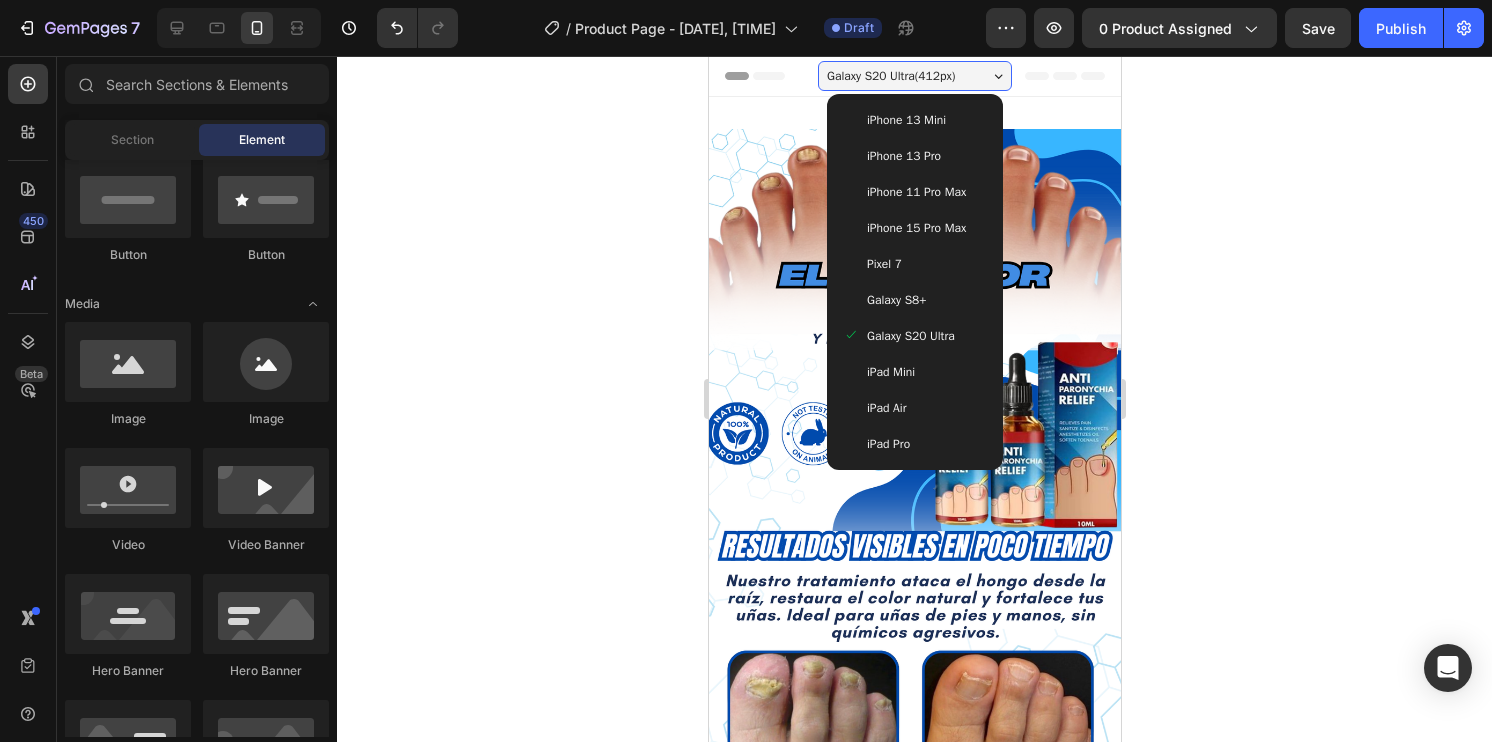click on "iPhone 15 Pro Max" at bounding box center [915, 228] 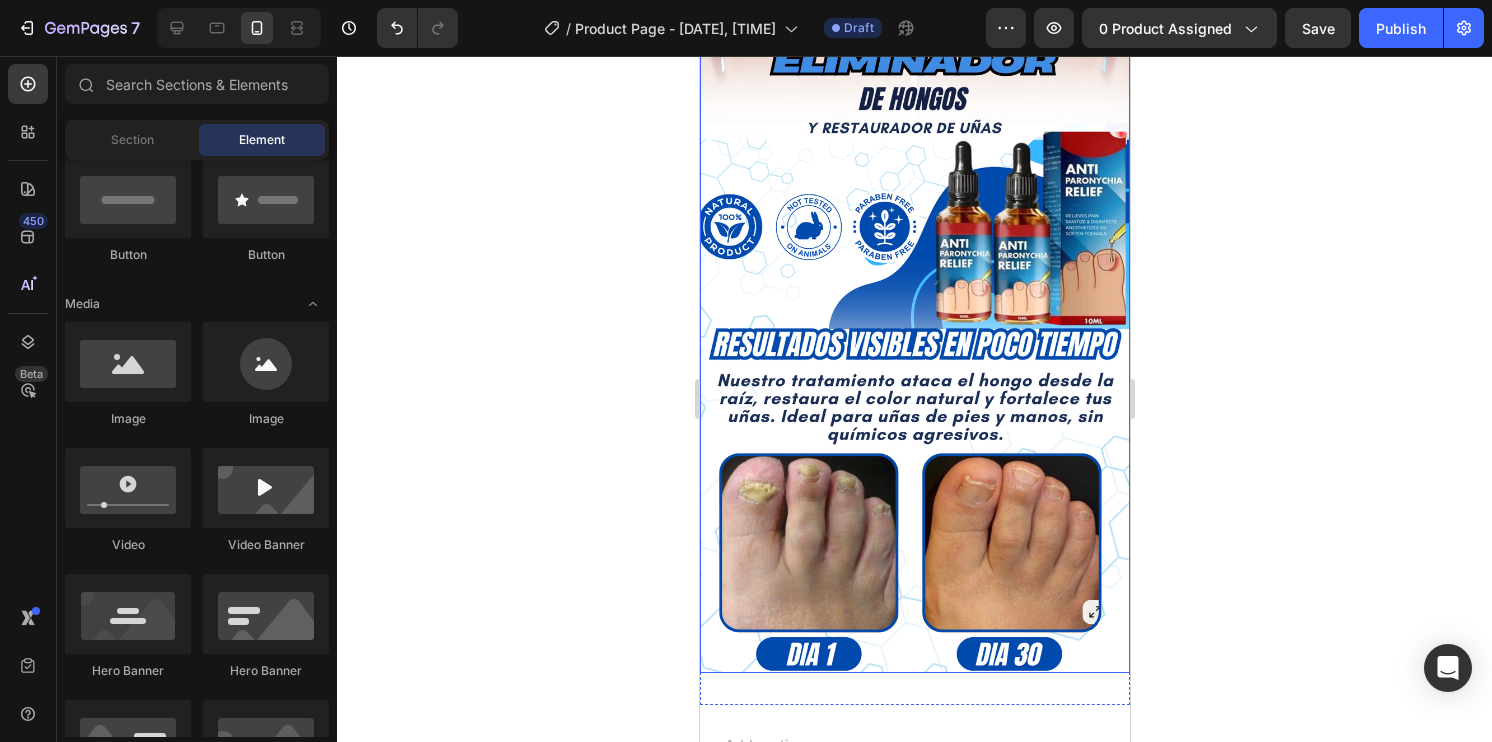 scroll, scrollTop: 200, scrollLeft: 0, axis: vertical 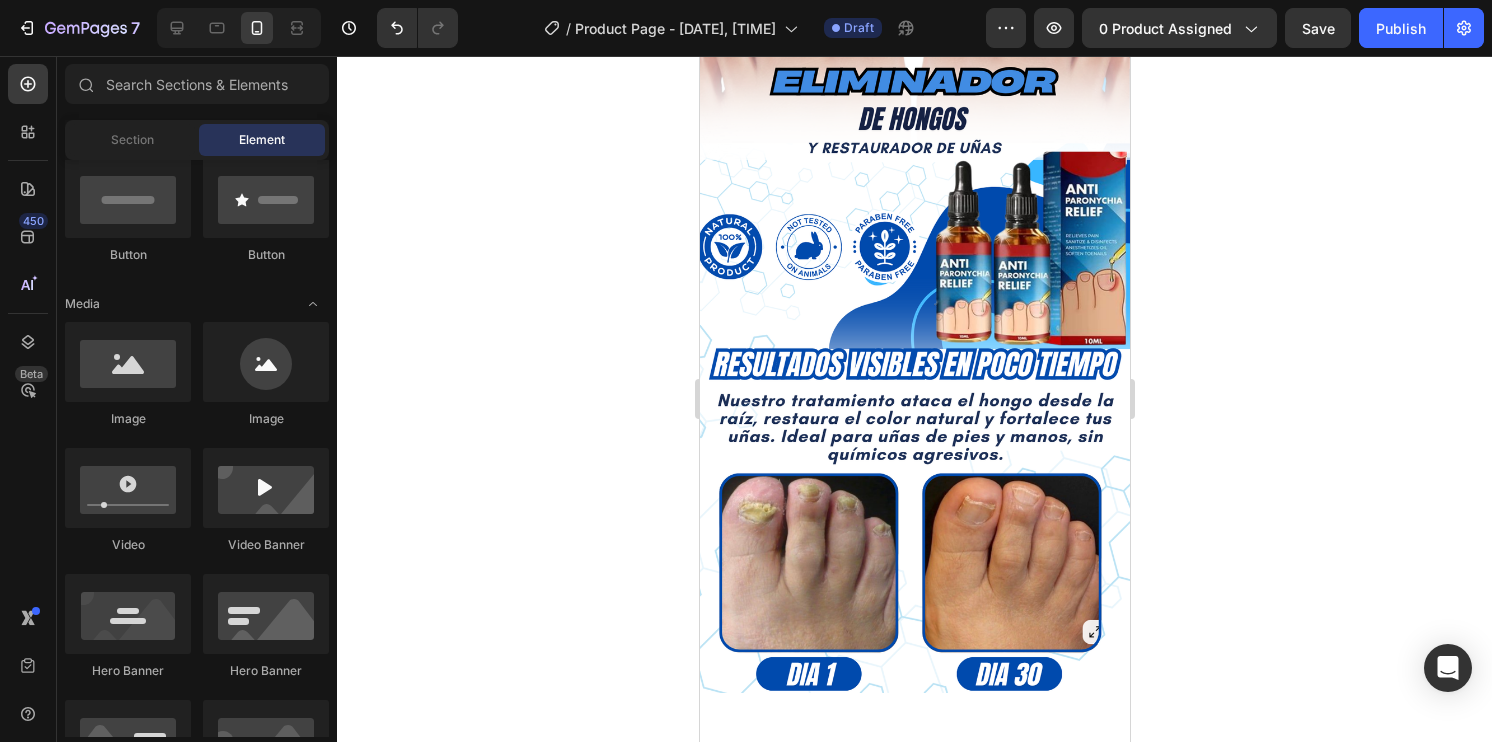 click 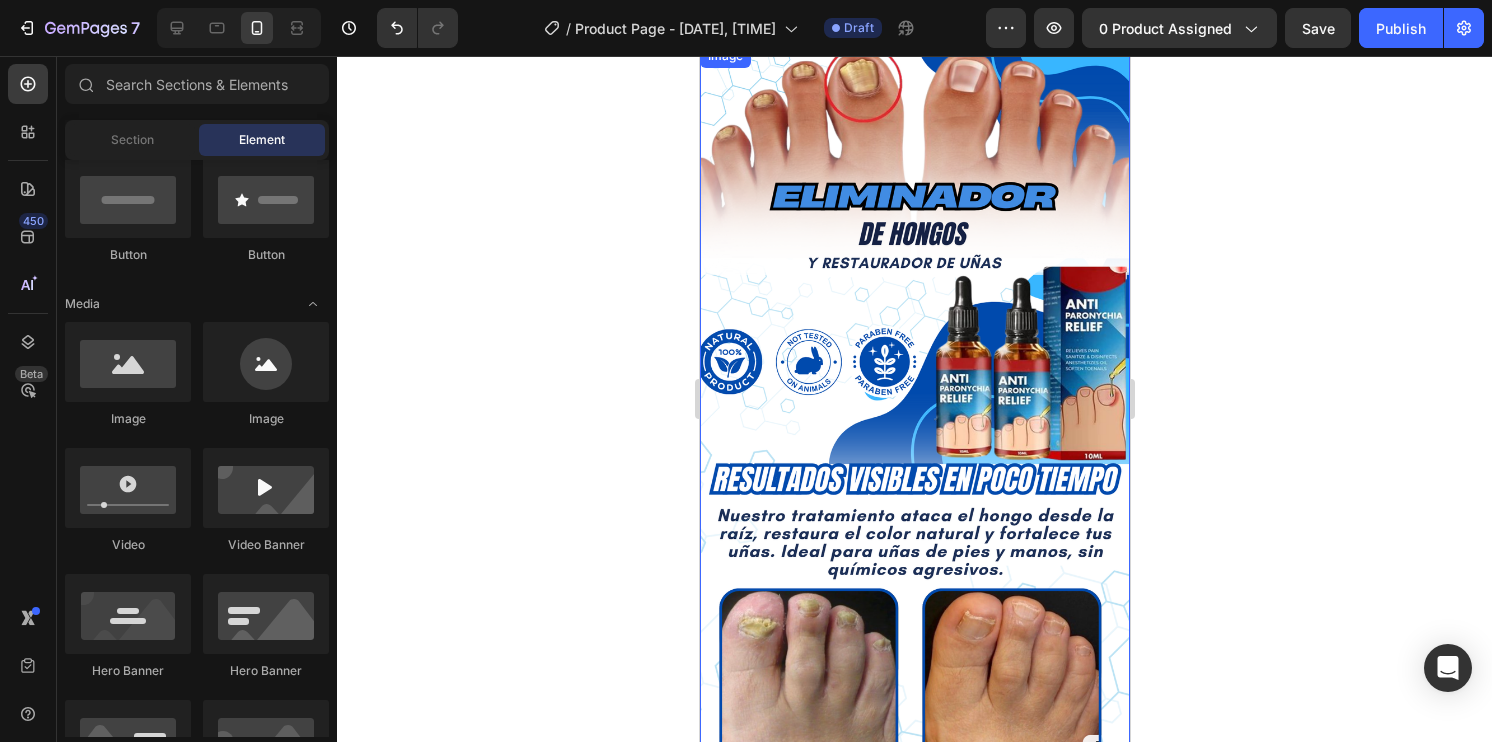 scroll, scrollTop: 0, scrollLeft: 0, axis: both 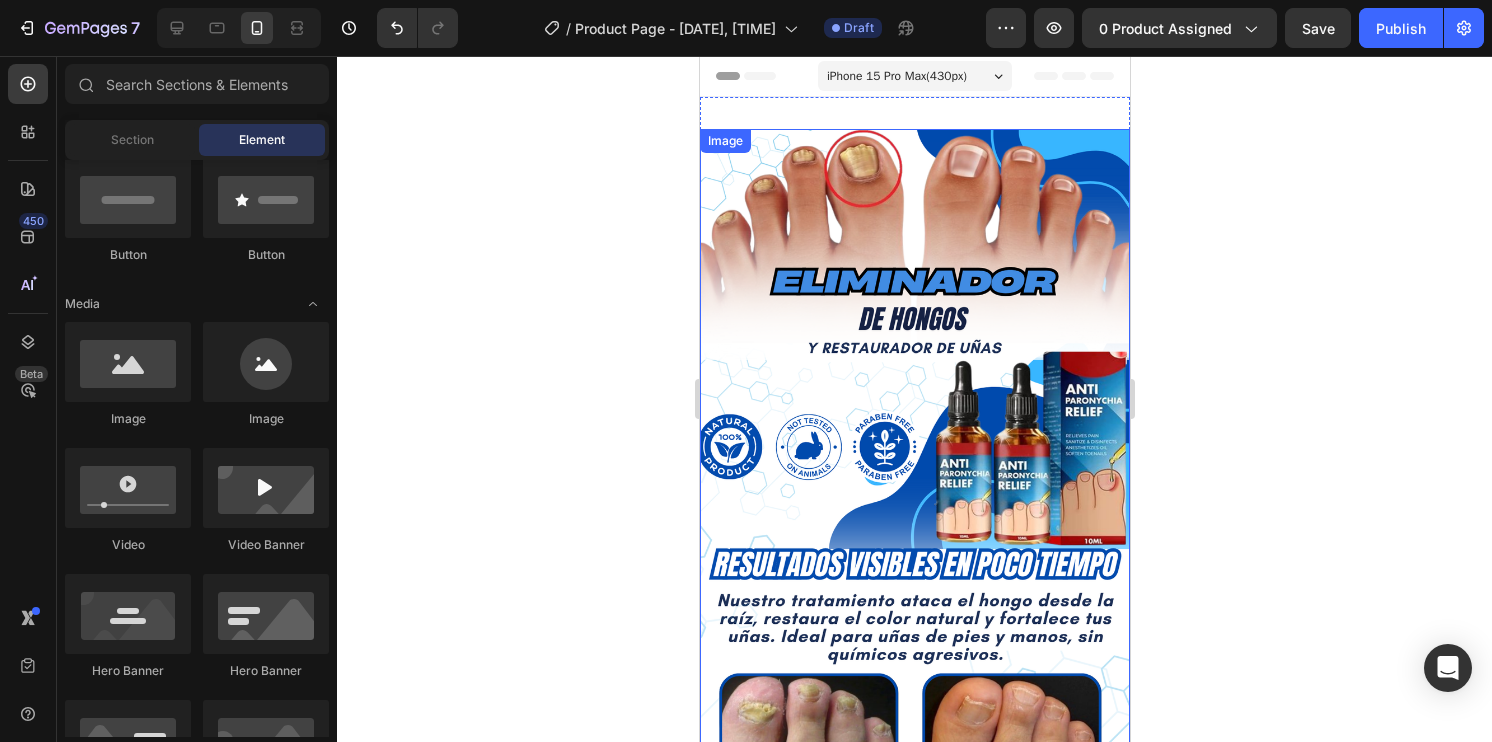 click at bounding box center [914, 511] 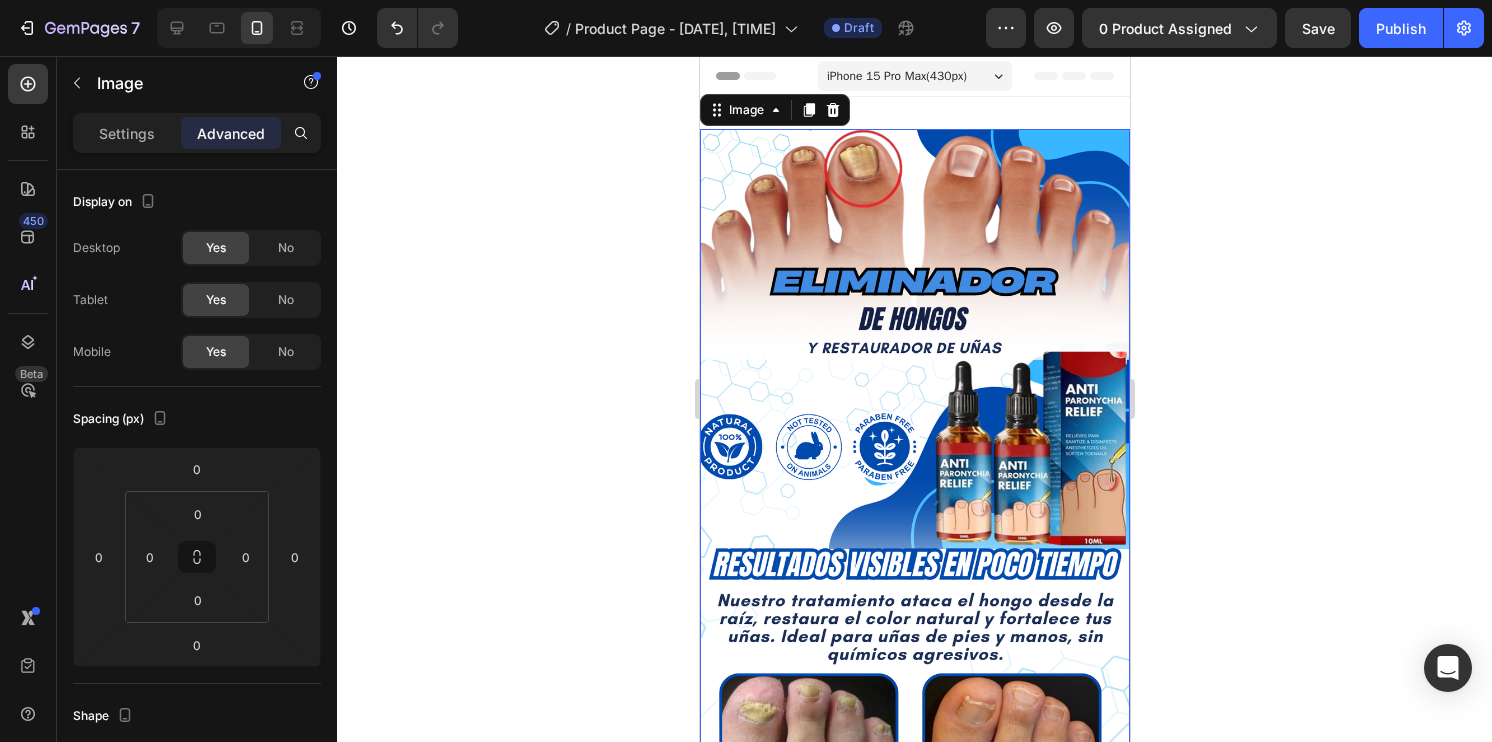 click at bounding box center [914, 511] 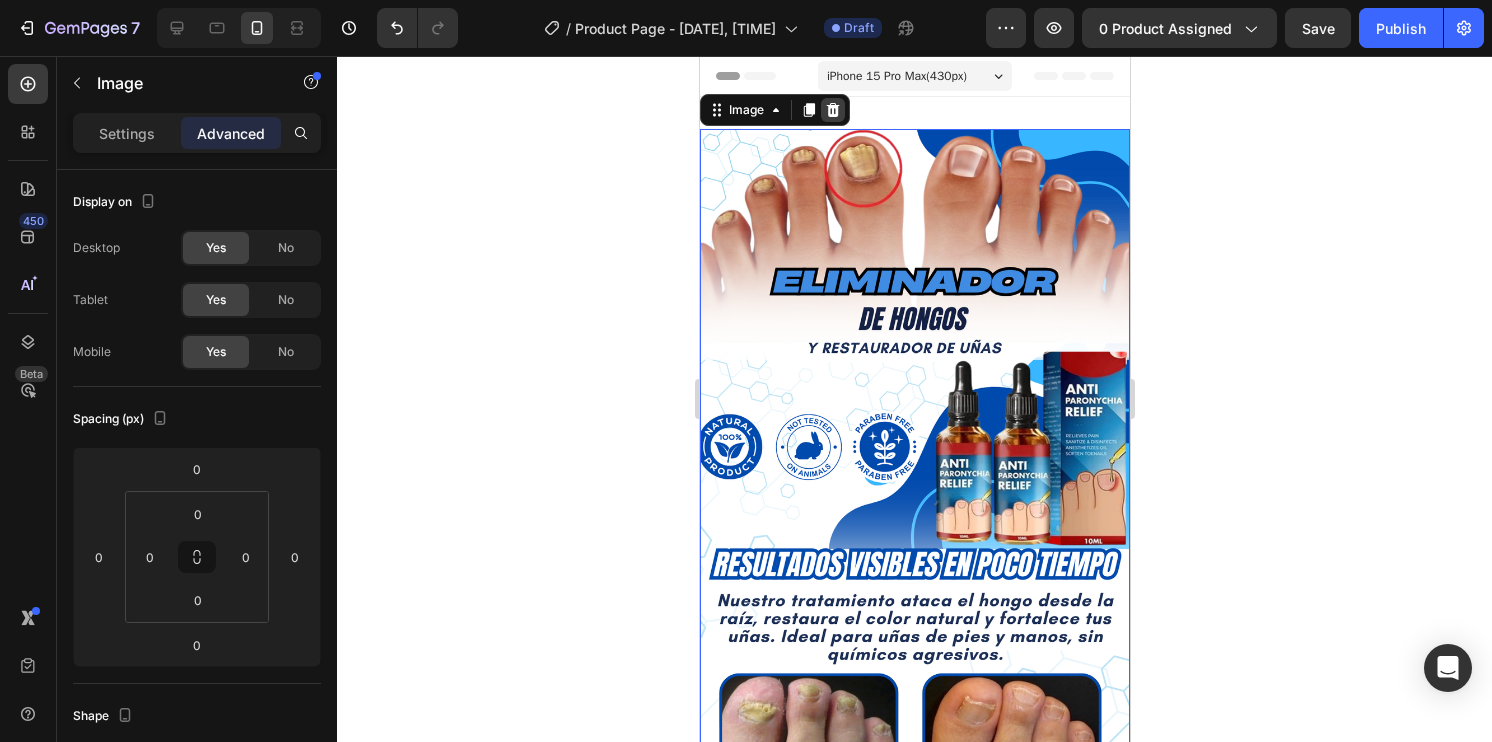 click 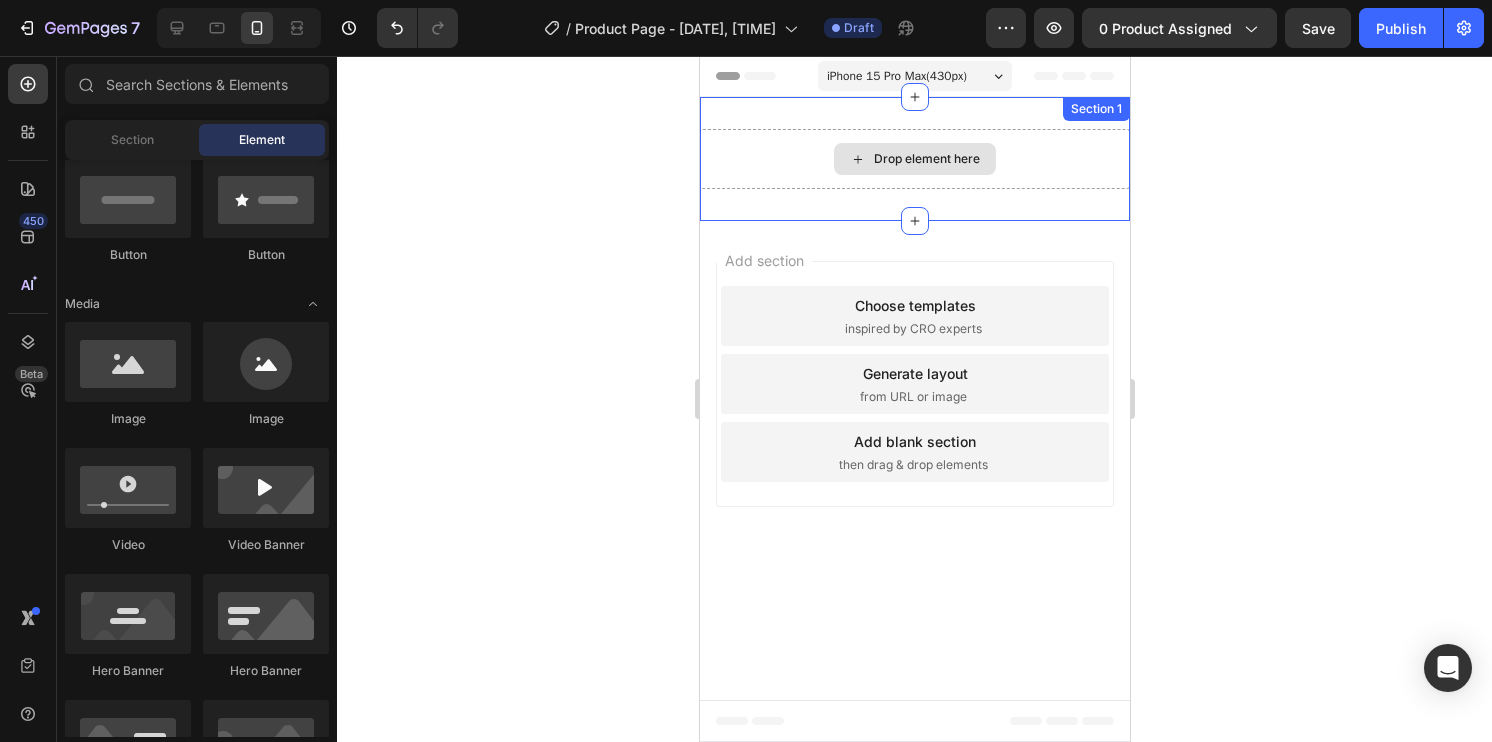 click on "Drop element here" at bounding box center (926, 159) 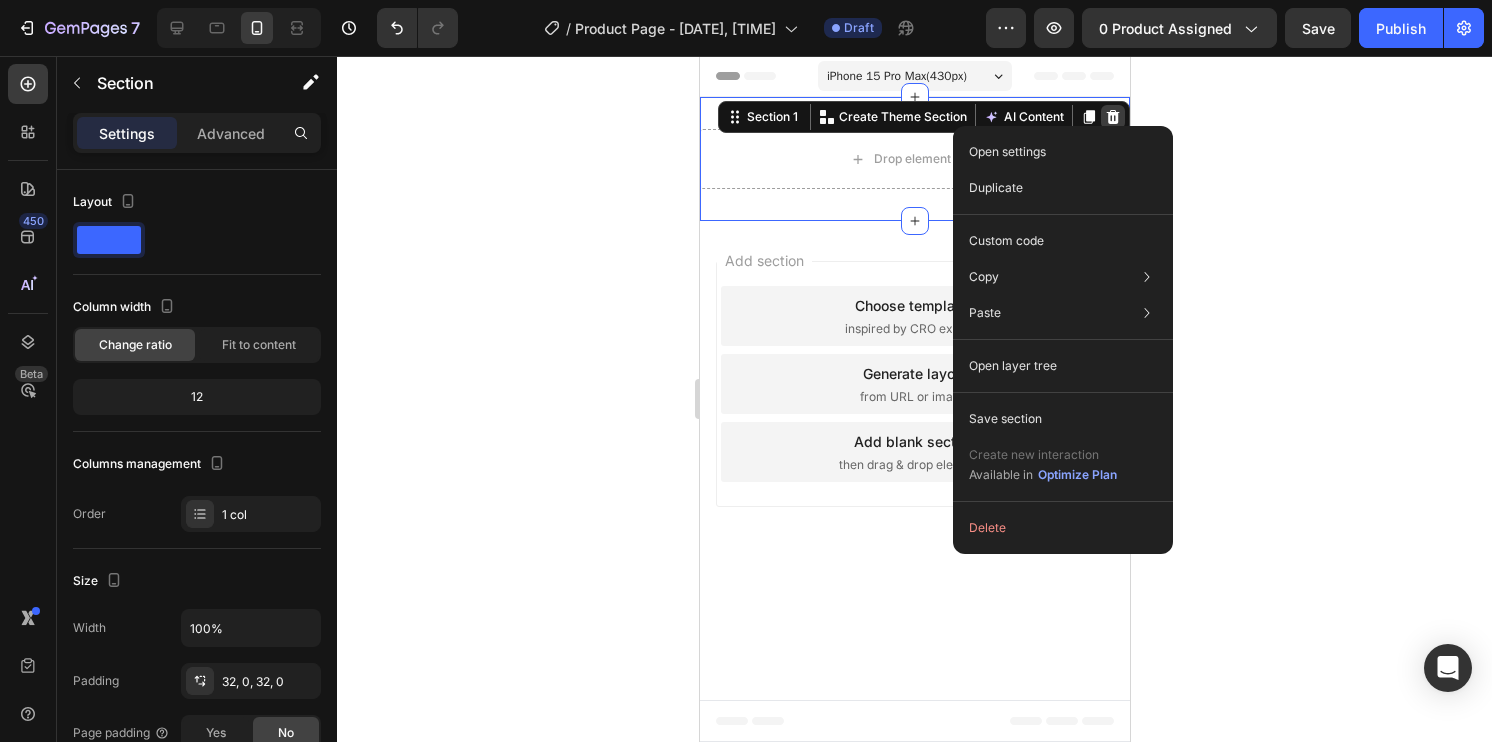 click 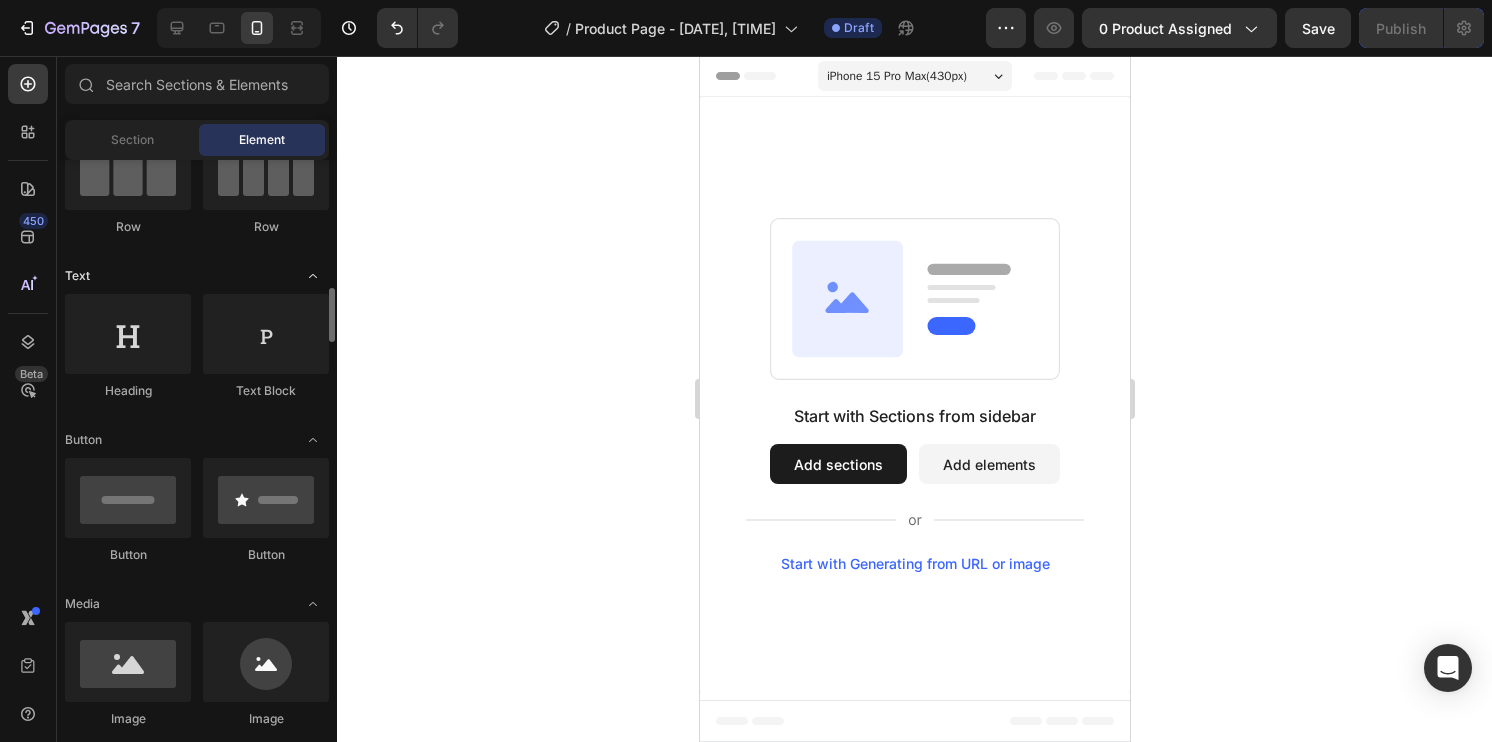 scroll, scrollTop: 0, scrollLeft: 0, axis: both 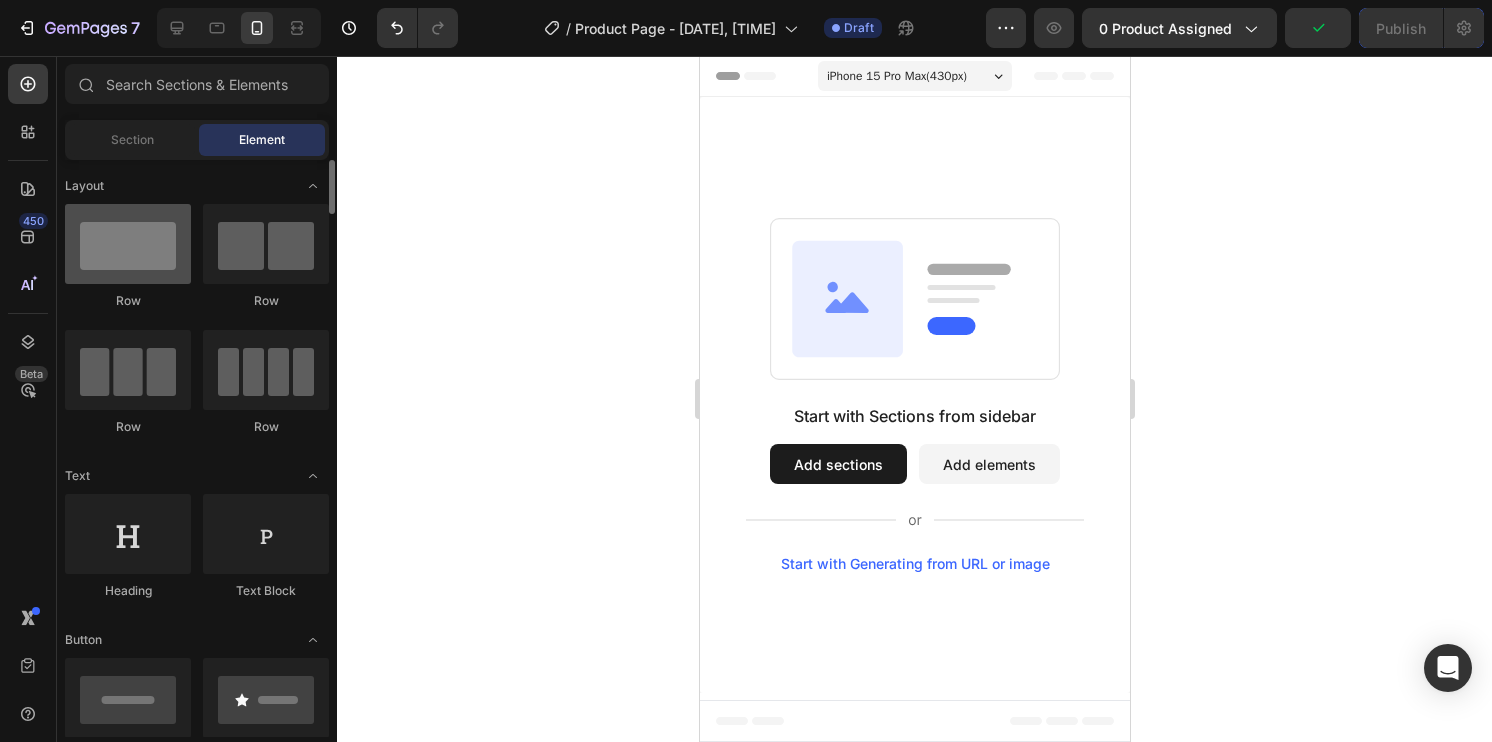 click at bounding box center [128, 244] 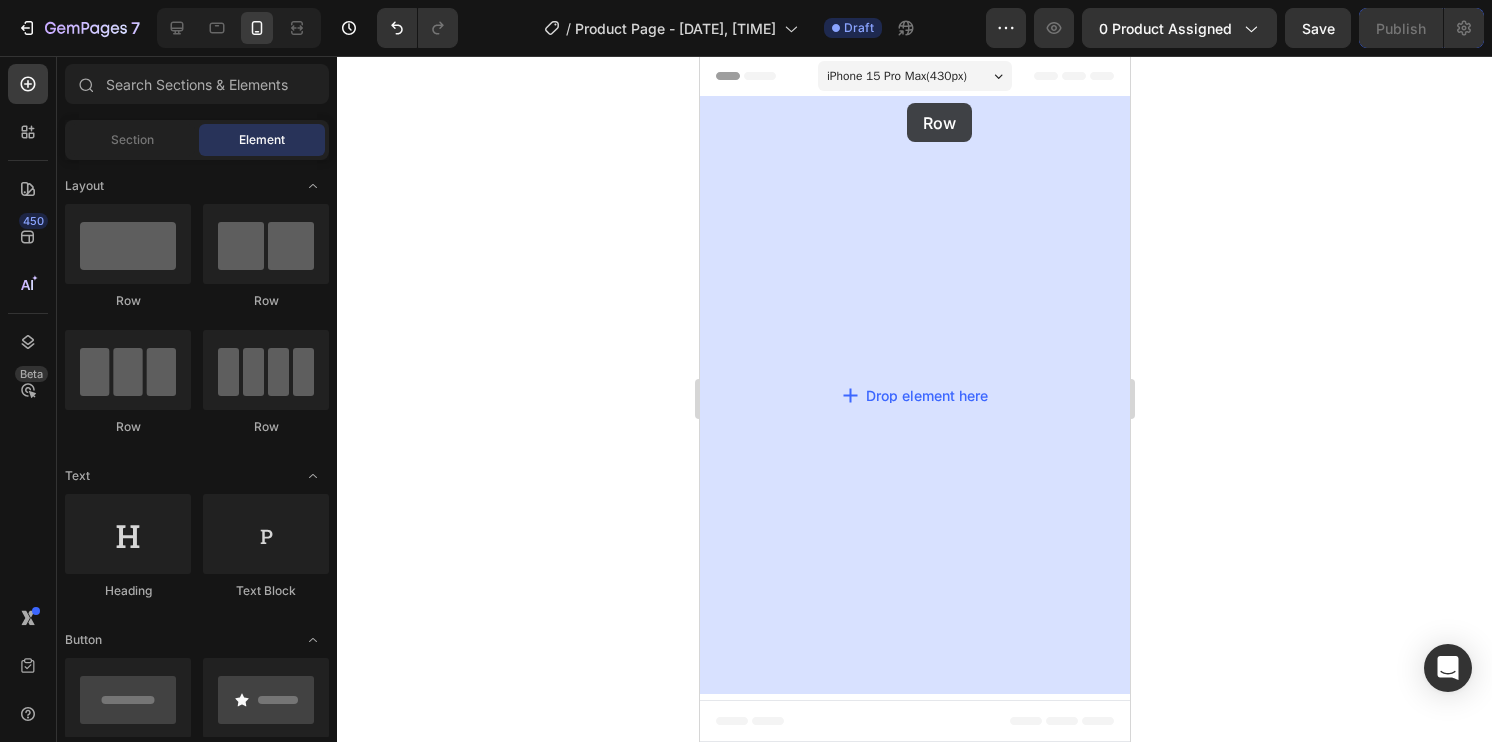 drag, startPoint x: 851, startPoint y: 306, endPoint x: 906, endPoint y: 103, distance: 210.3188 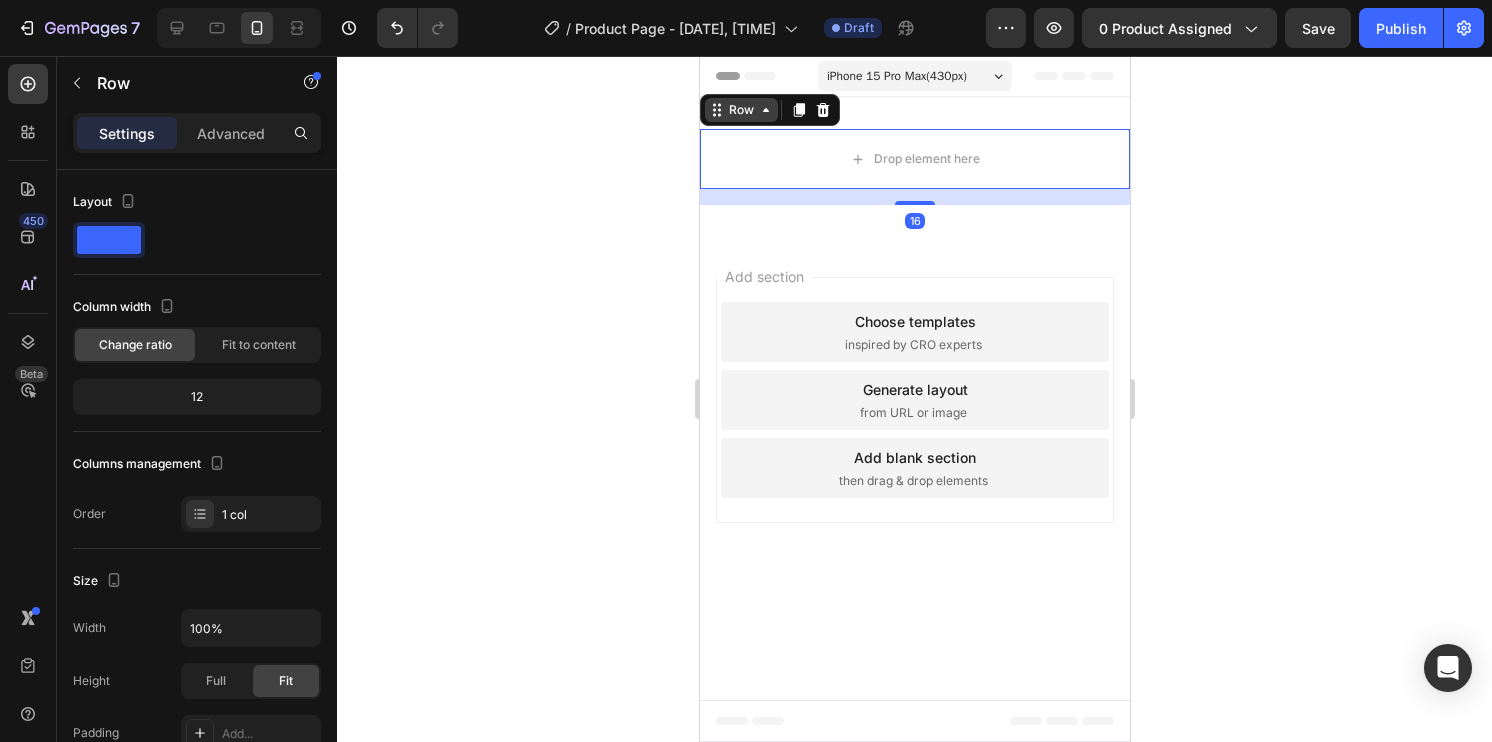 click on "Row" at bounding box center [740, 110] 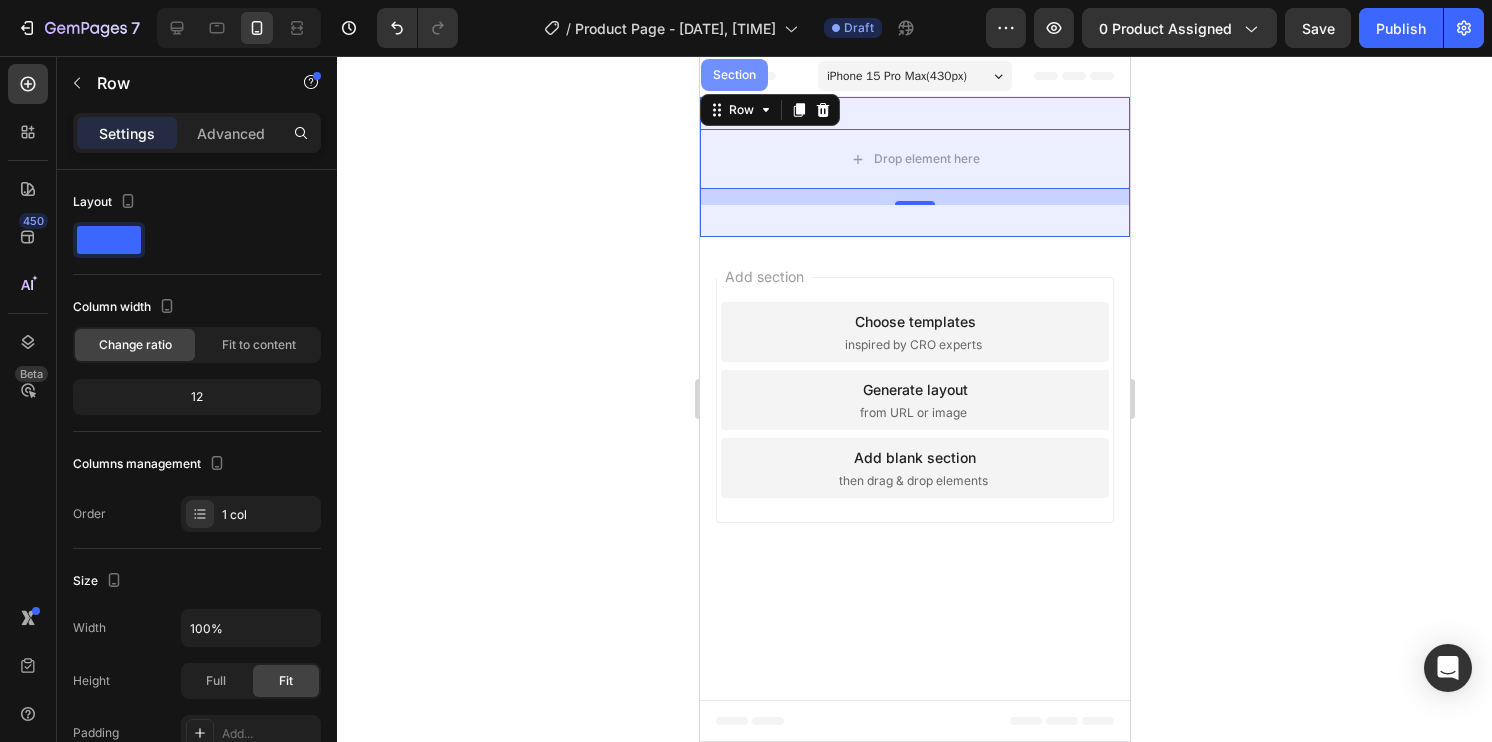 click on "Section" at bounding box center [733, 75] 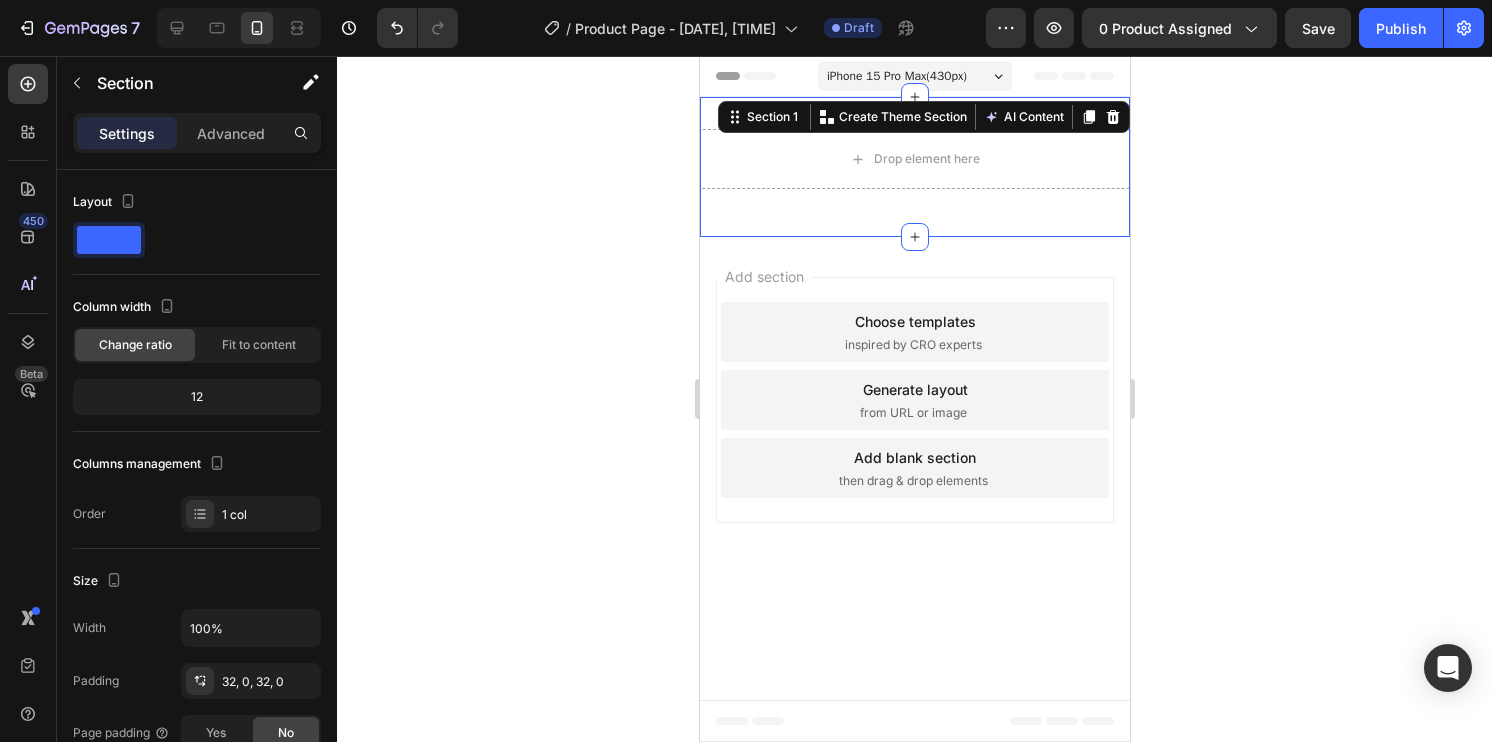 click 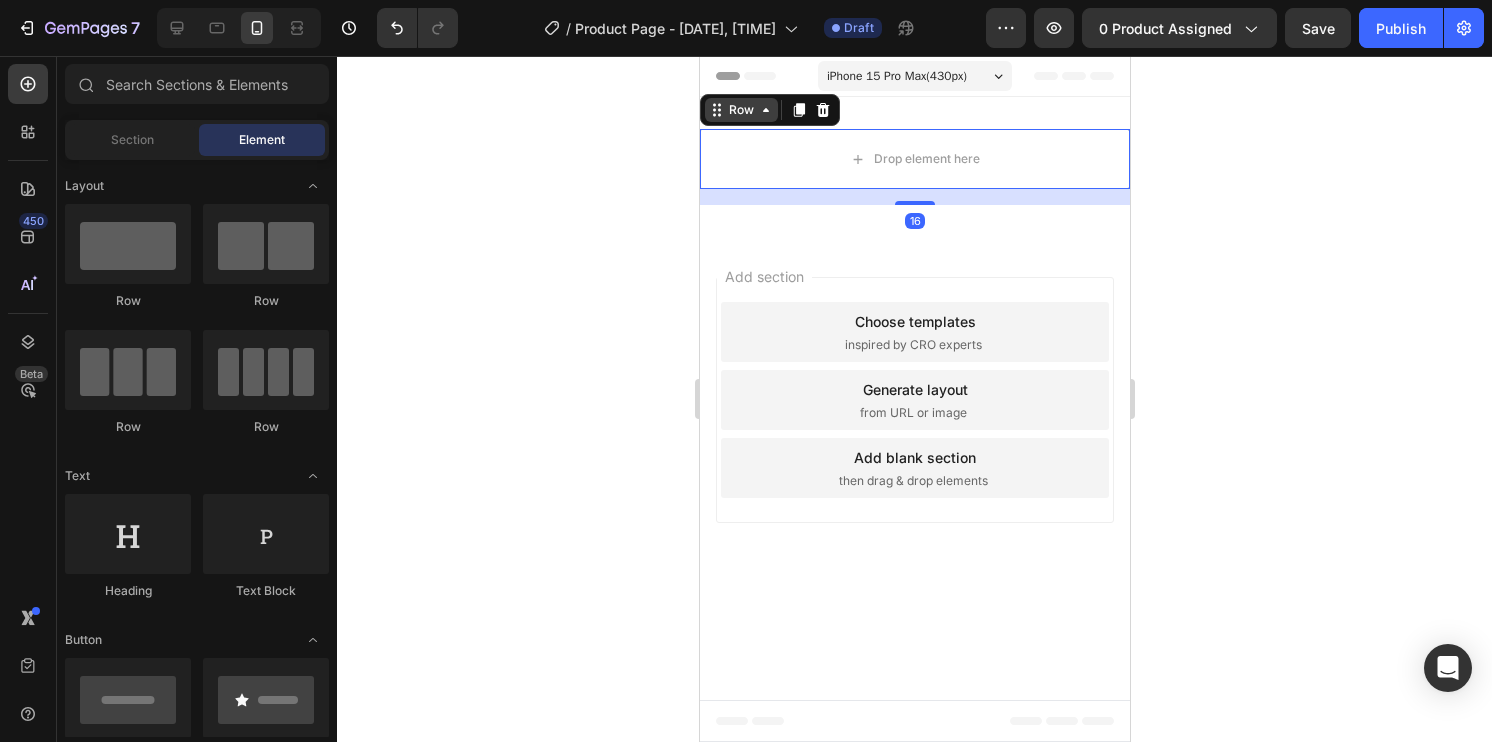 click on "Row" at bounding box center (740, 110) 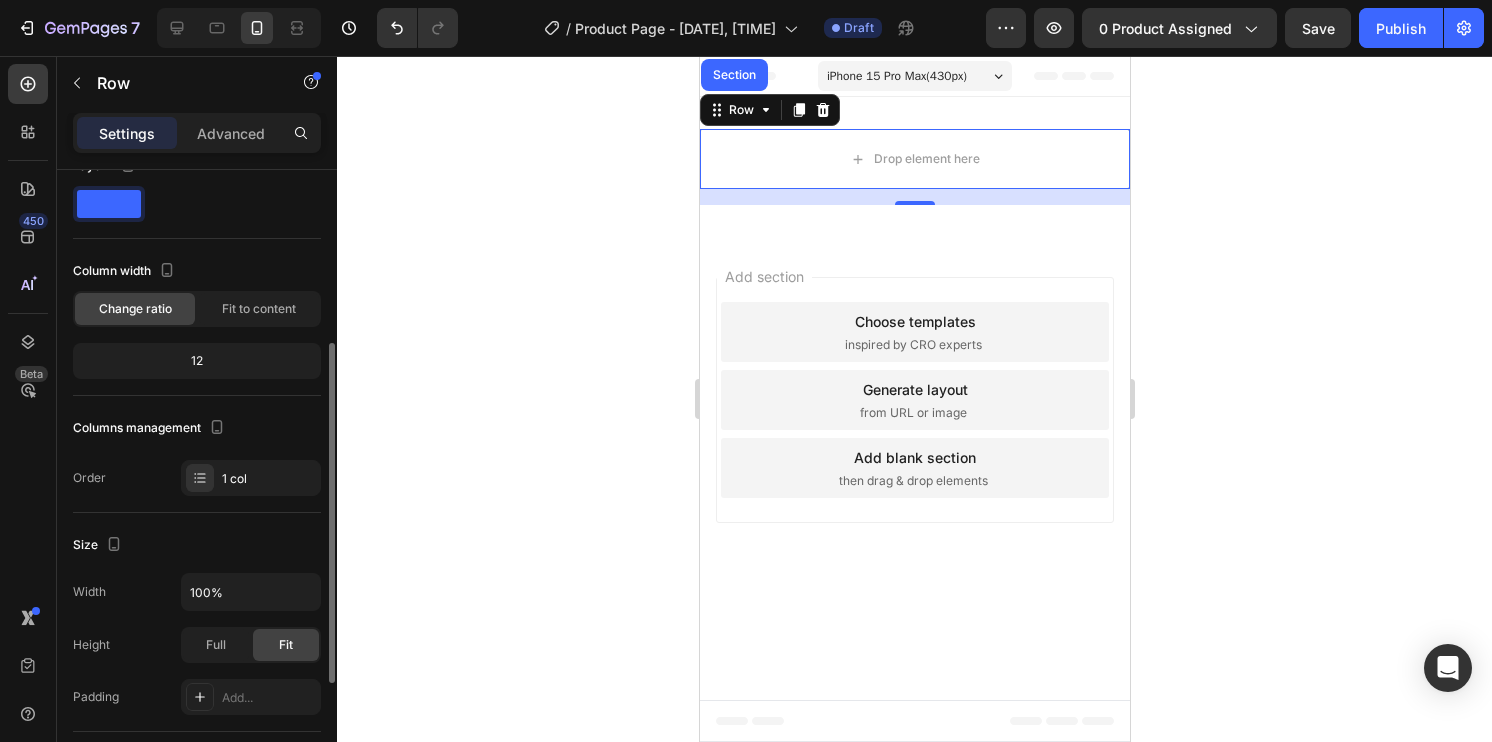 scroll, scrollTop: 0, scrollLeft: 0, axis: both 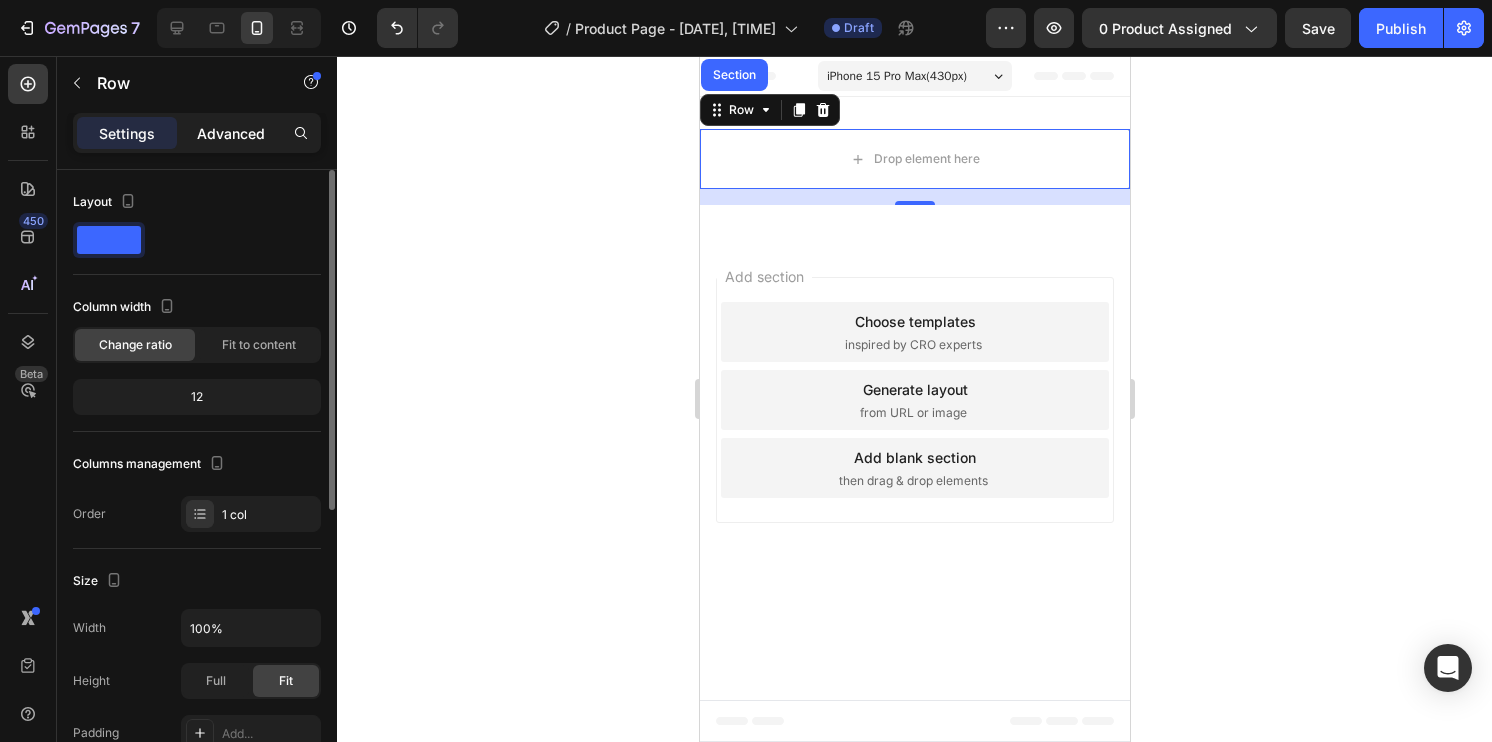 click on "Advanced" at bounding box center [231, 133] 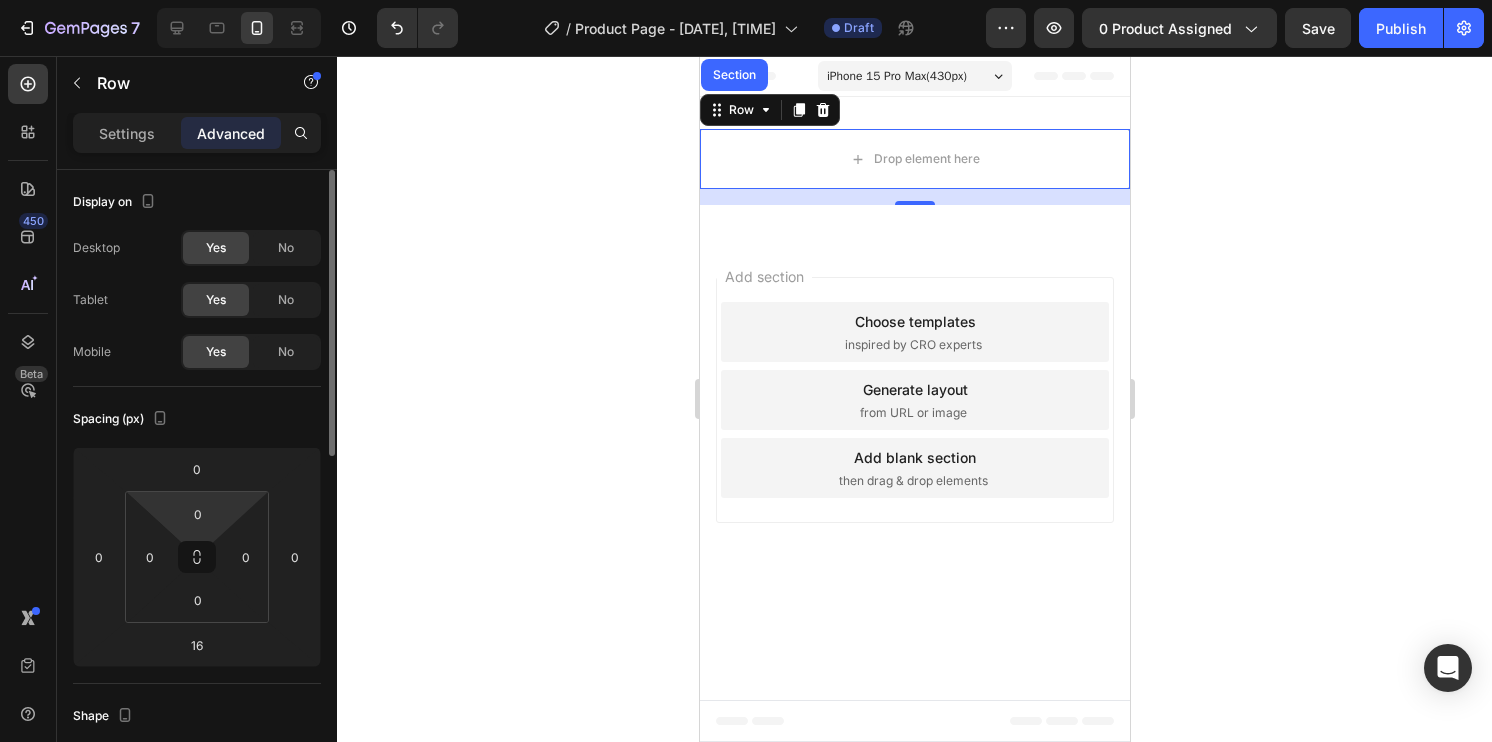 scroll, scrollTop: 100, scrollLeft: 0, axis: vertical 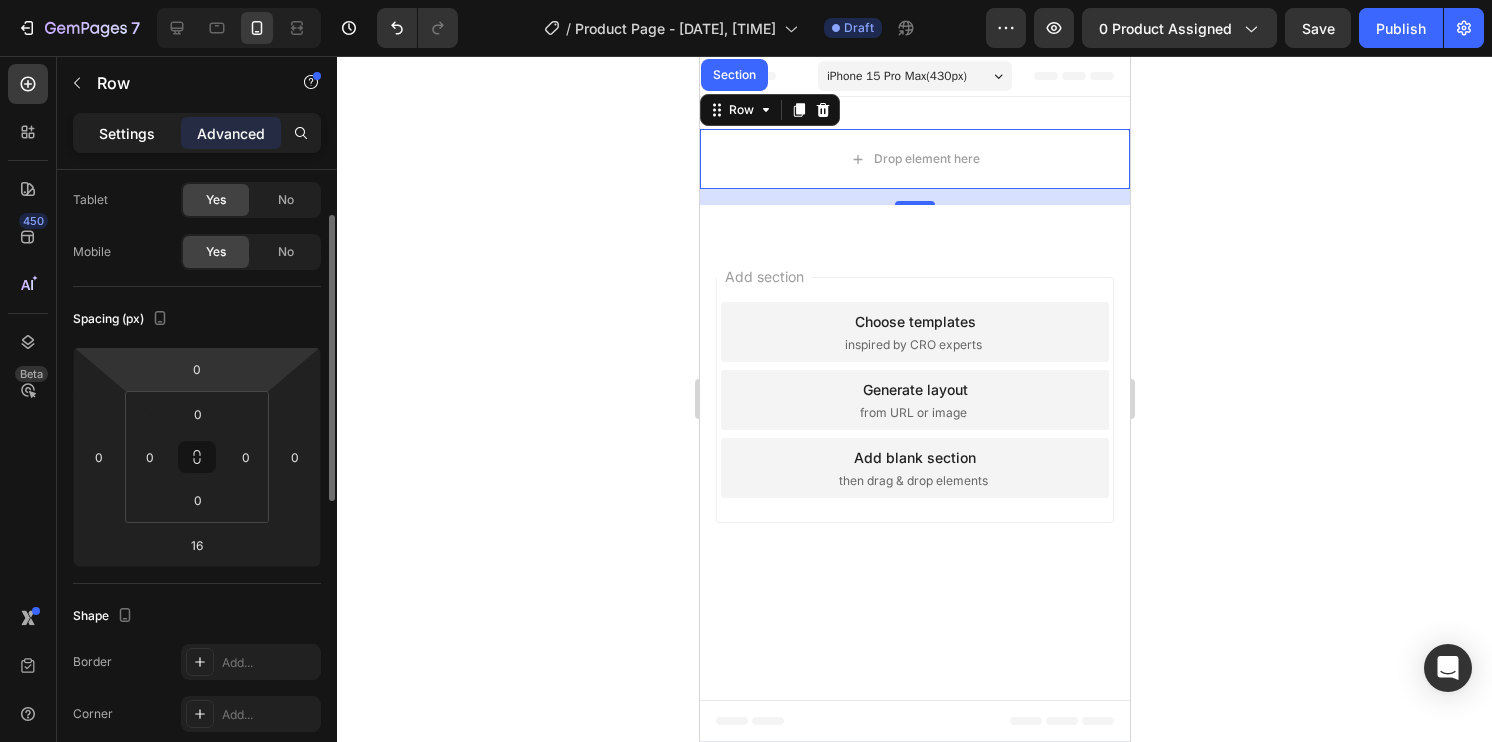 click on "Settings" at bounding box center (127, 133) 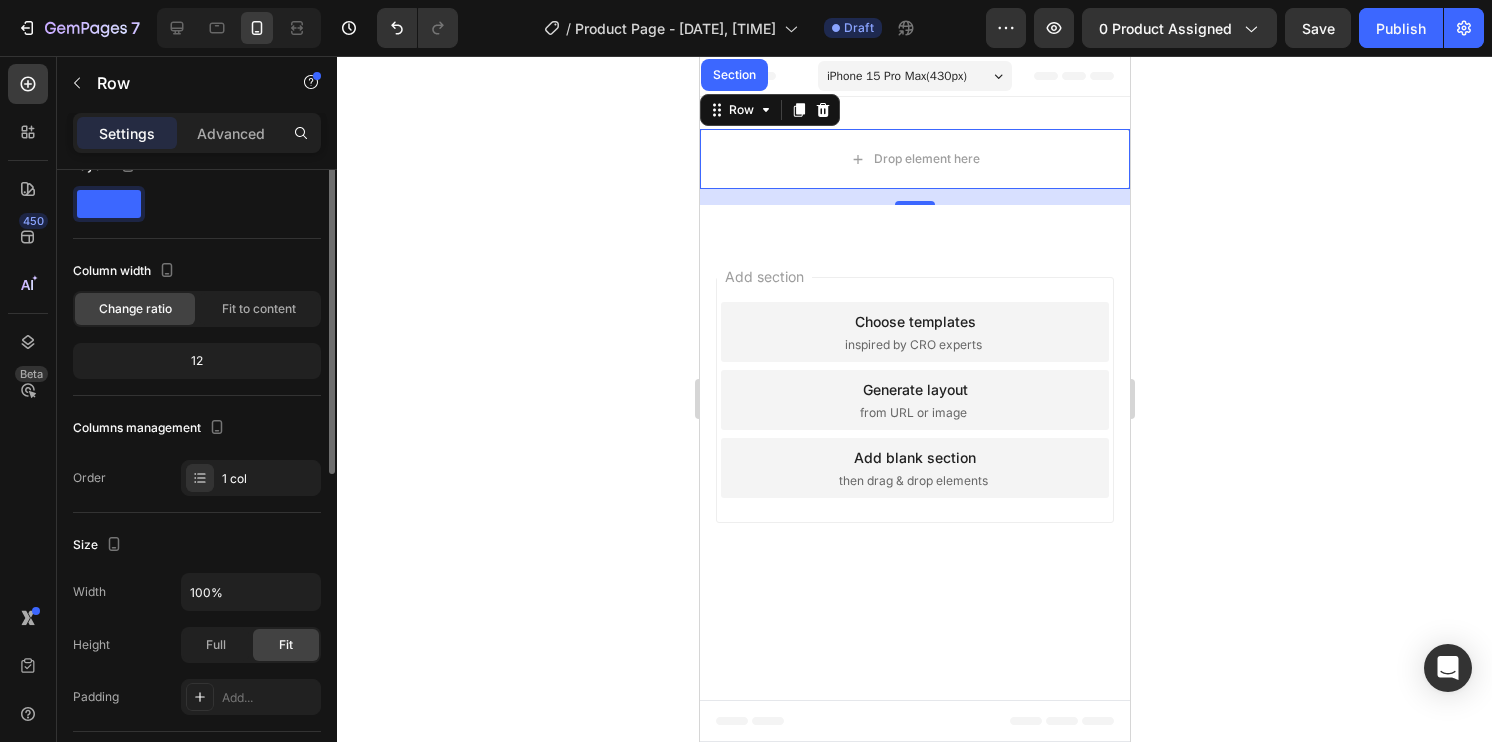 scroll, scrollTop: 0, scrollLeft: 0, axis: both 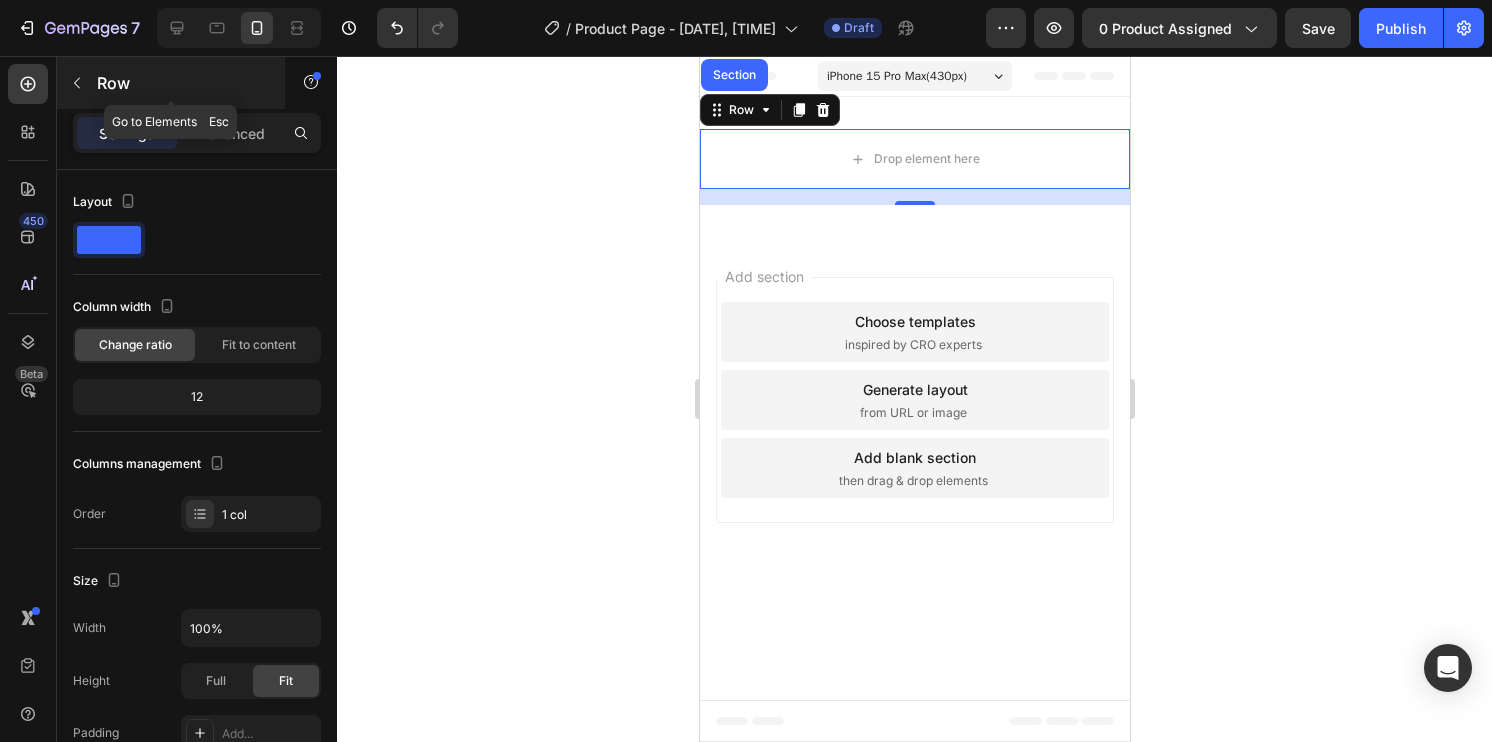 click 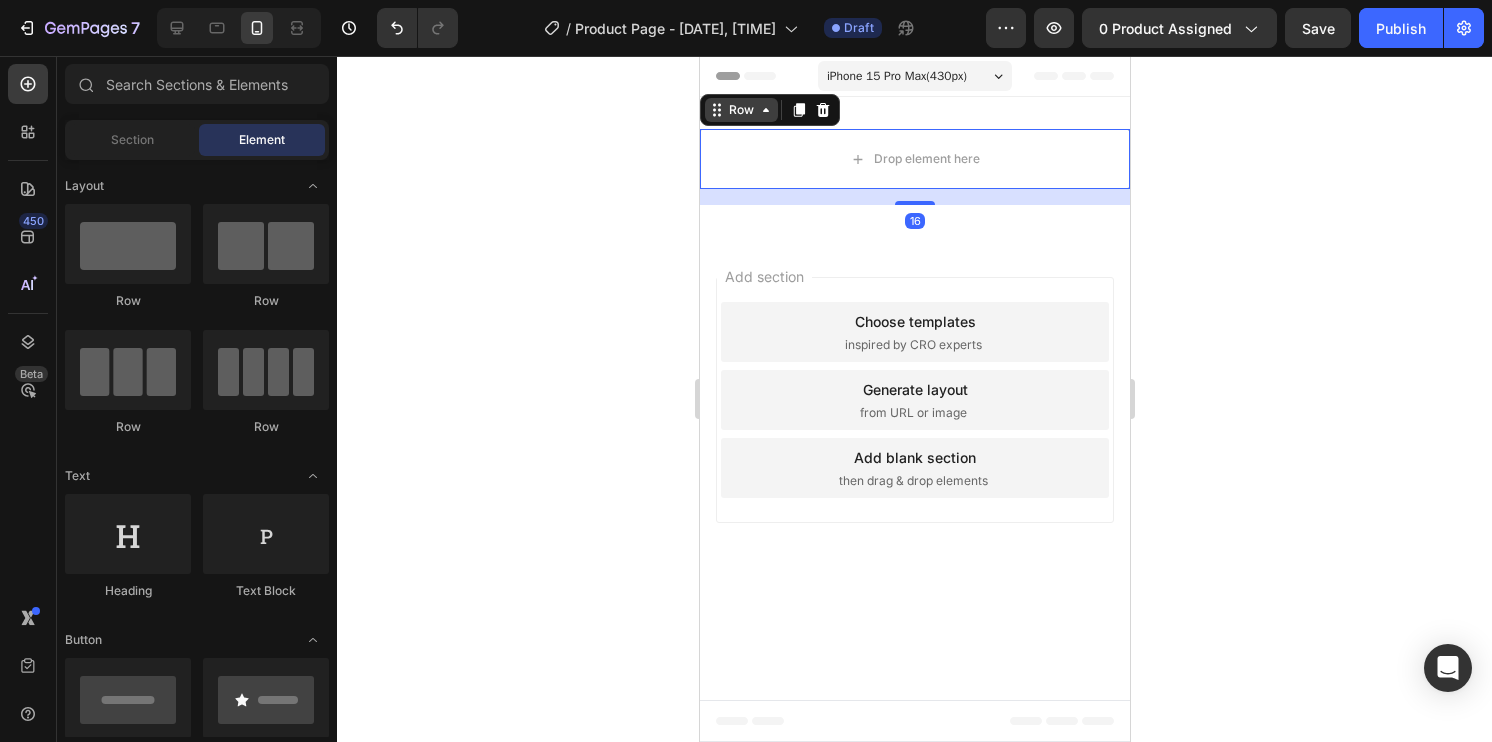 click on "Row" at bounding box center (740, 110) 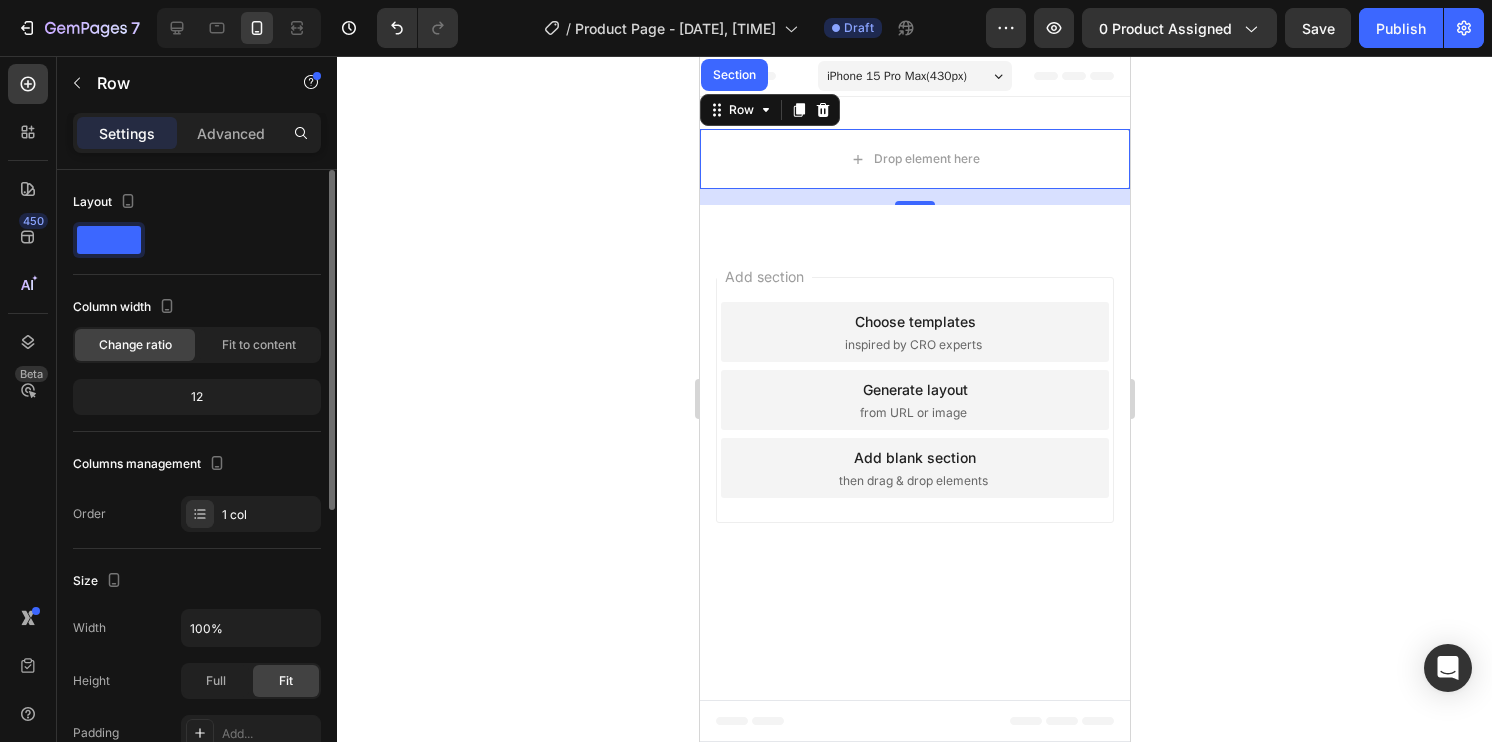 click on "12" 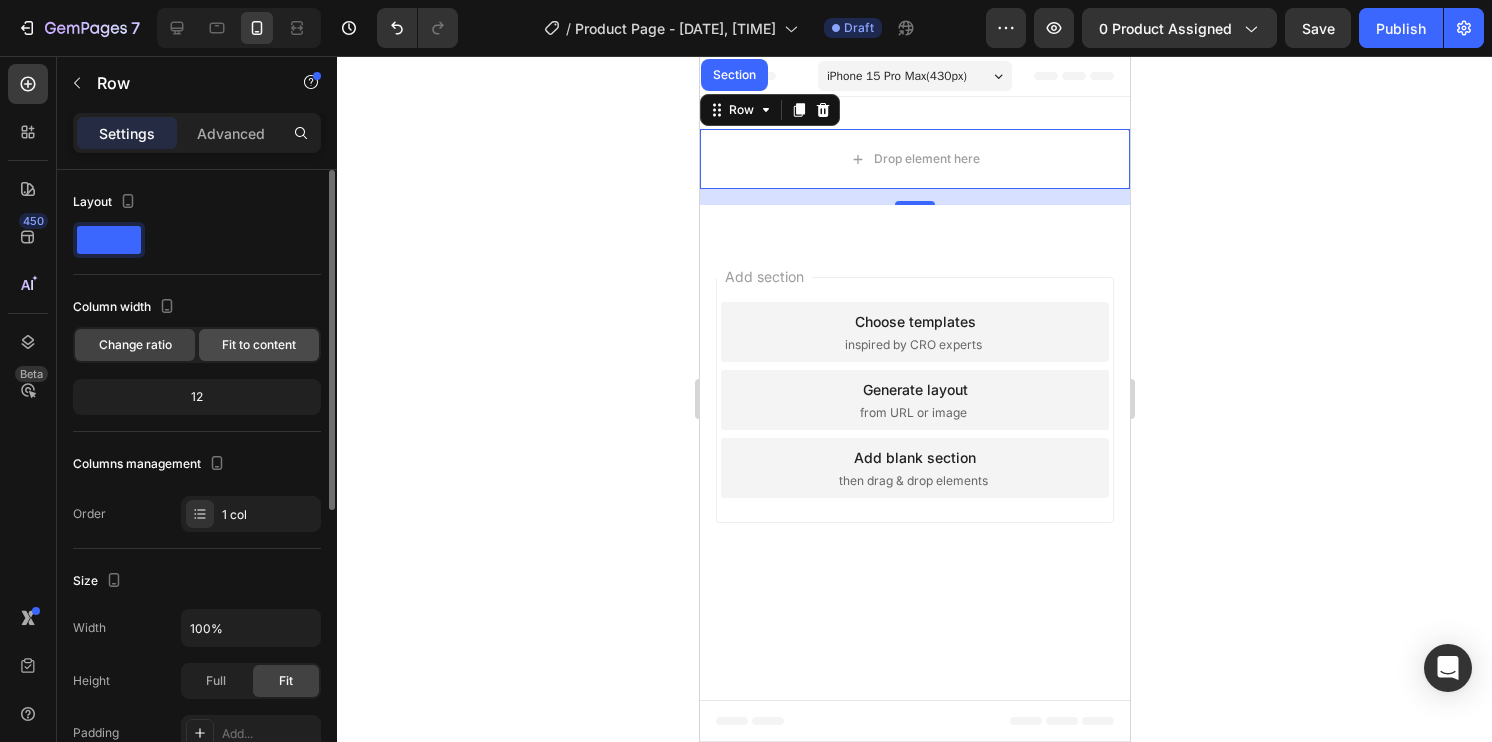click on "Fit to content" 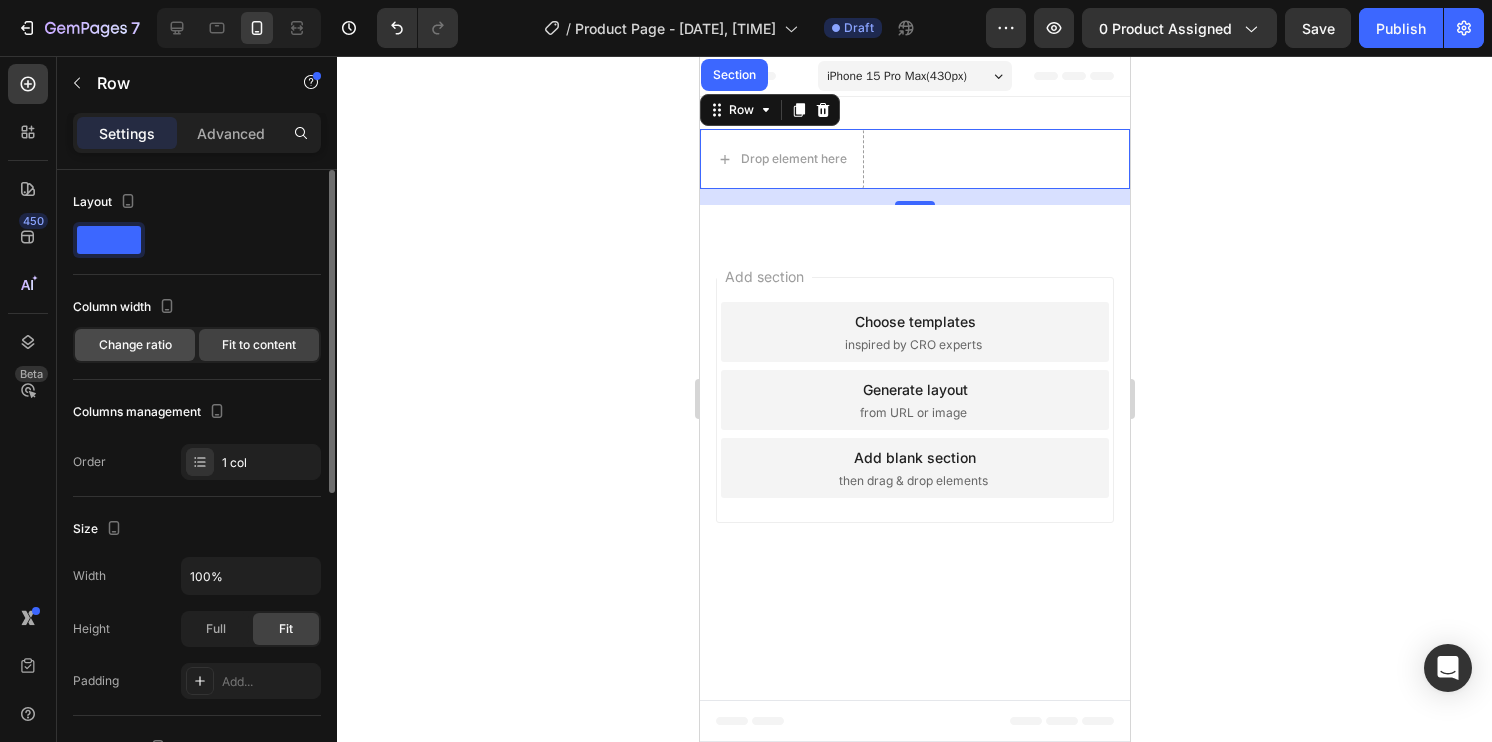 click on "Change ratio" 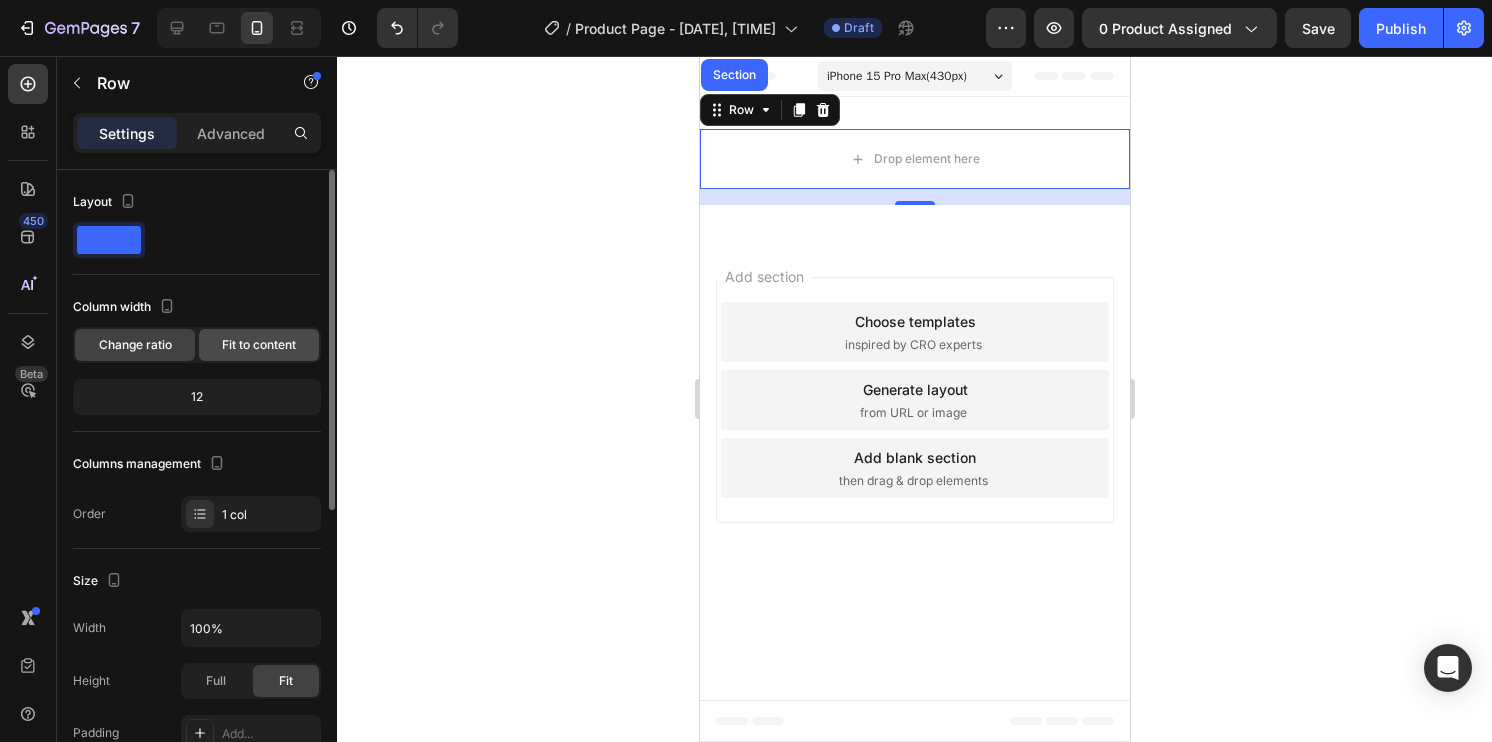 click on "Fit to content" 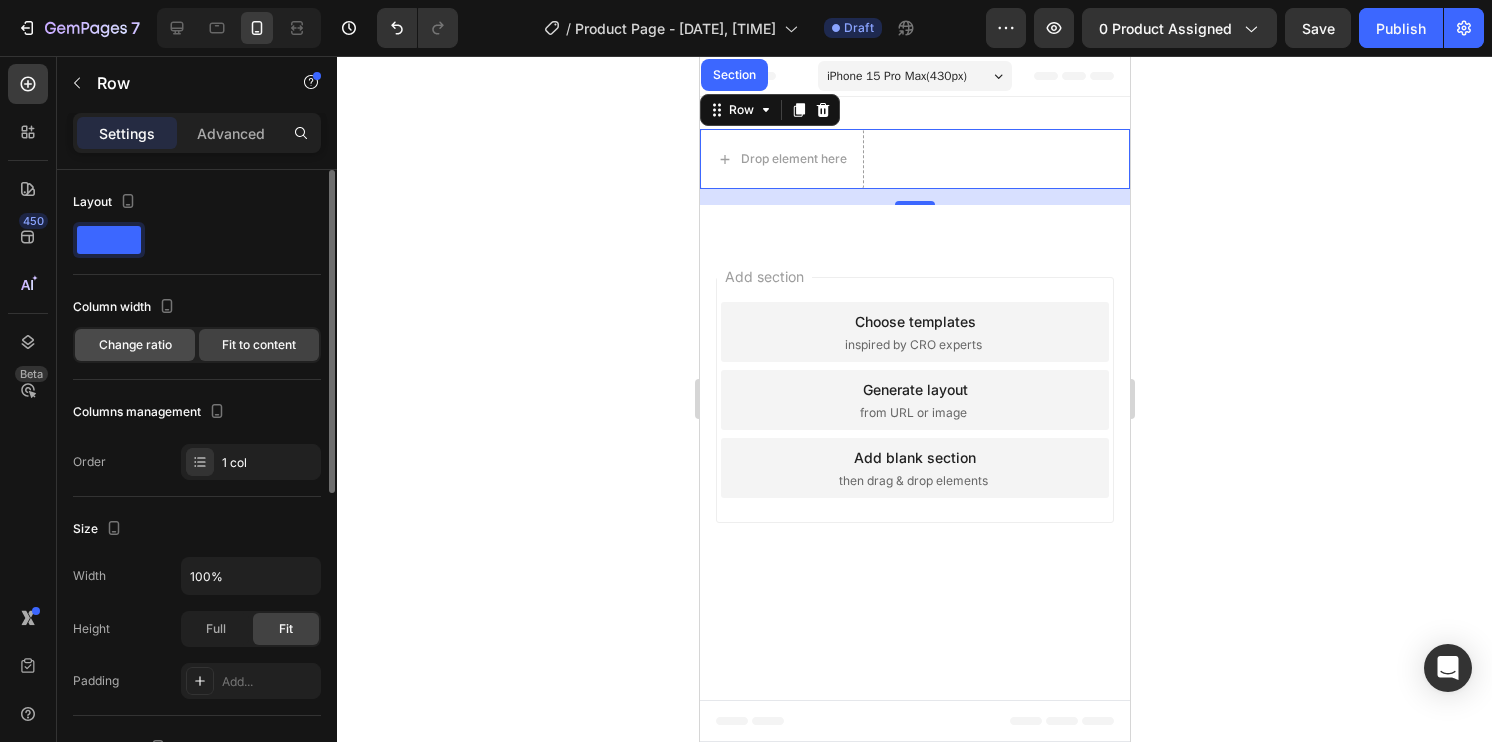 click on "Change ratio" 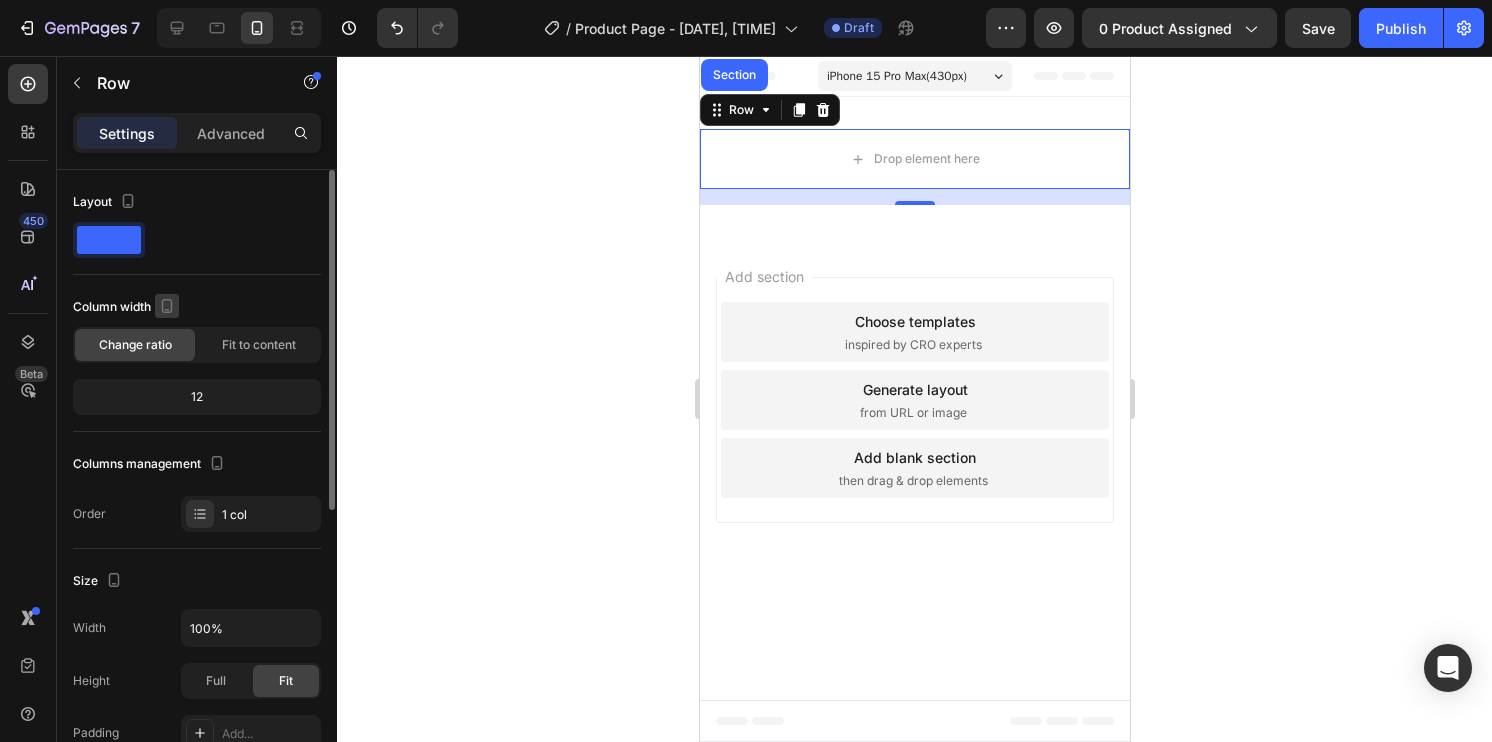 click 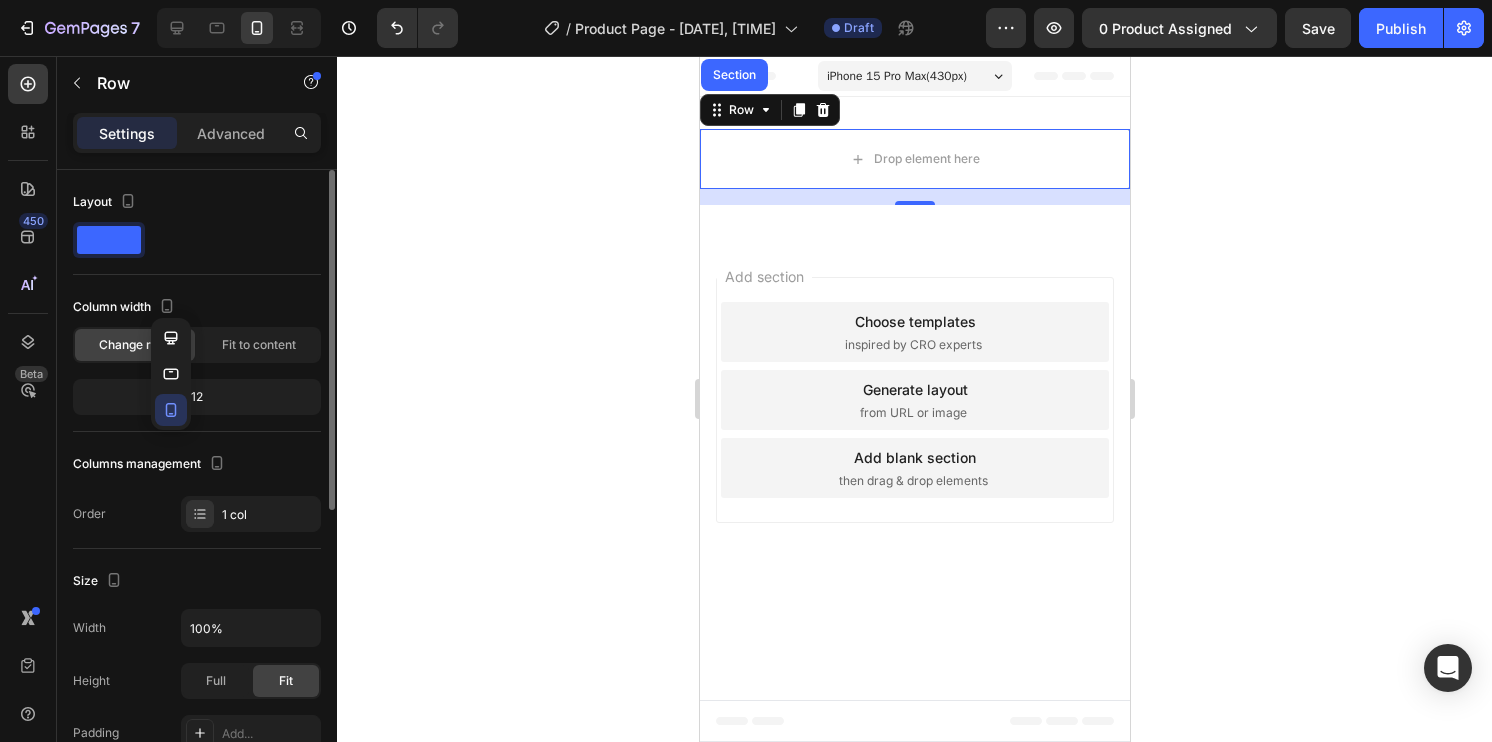 click 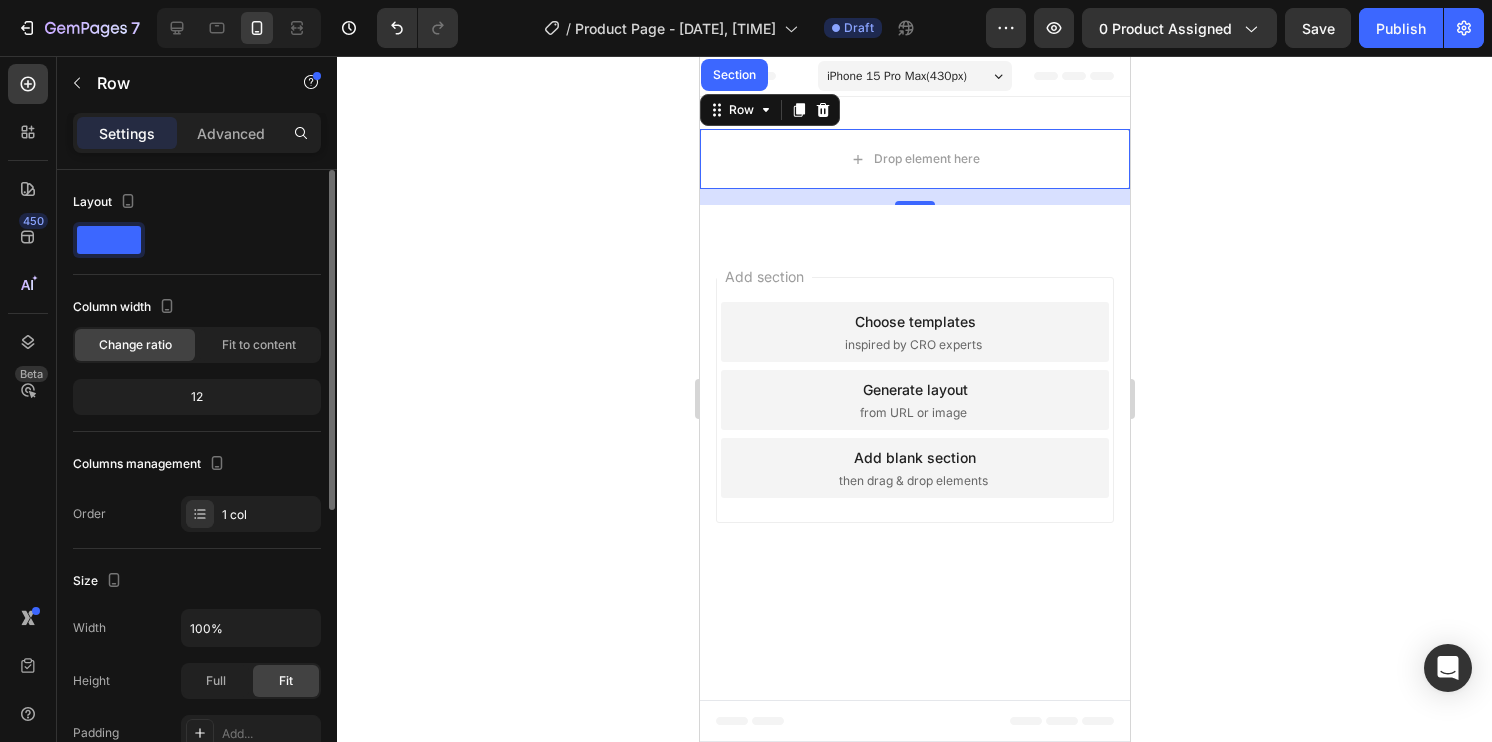 click on "12" 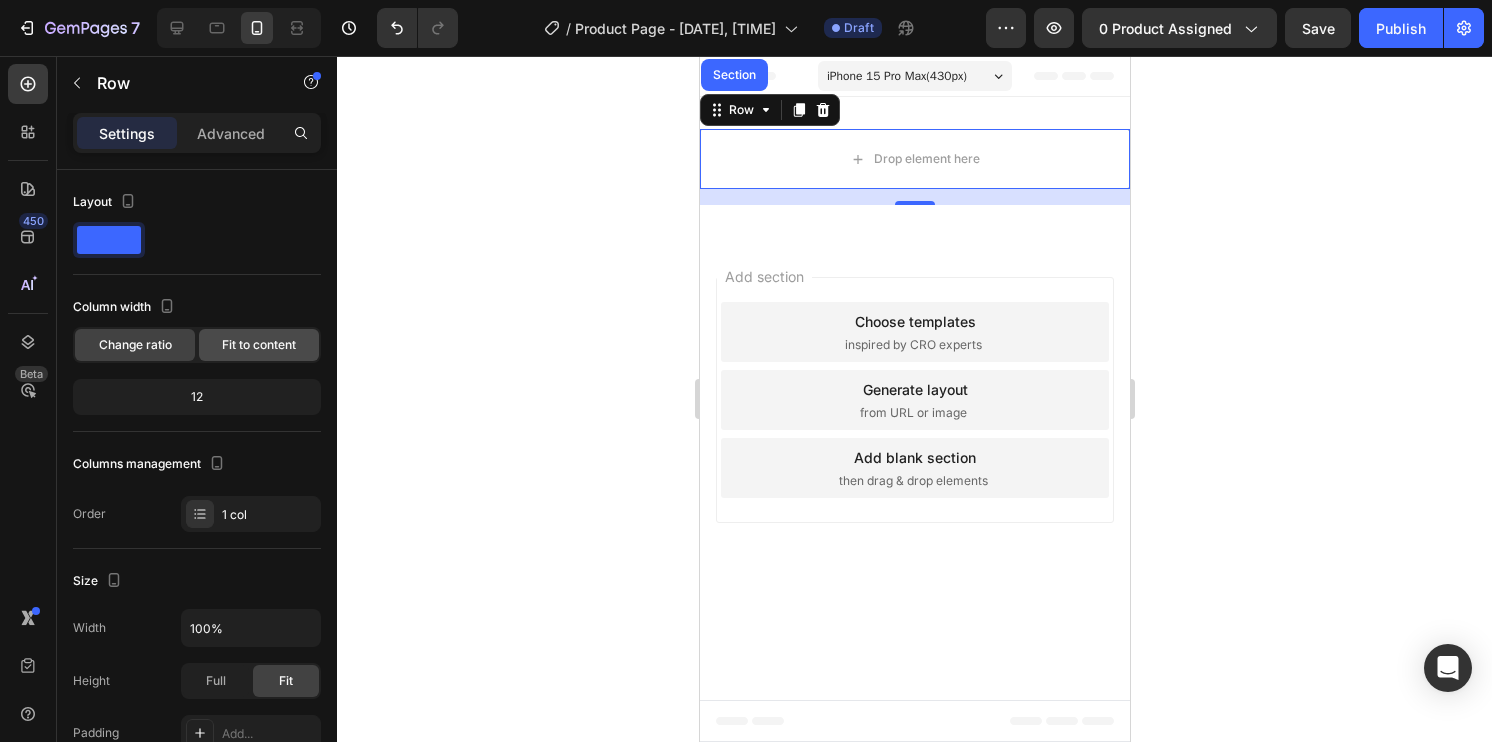 click on "Fit to content" 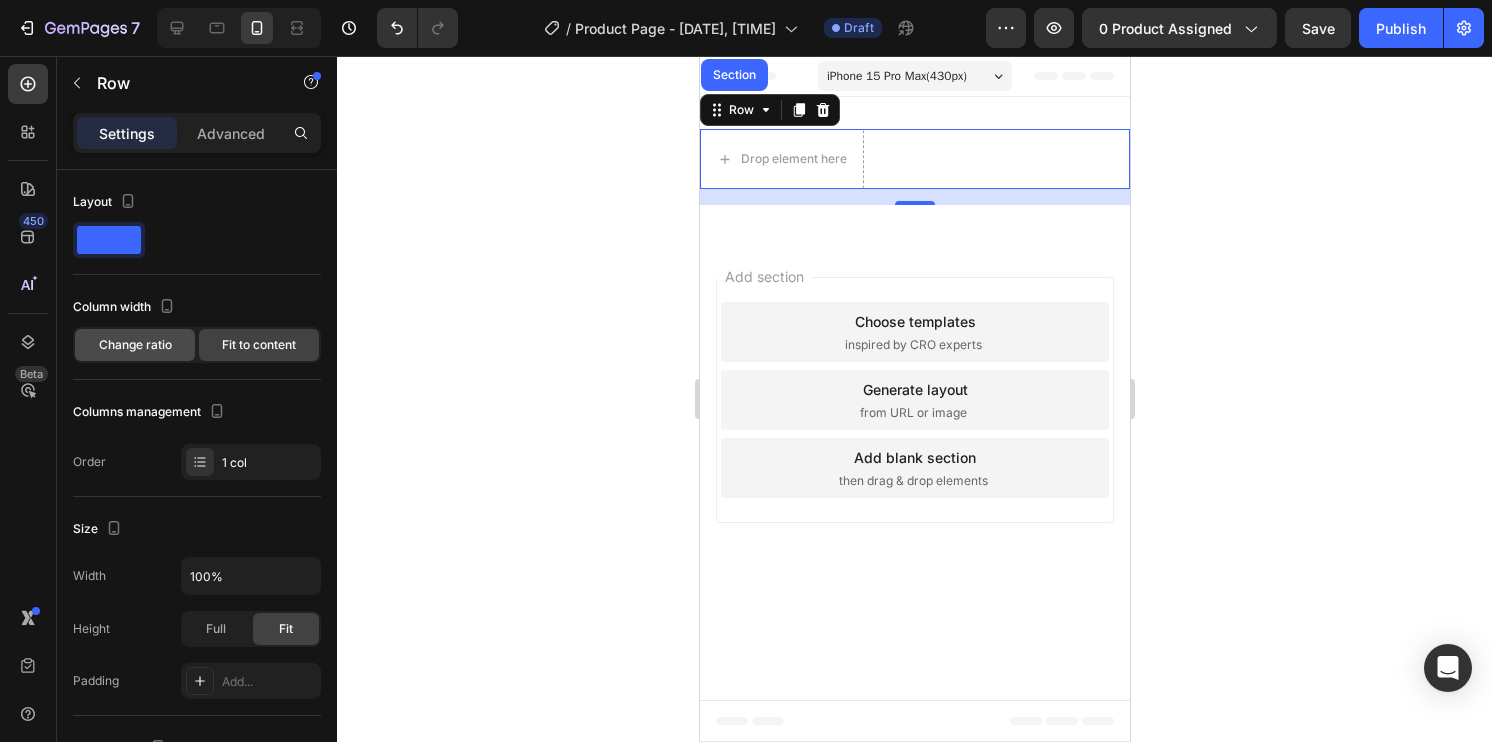 click on "Change ratio" 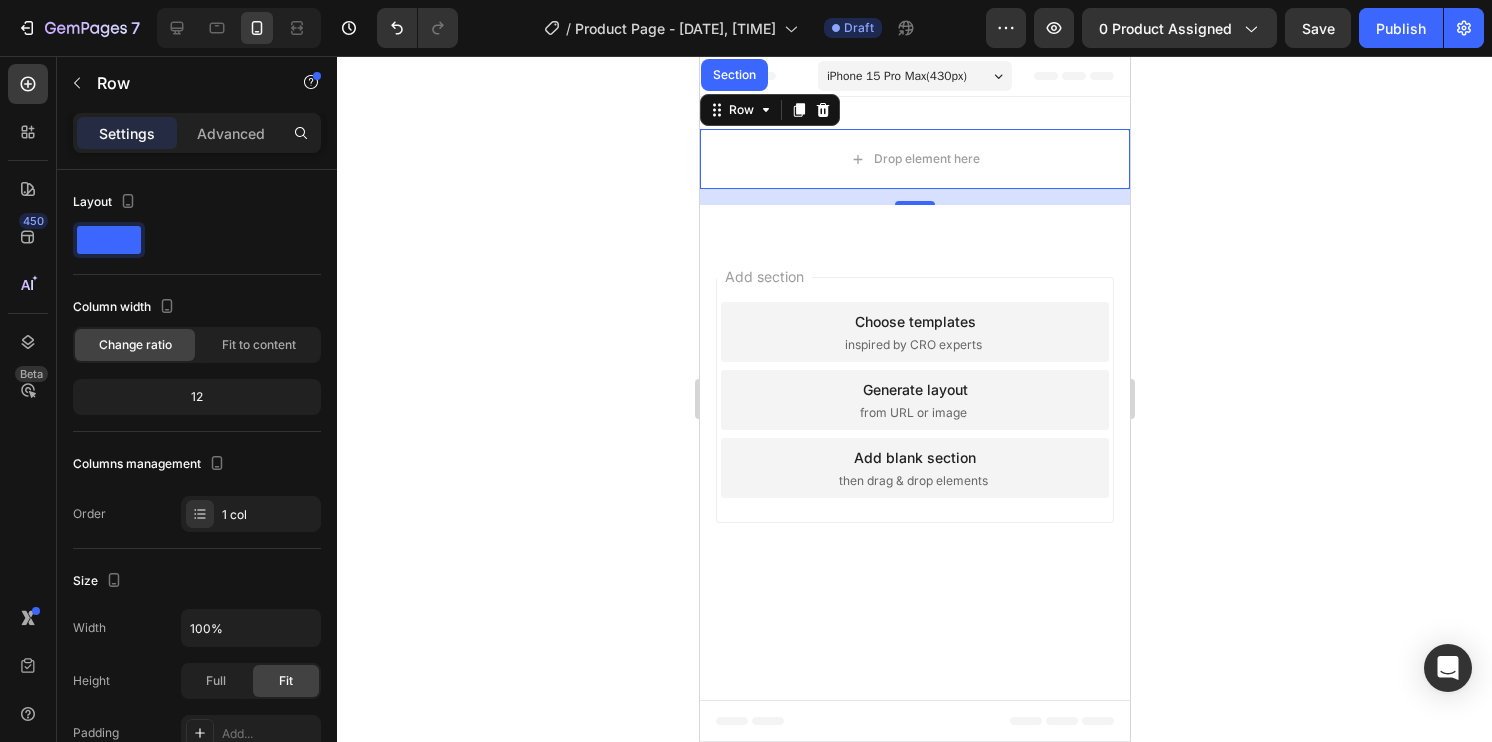 click on "12" 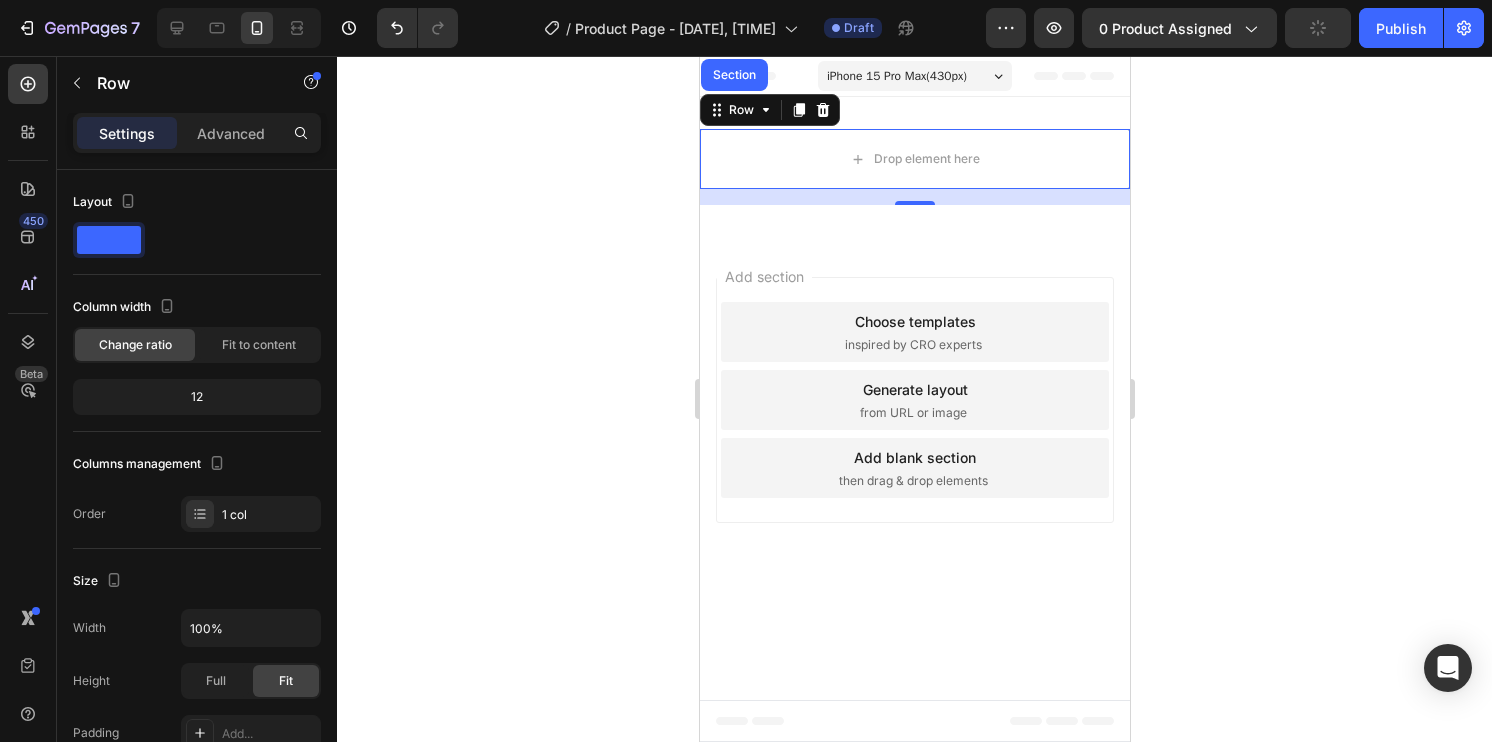 click on "12" 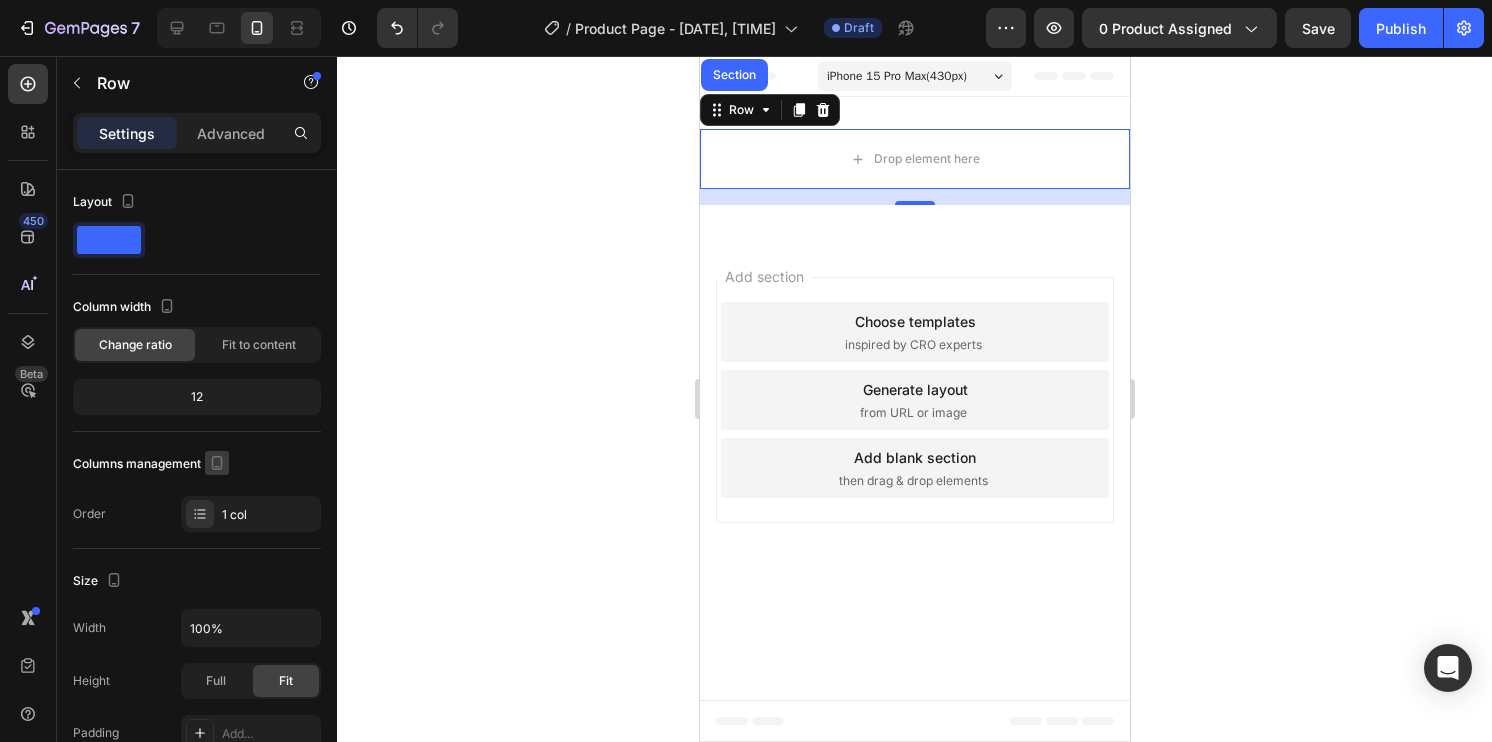 click 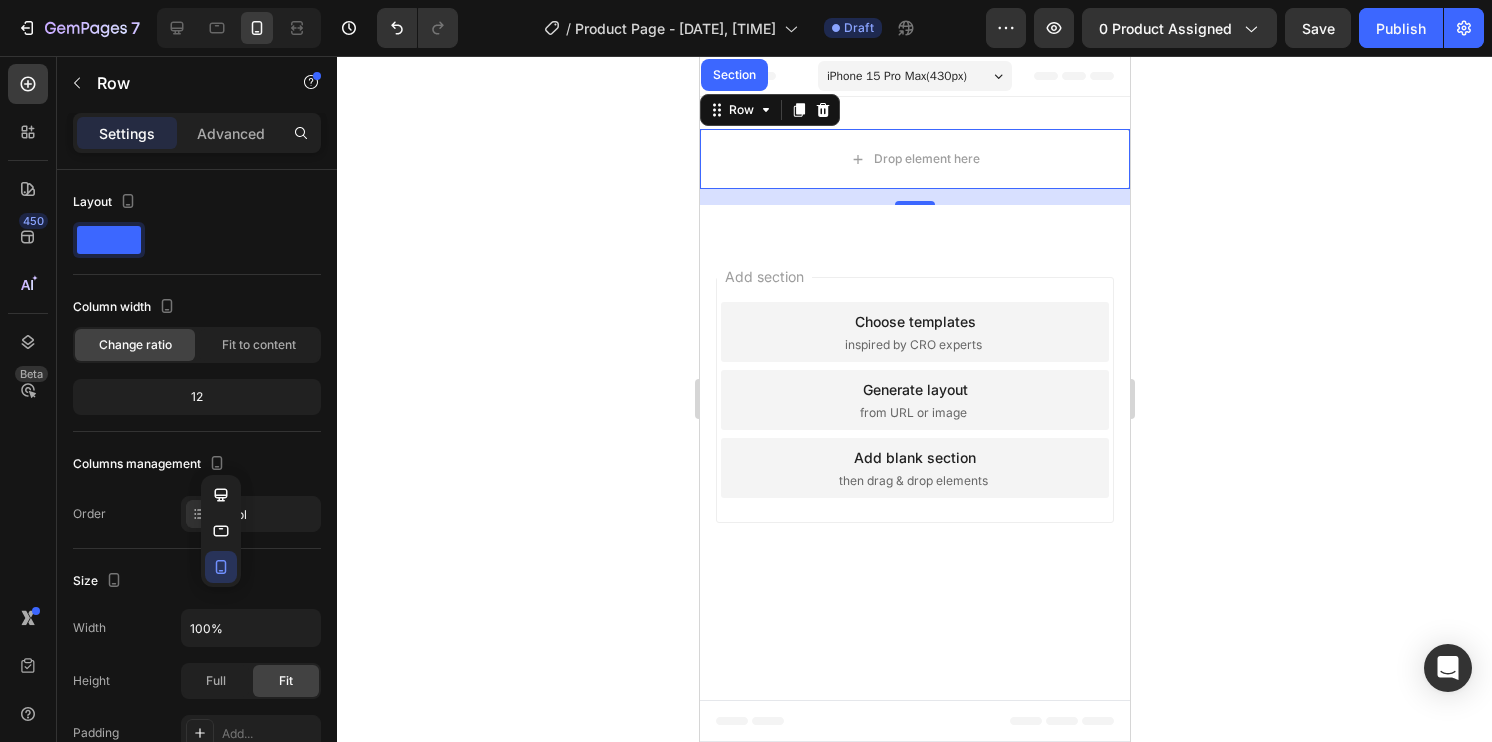 click on "Columns management Order 1 col" at bounding box center (197, 490) 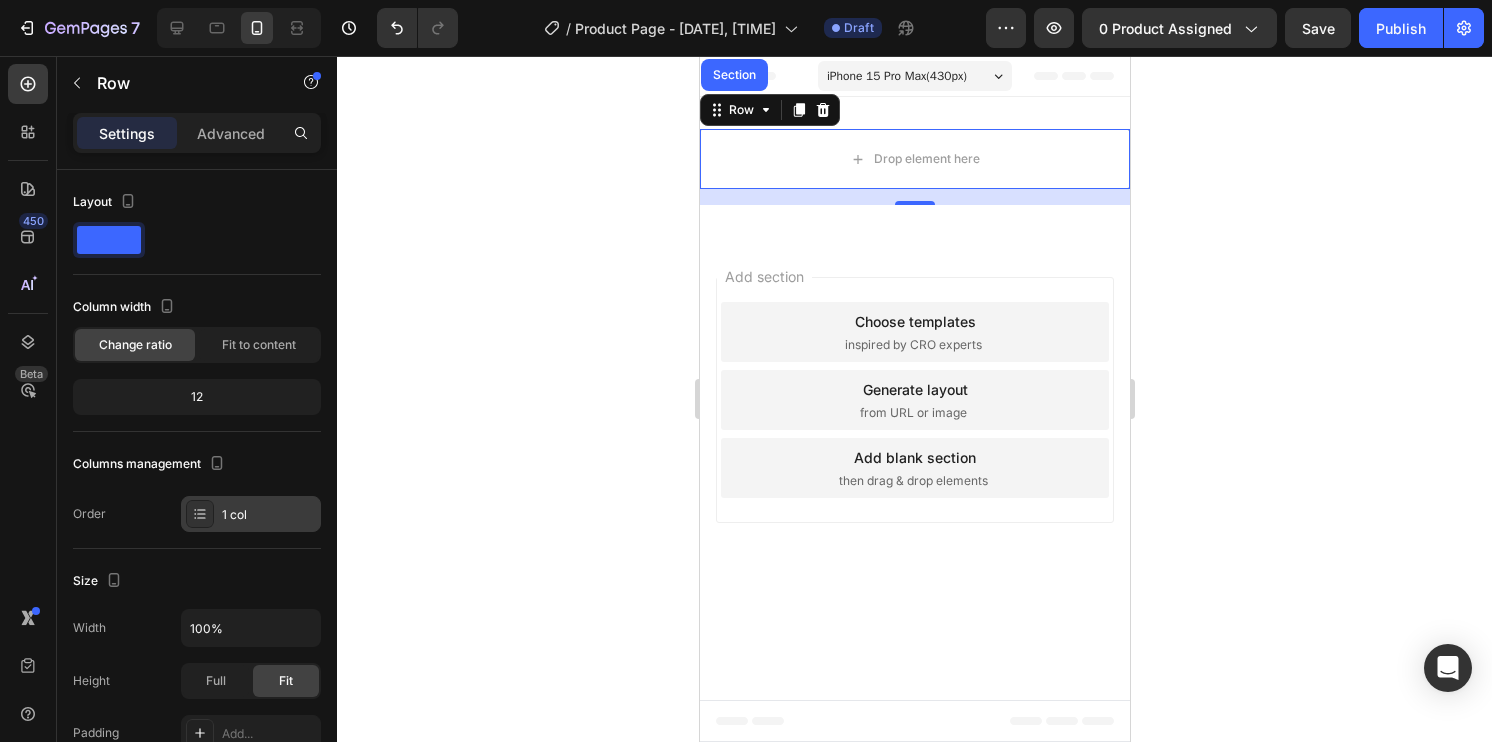 click on "1 col" at bounding box center (269, 515) 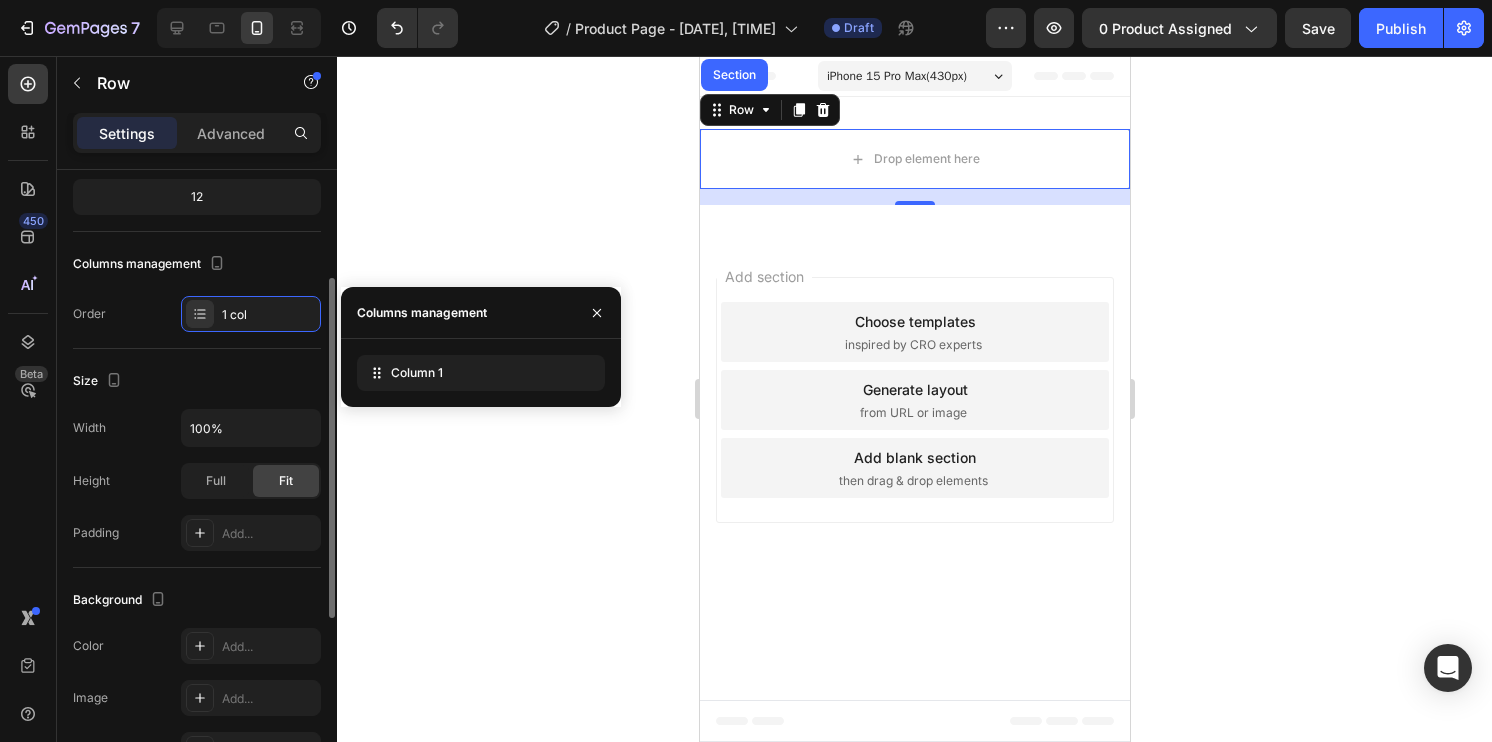 scroll, scrollTop: 300, scrollLeft: 0, axis: vertical 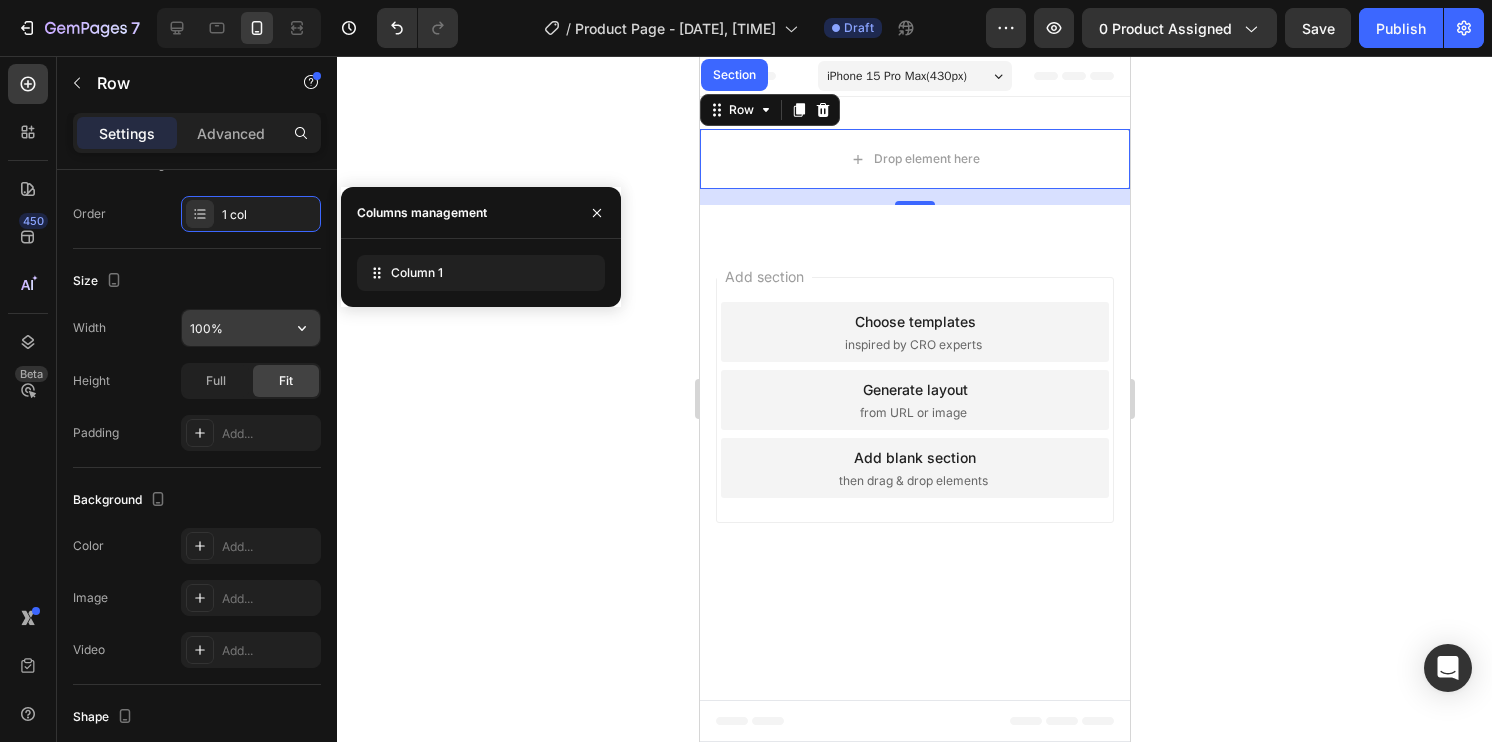 click on "100%" at bounding box center [251, 328] 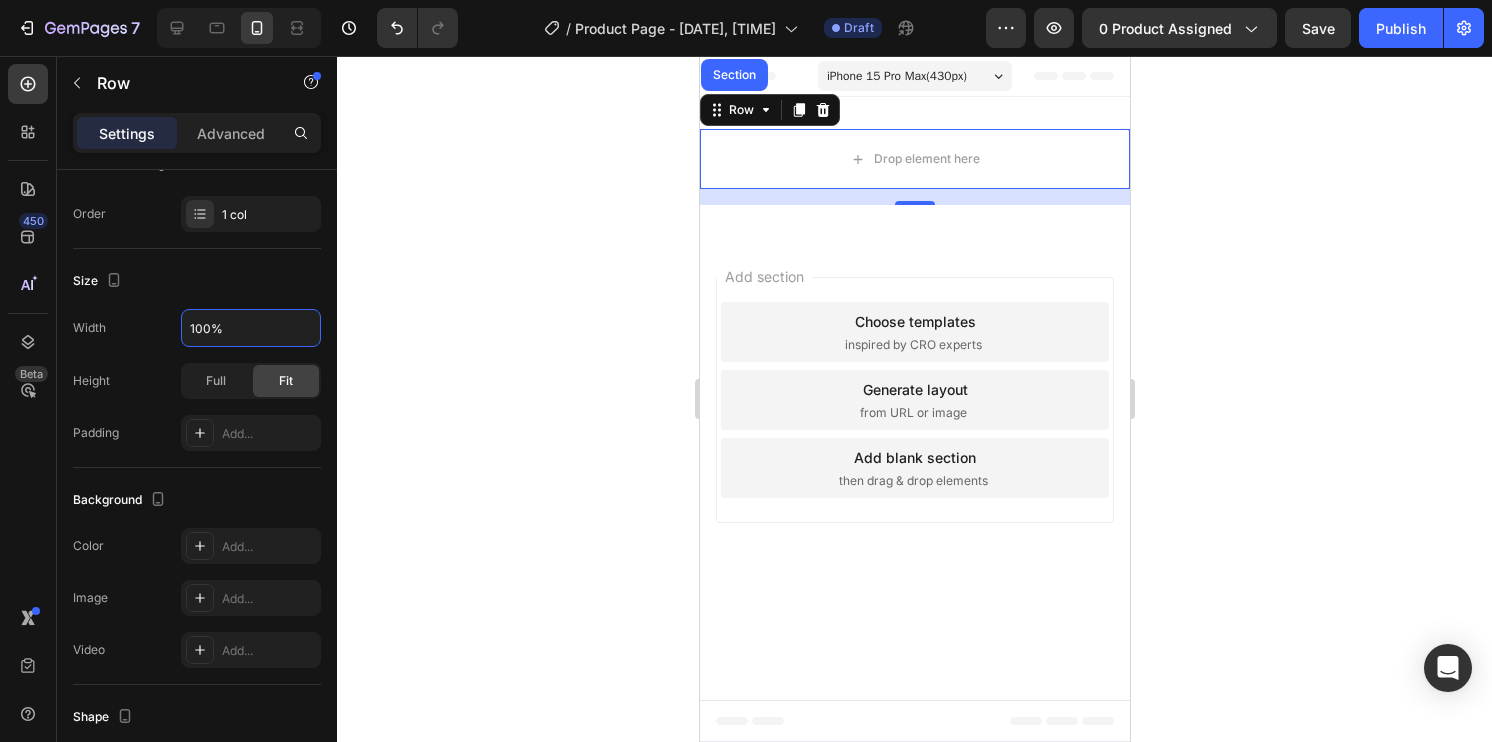 click on "Width 100% Height Full Fit Padding Add..." at bounding box center (197, 380) 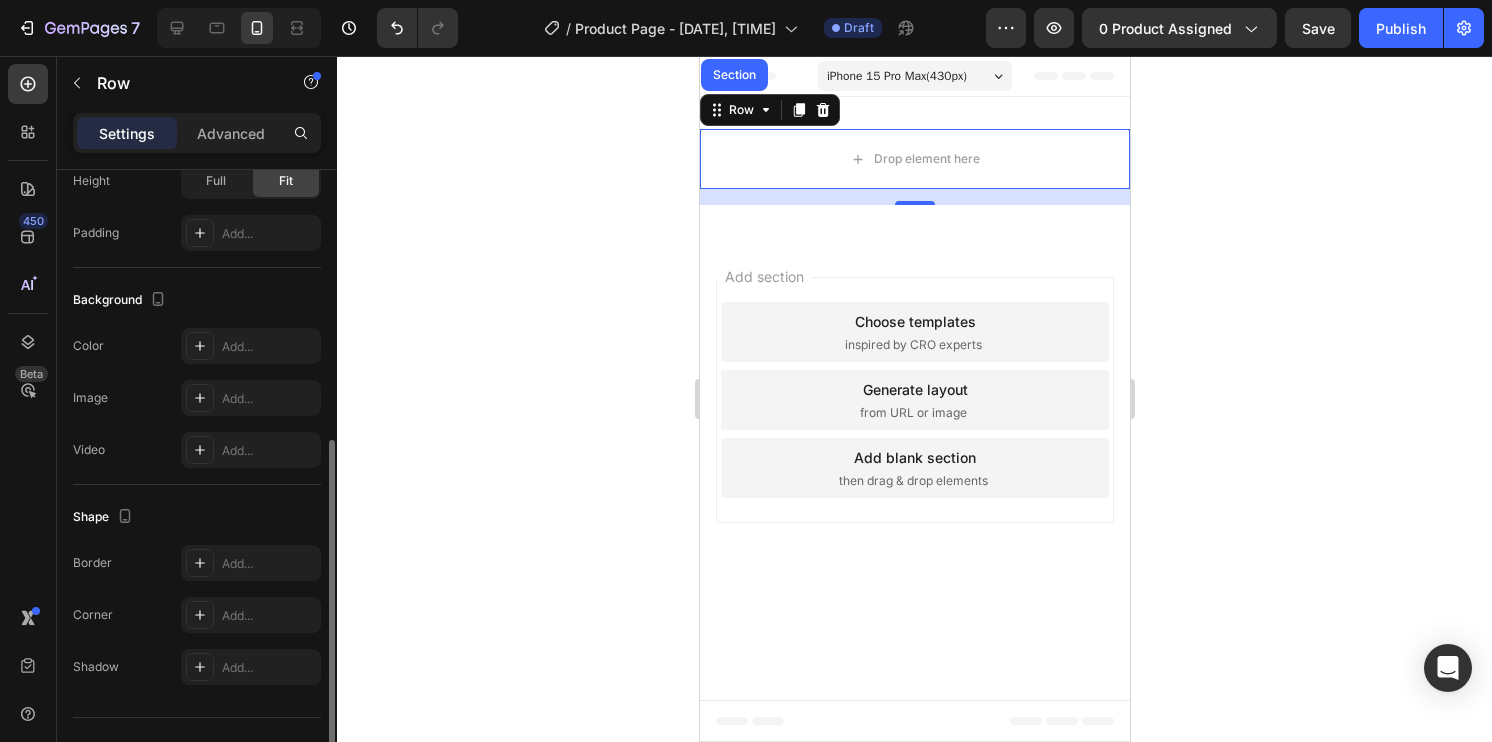 scroll, scrollTop: 536, scrollLeft: 0, axis: vertical 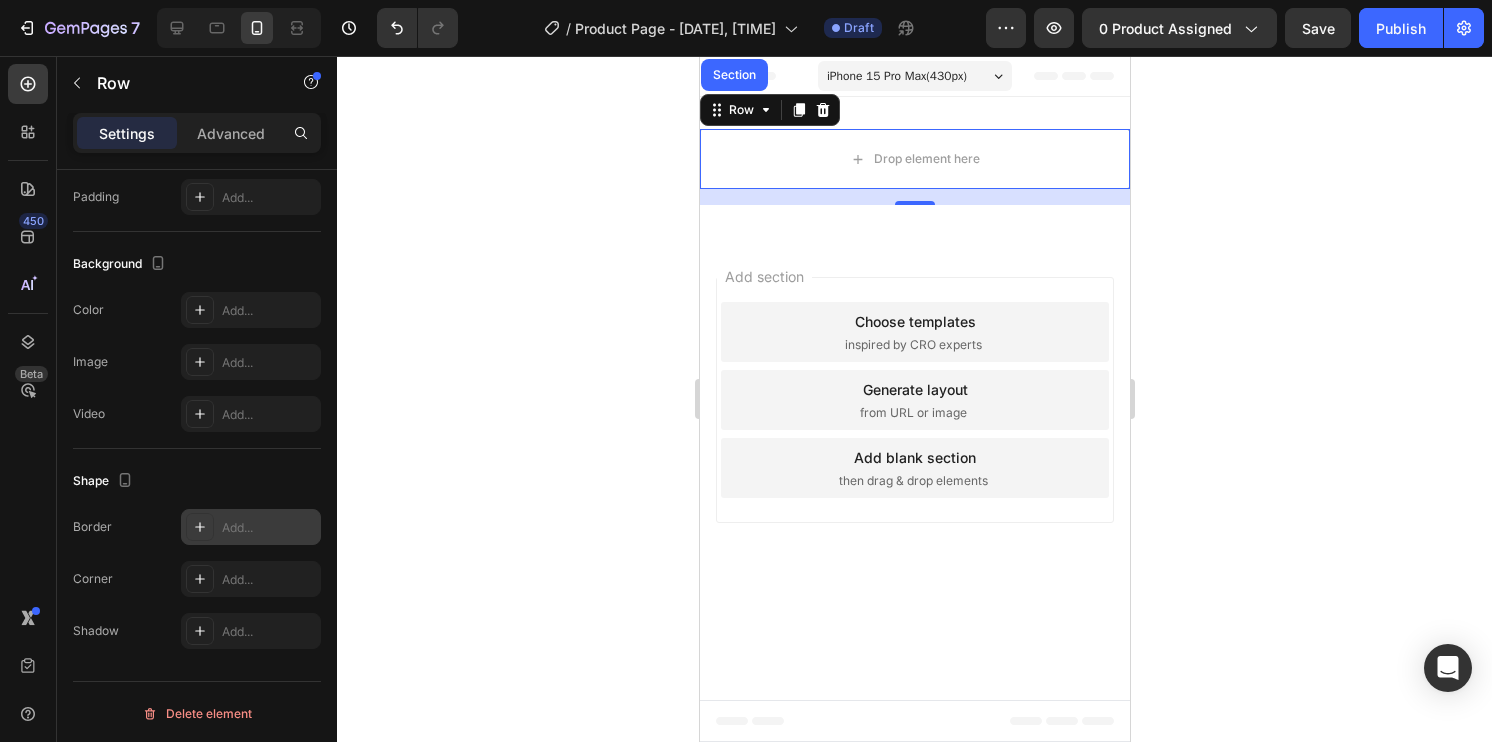 click 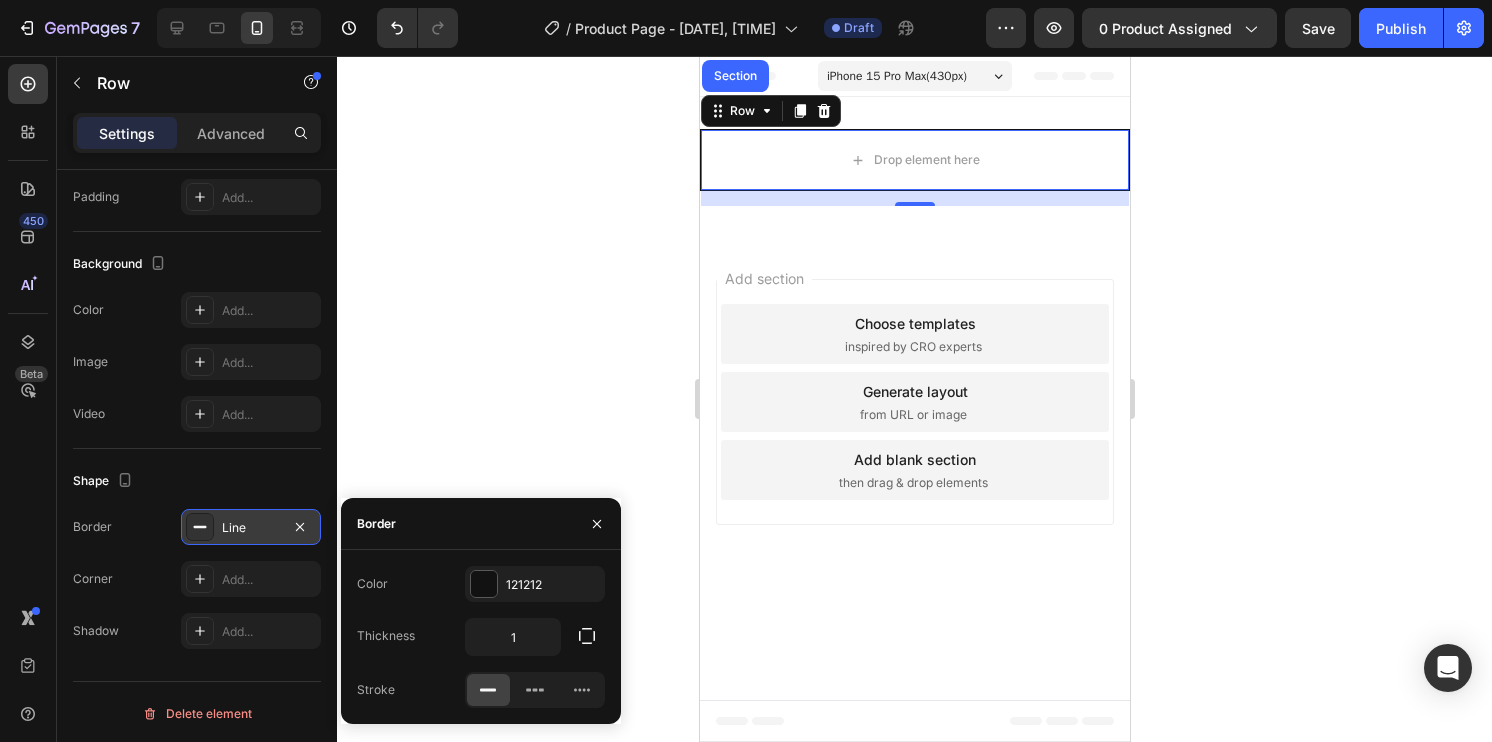 click 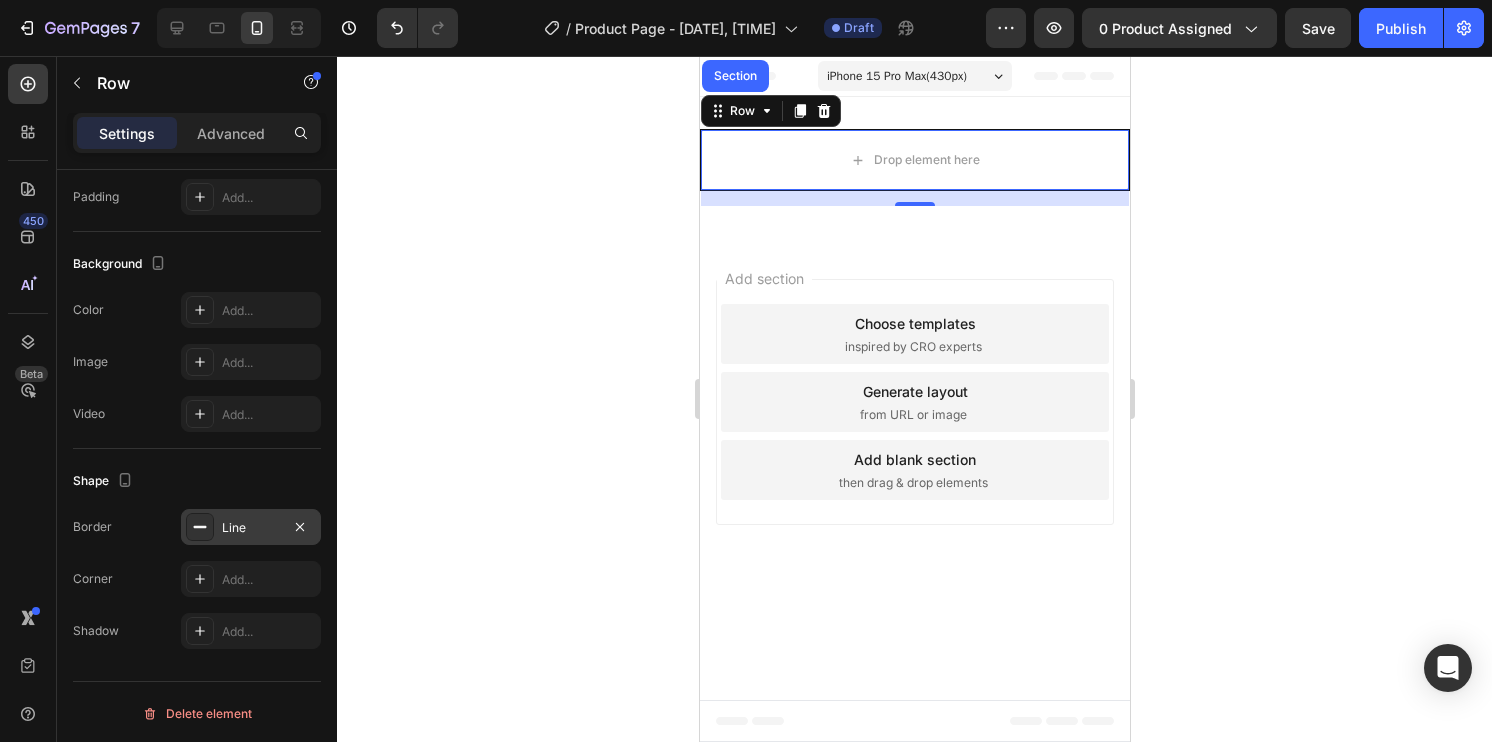 click 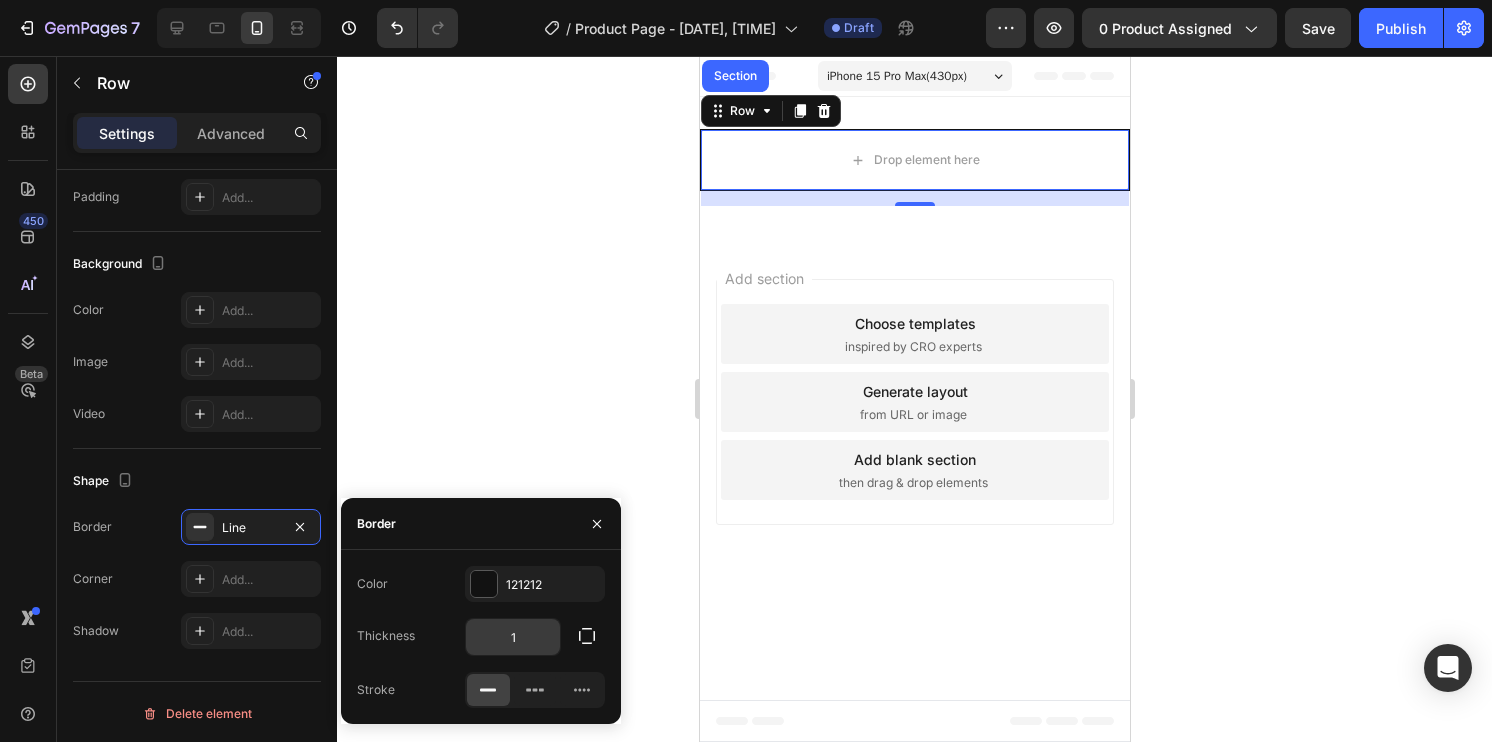 click on "1" at bounding box center [513, 637] 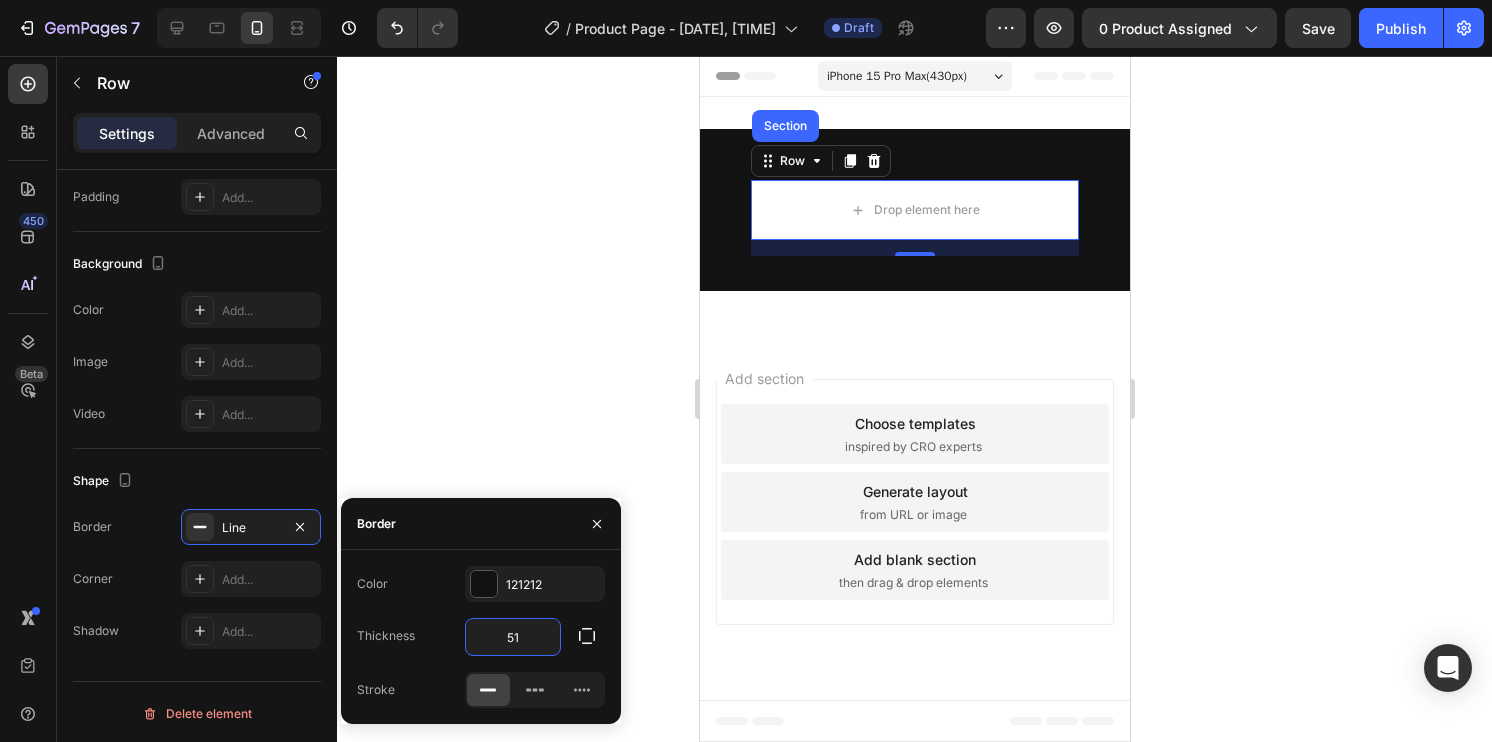 type on "5" 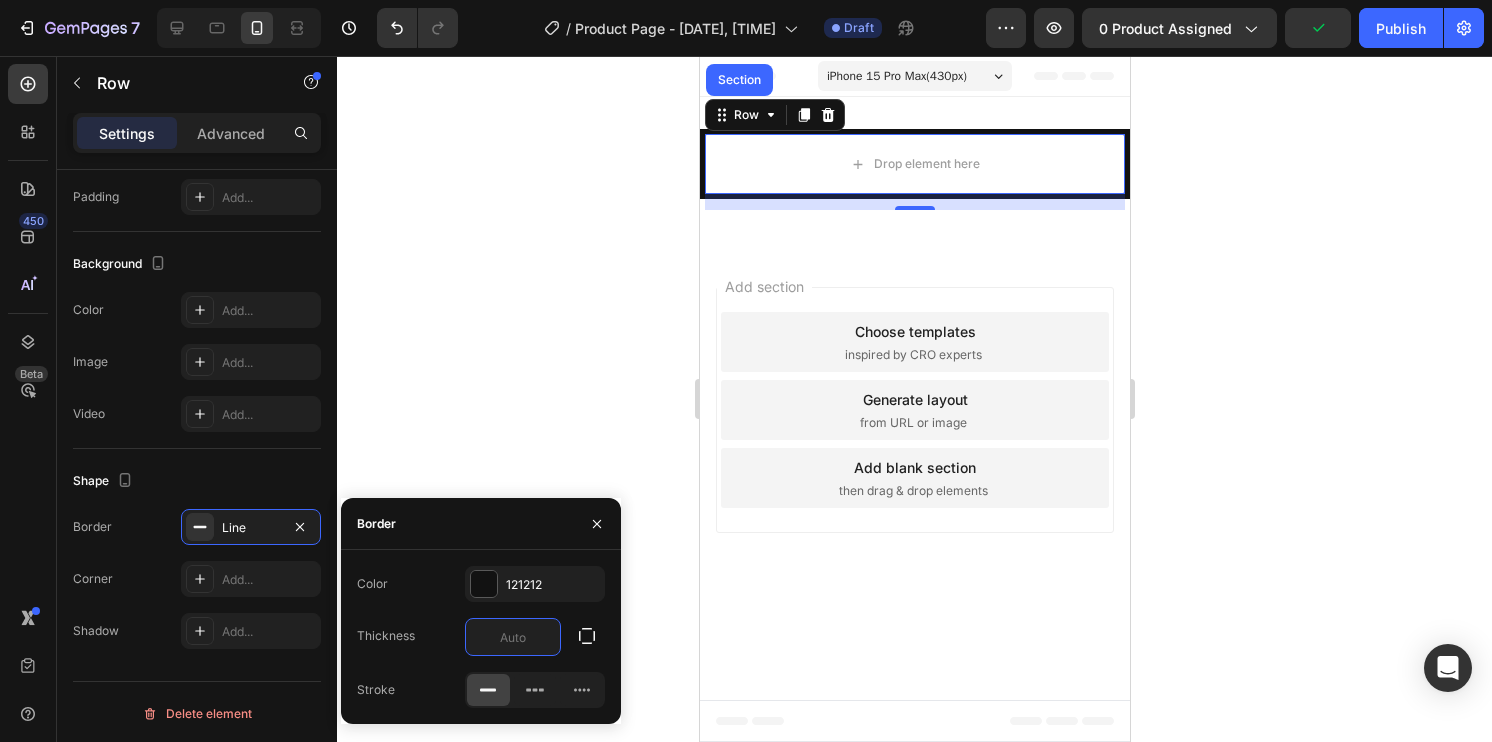 type on "1" 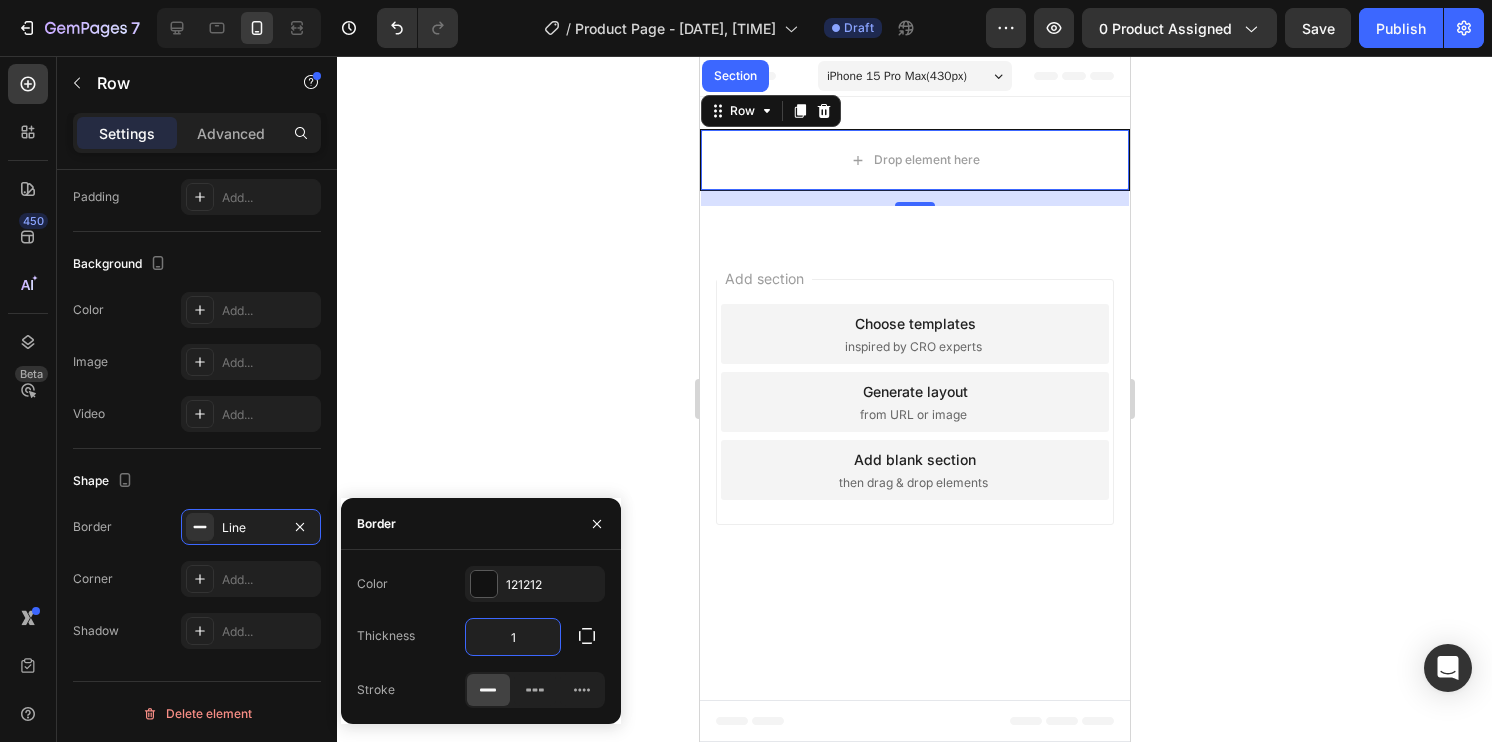 click 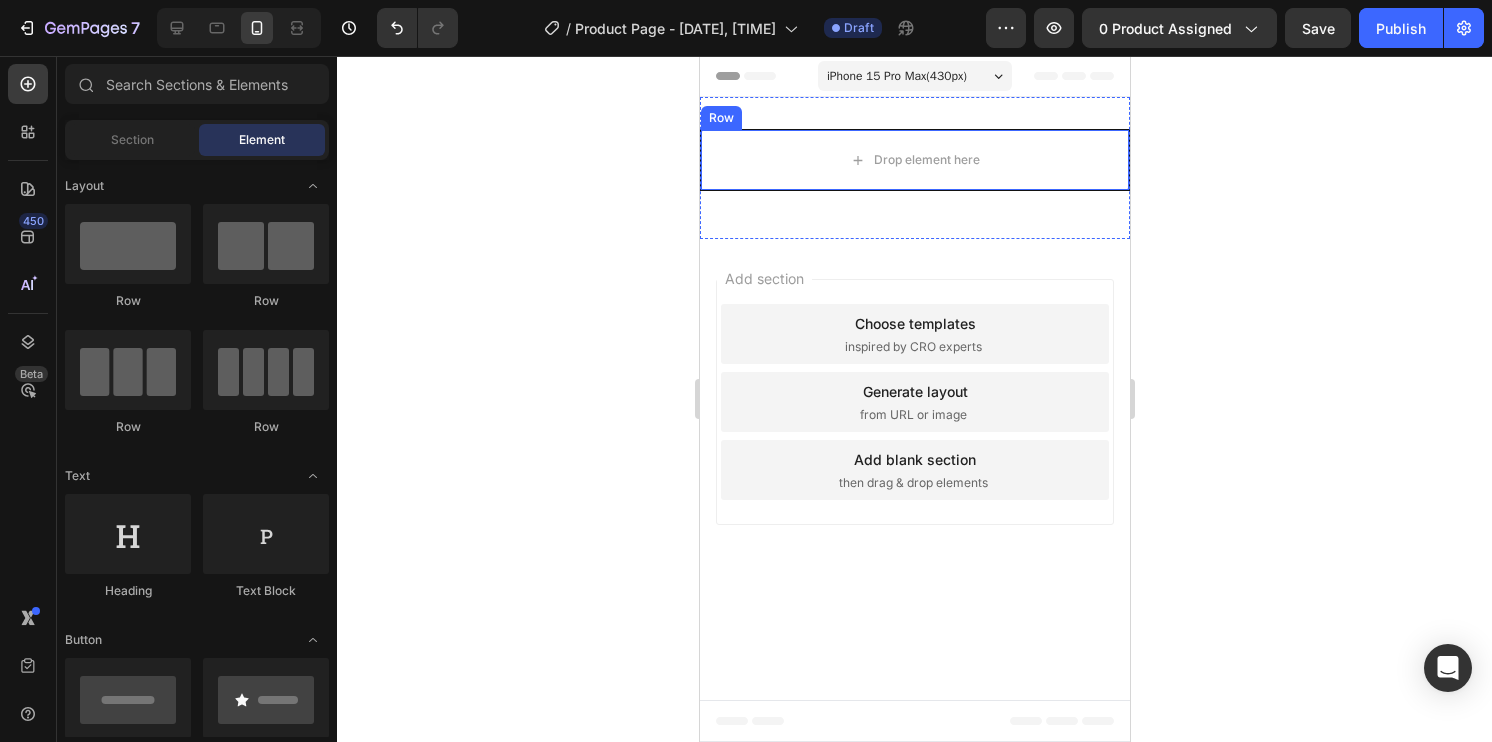 click on "Row" at bounding box center [720, 118] 